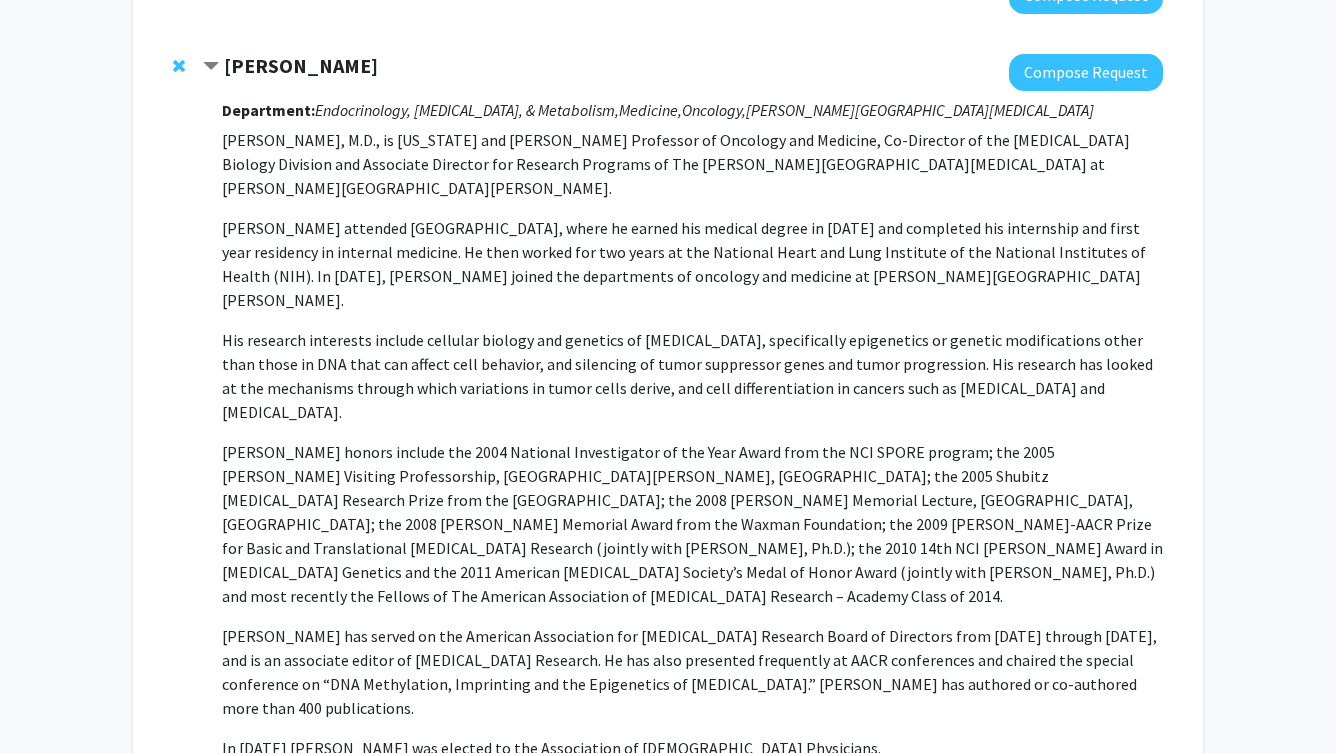 scroll, scrollTop: 2406, scrollLeft: 0, axis: vertical 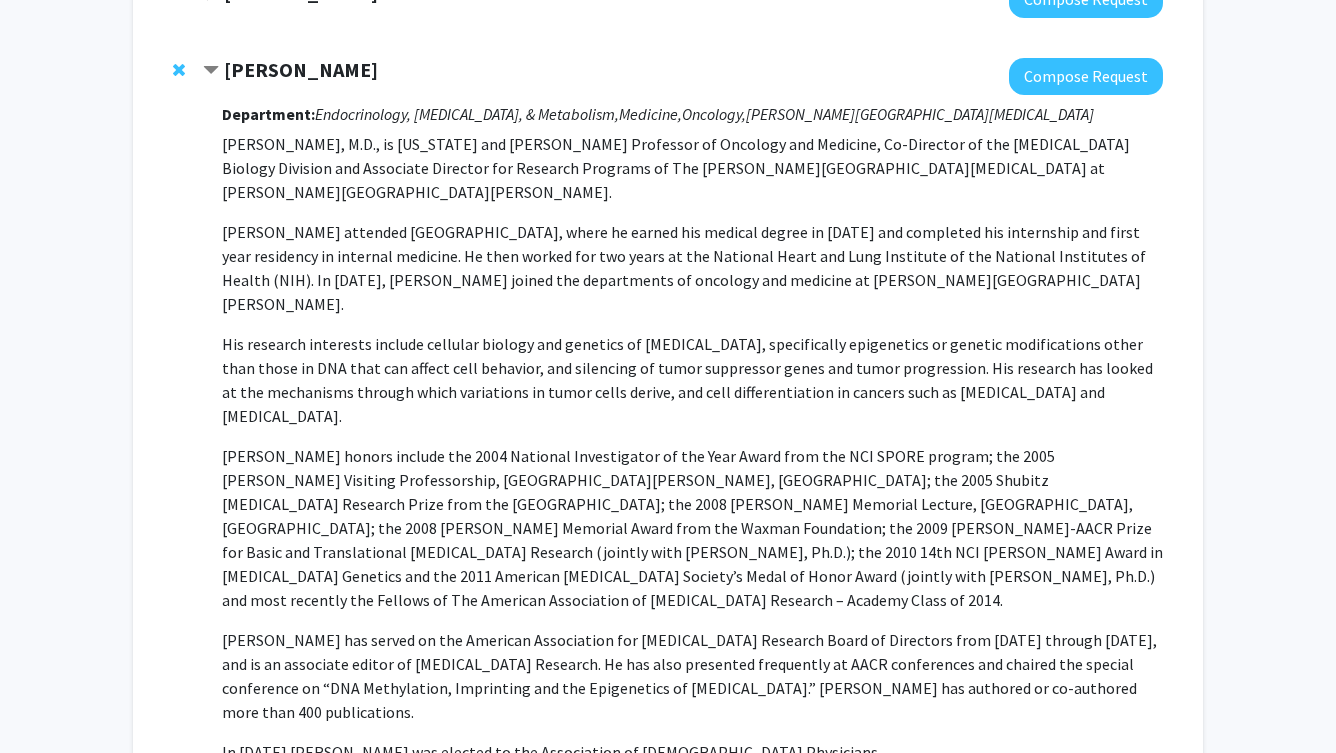 click on "View Full Profile" at bounding box center [1092, 849] 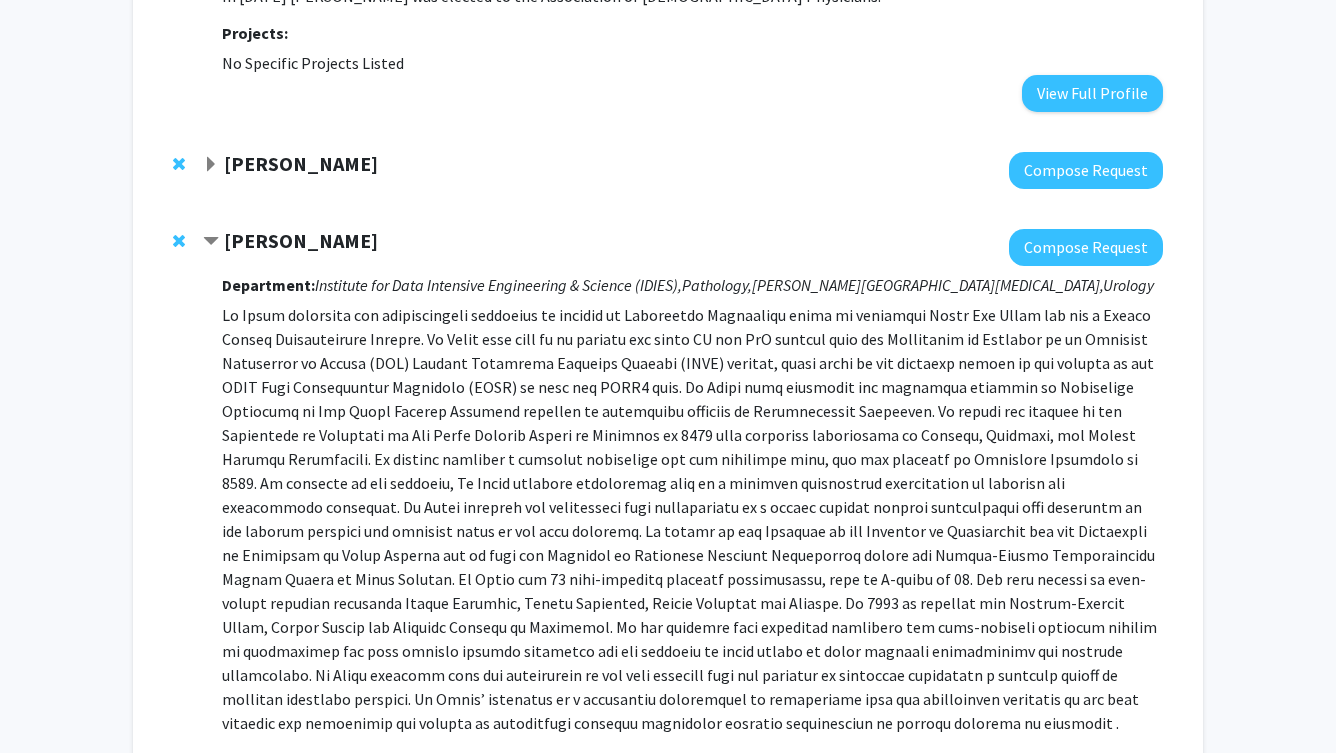 scroll, scrollTop: 3199, scrollLeft: 0, axis: vertical 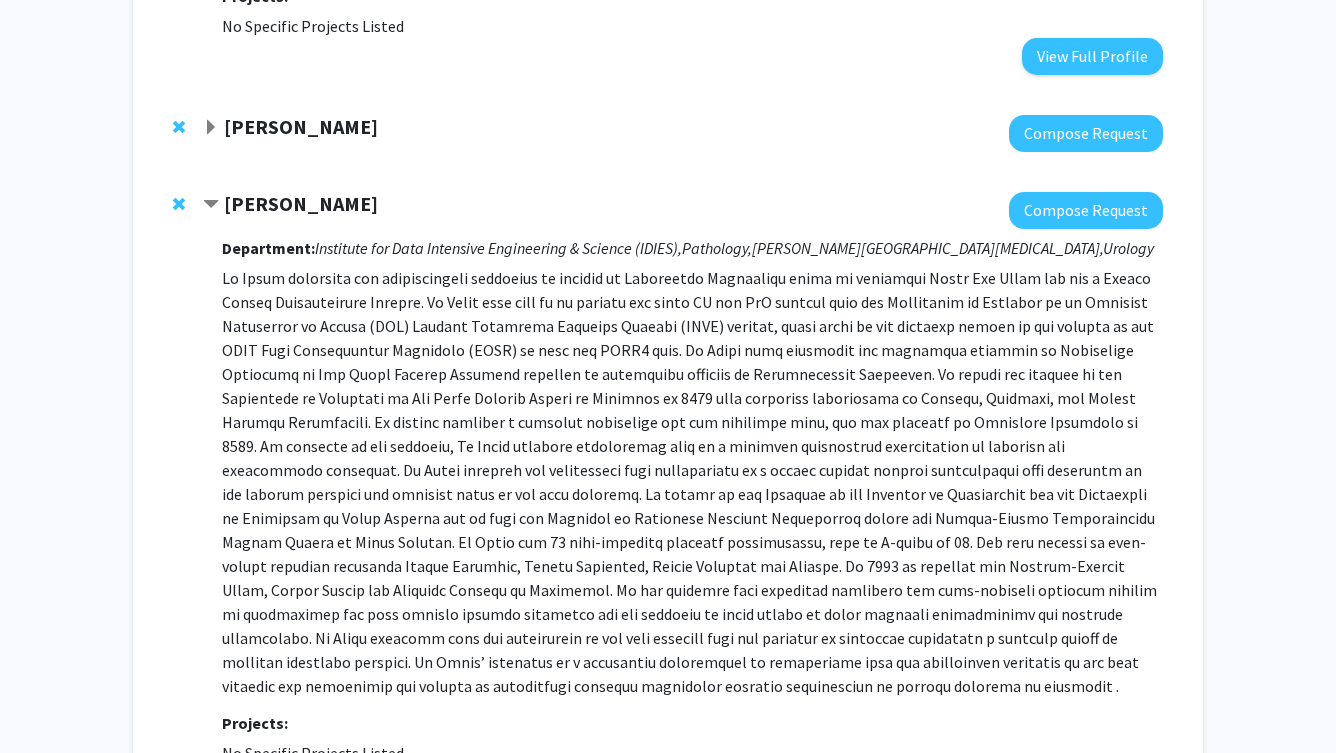 click on "View Full Profile" at bounding box center (1092, 783) 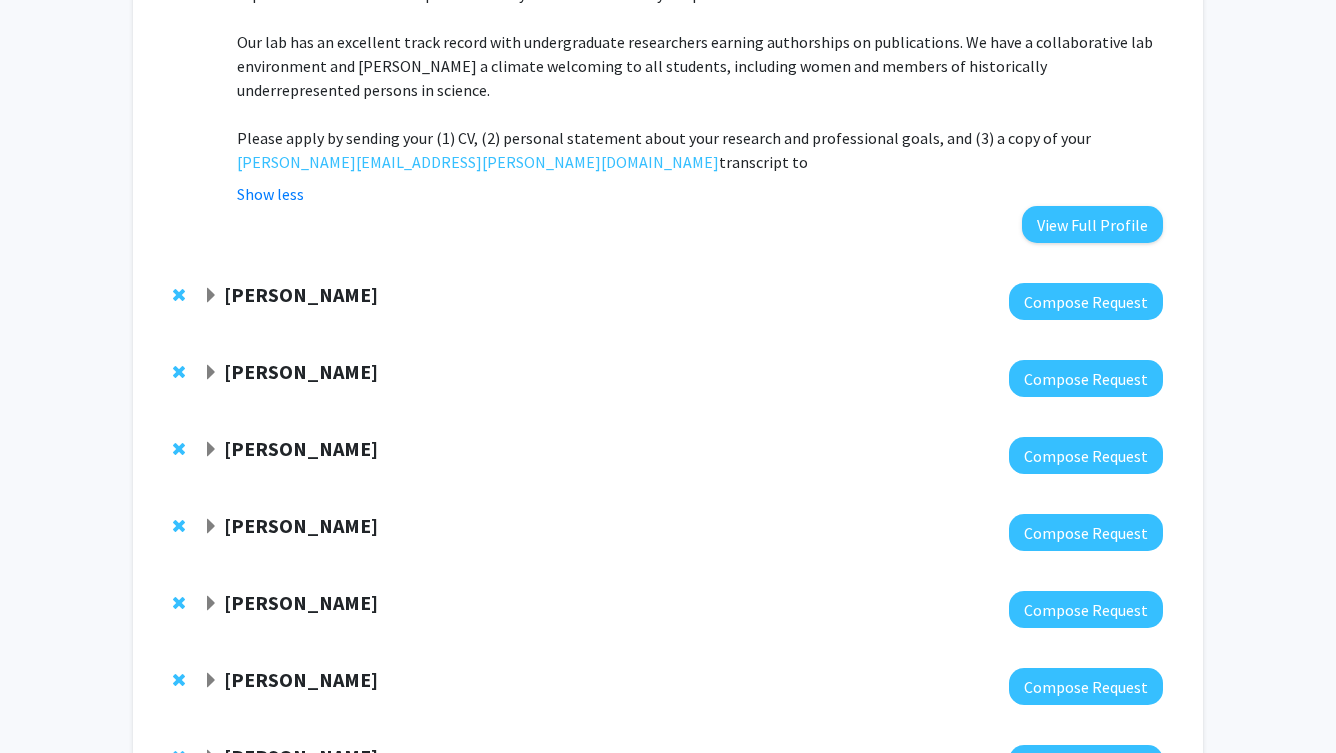 scroll, scrollTop: 1011, scrollLeft: 0, axis: vertical 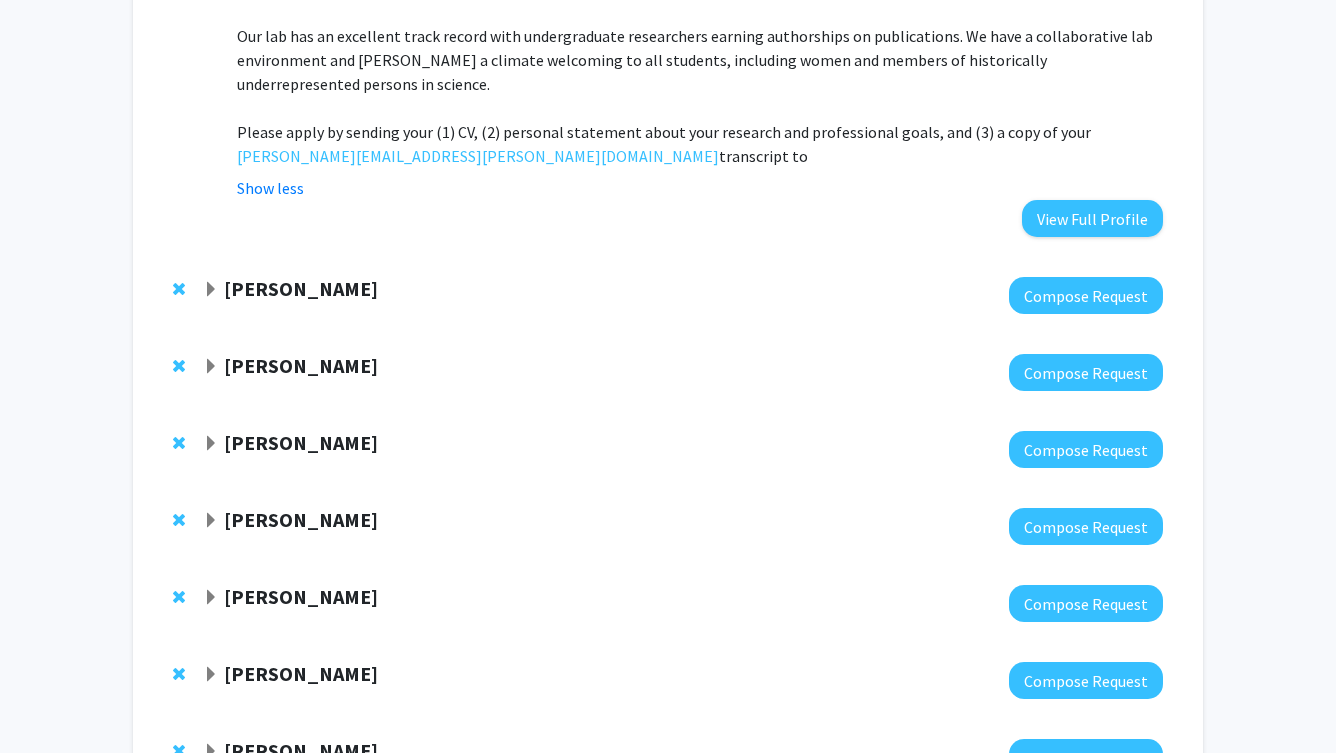 click on "Bonnie  Yeung-Luk" 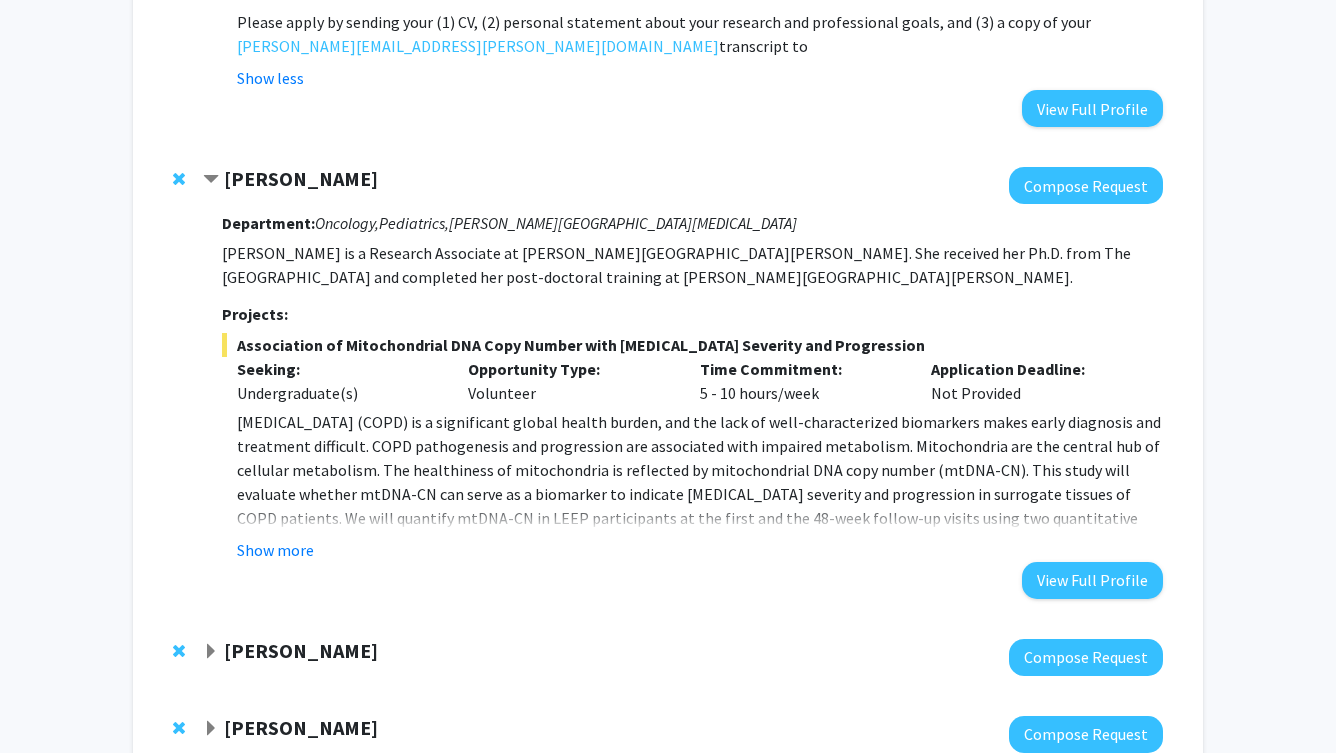 scroll, scrollTop: 1131, scrollLeft: 0, axis: vertical 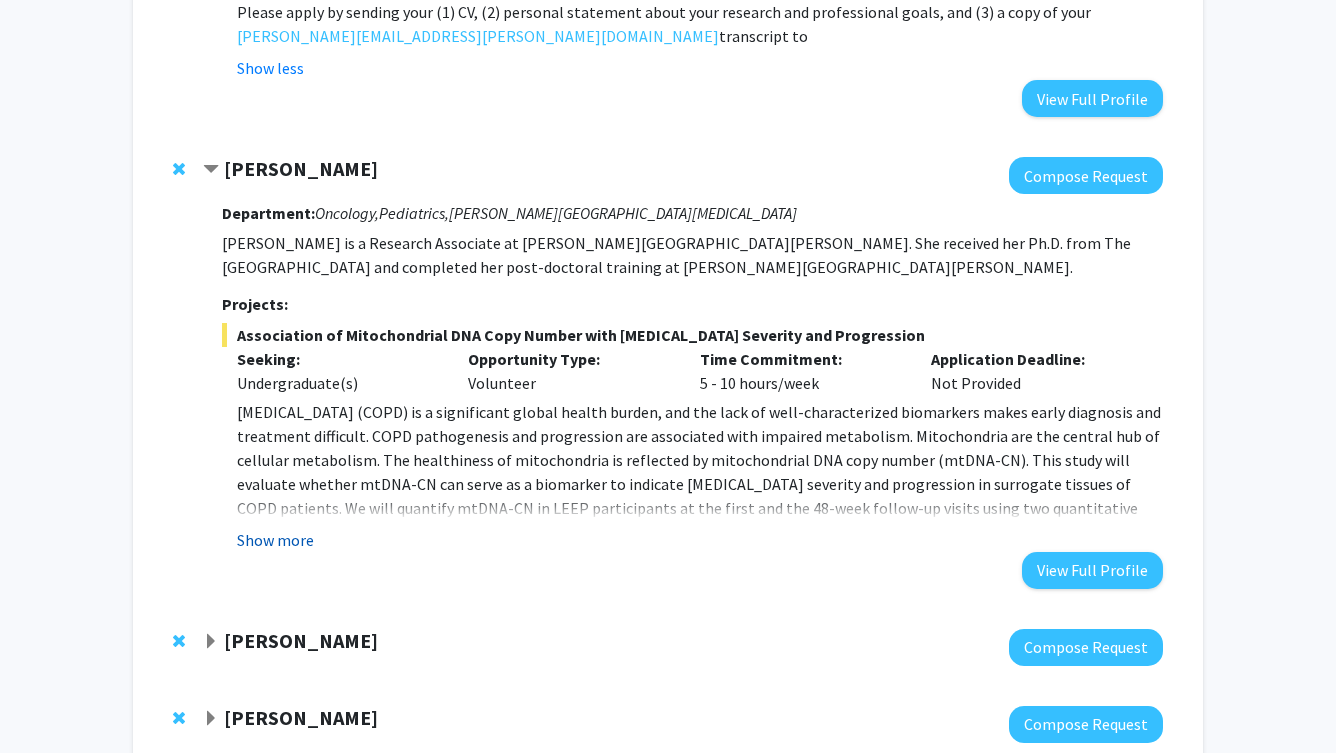 click on "Show more" at bounding box center (275, 540) 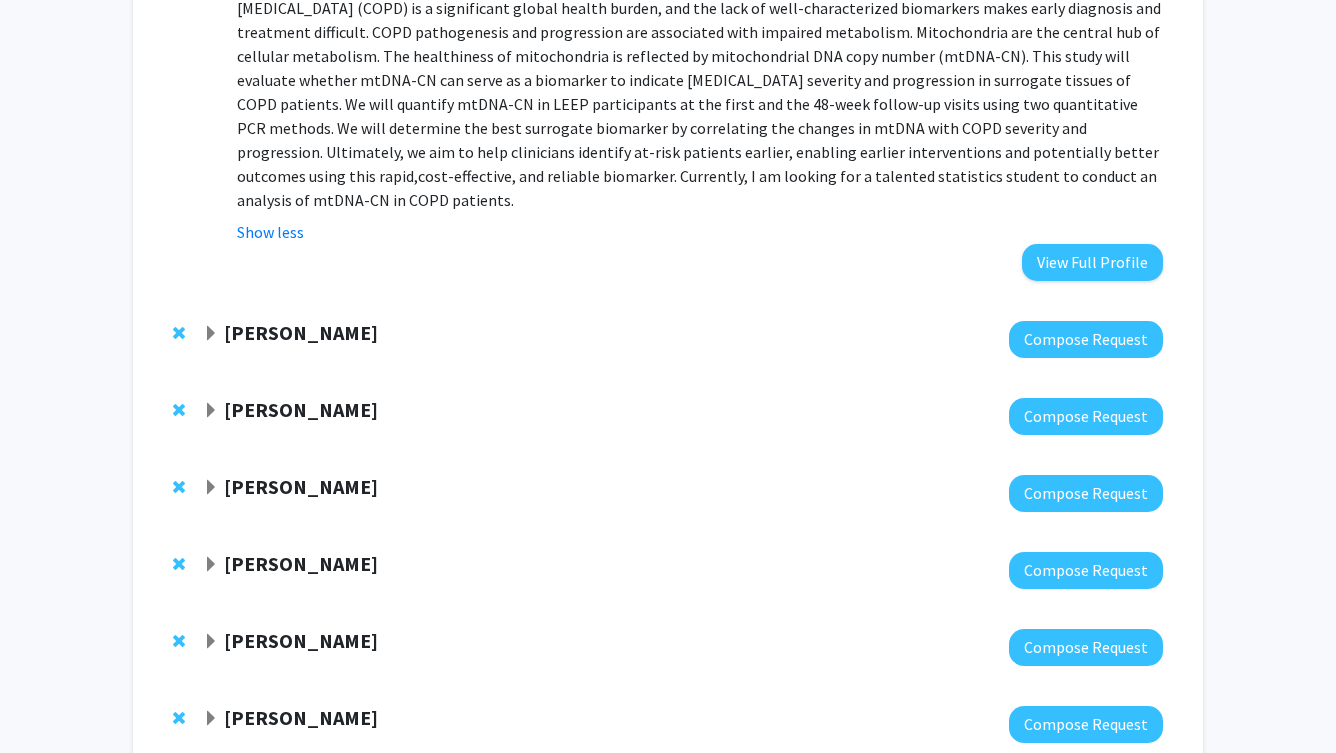 scroll, scrollTop: 1590, scrollLeft: 0, axis: vertical 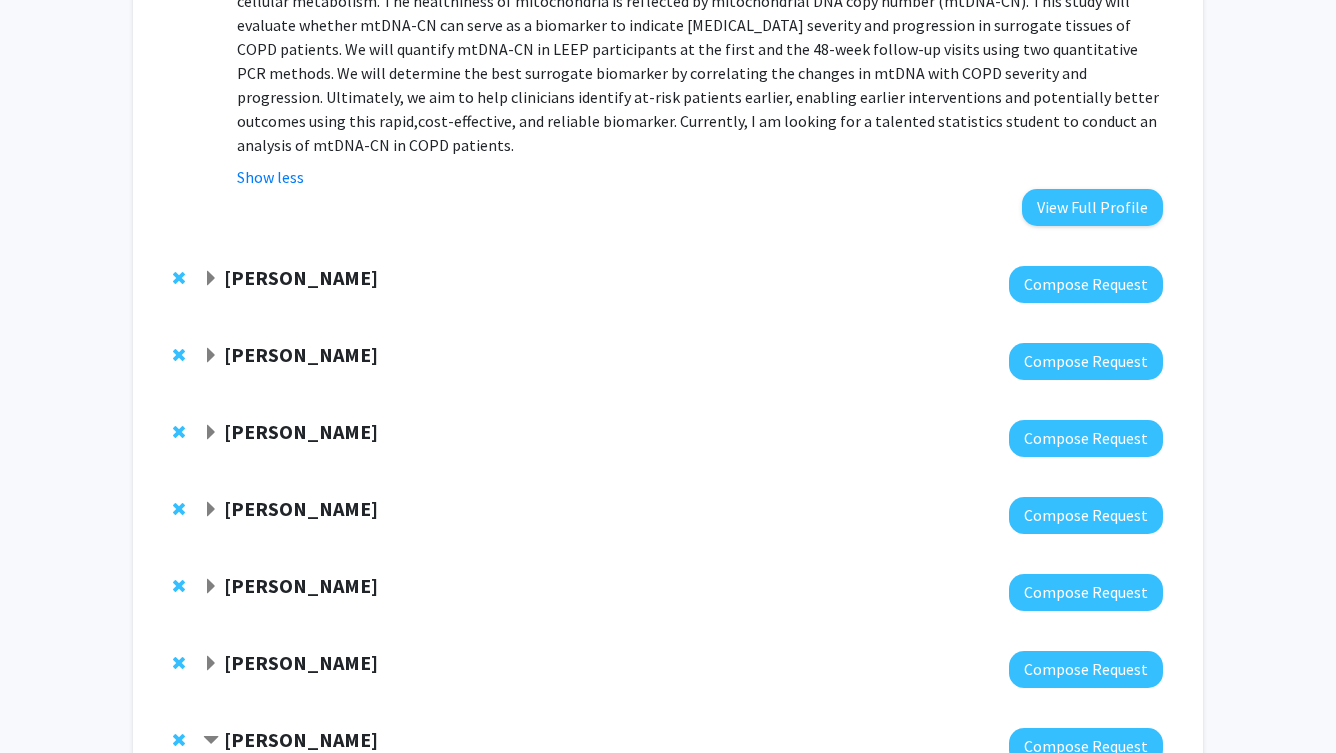 click on "Utthara Nayar  Compose Request" 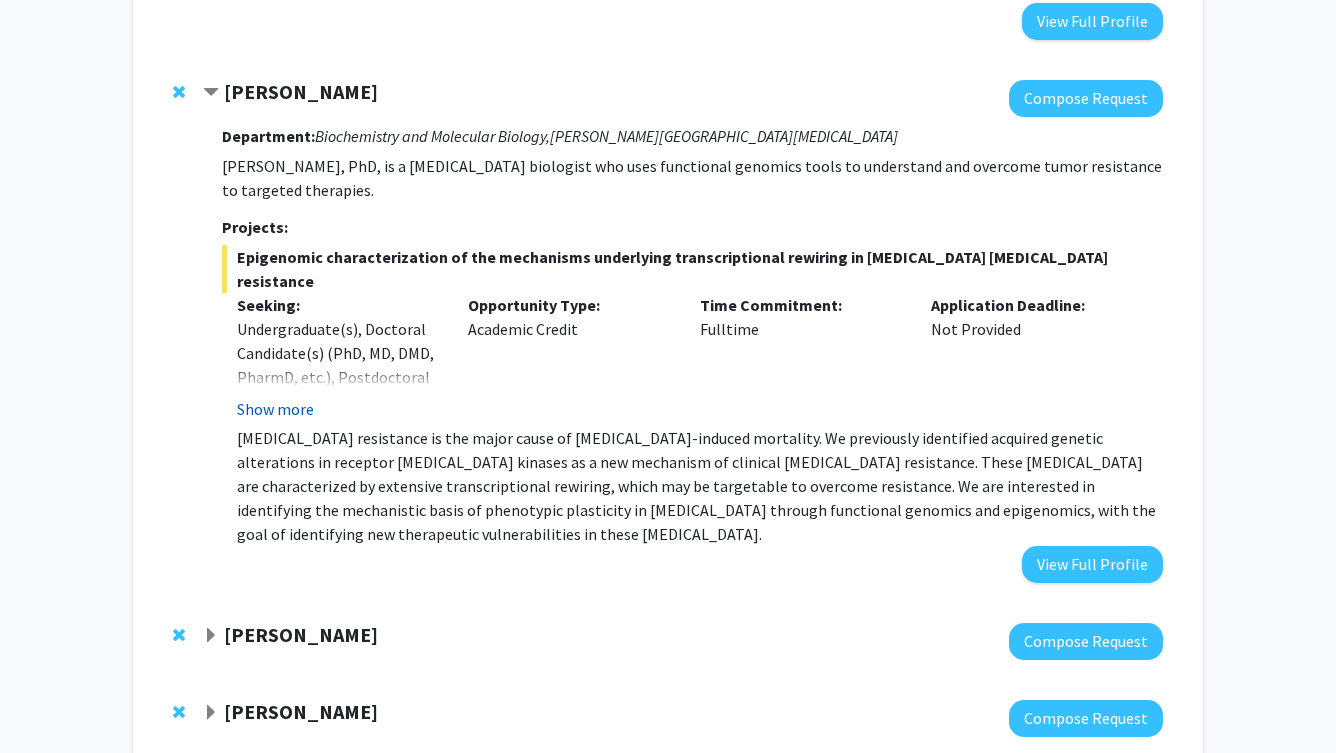 scroll, scrollTop: 1788, scrollLeft: 0, axis: vertical 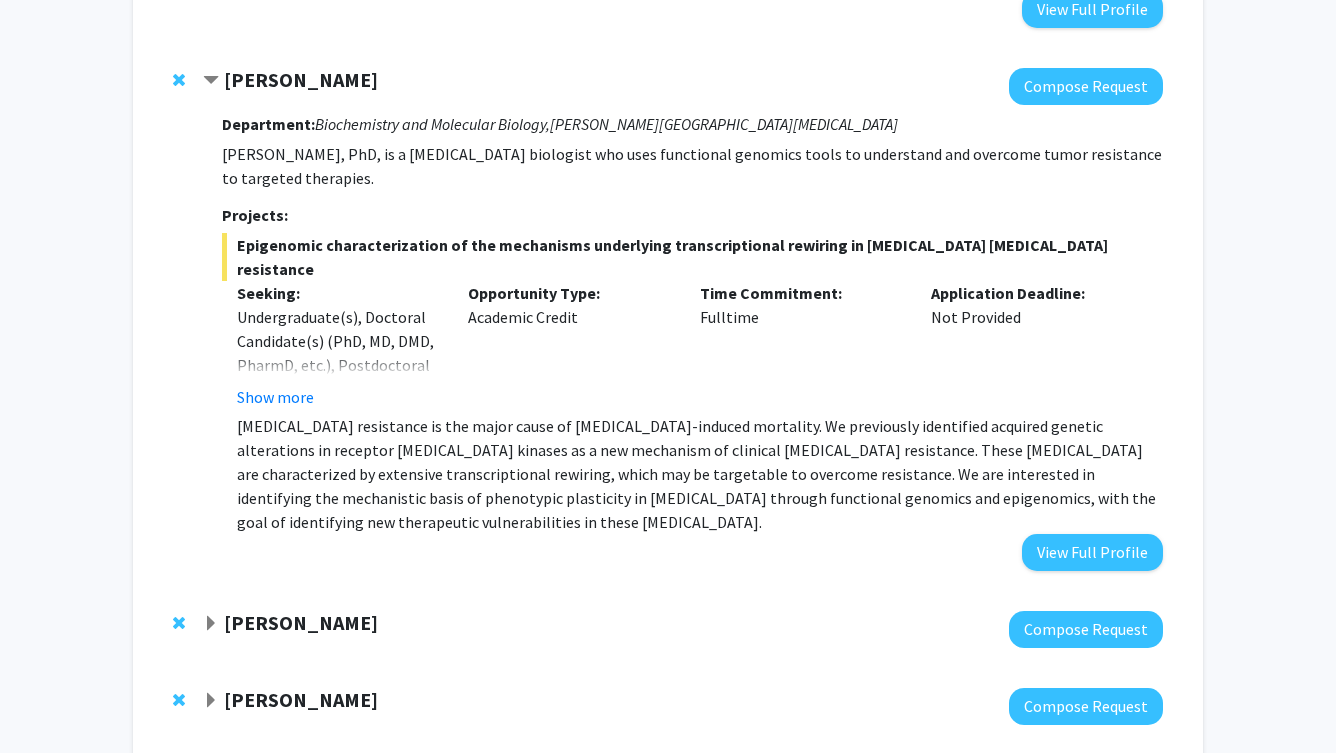 click 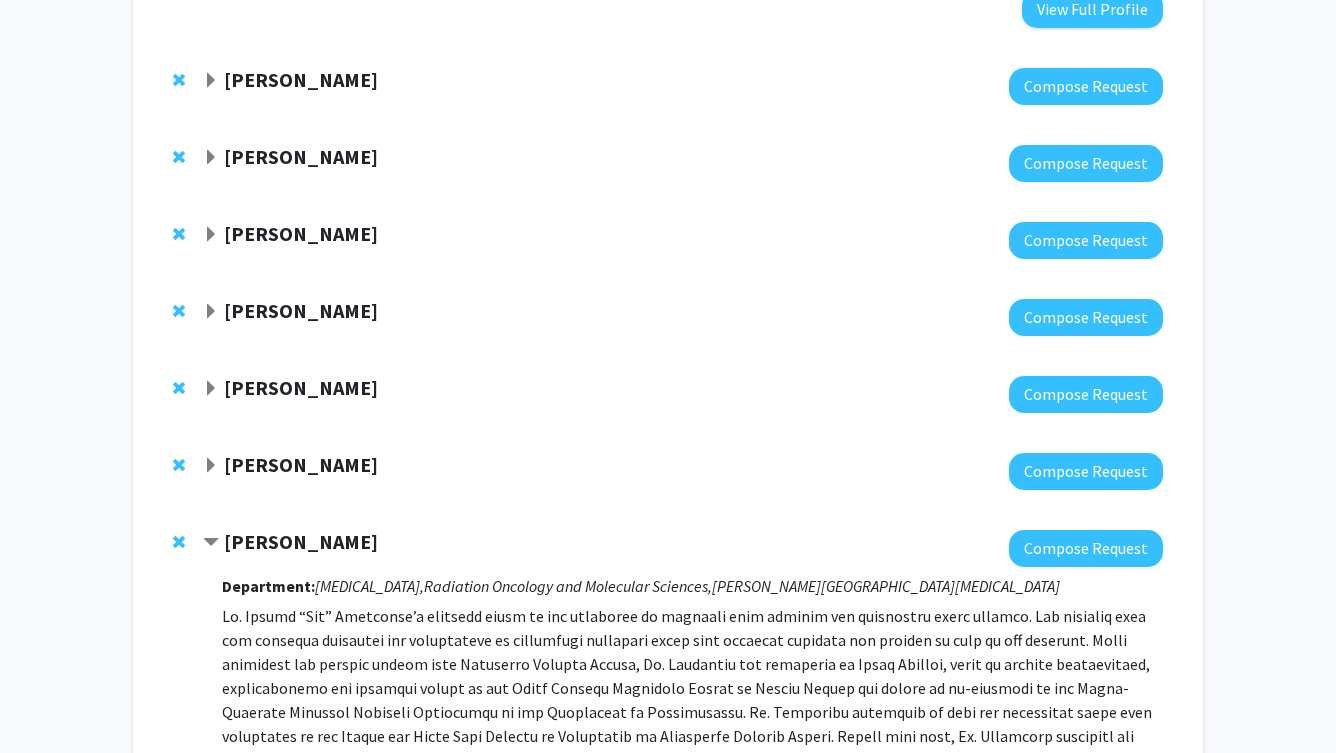 click on "Tara Deemyad" 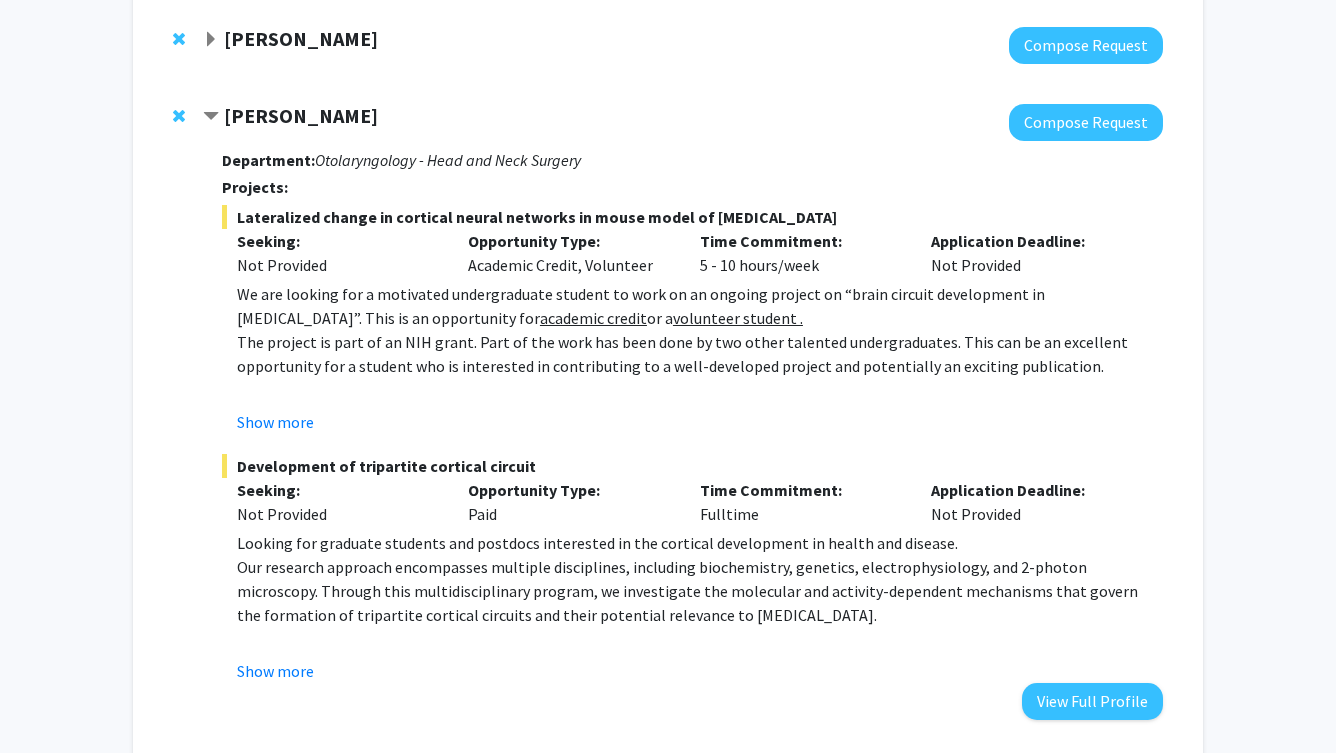 scroll, scrollTop: 1835, scrollLeft: 0, axis: vertical 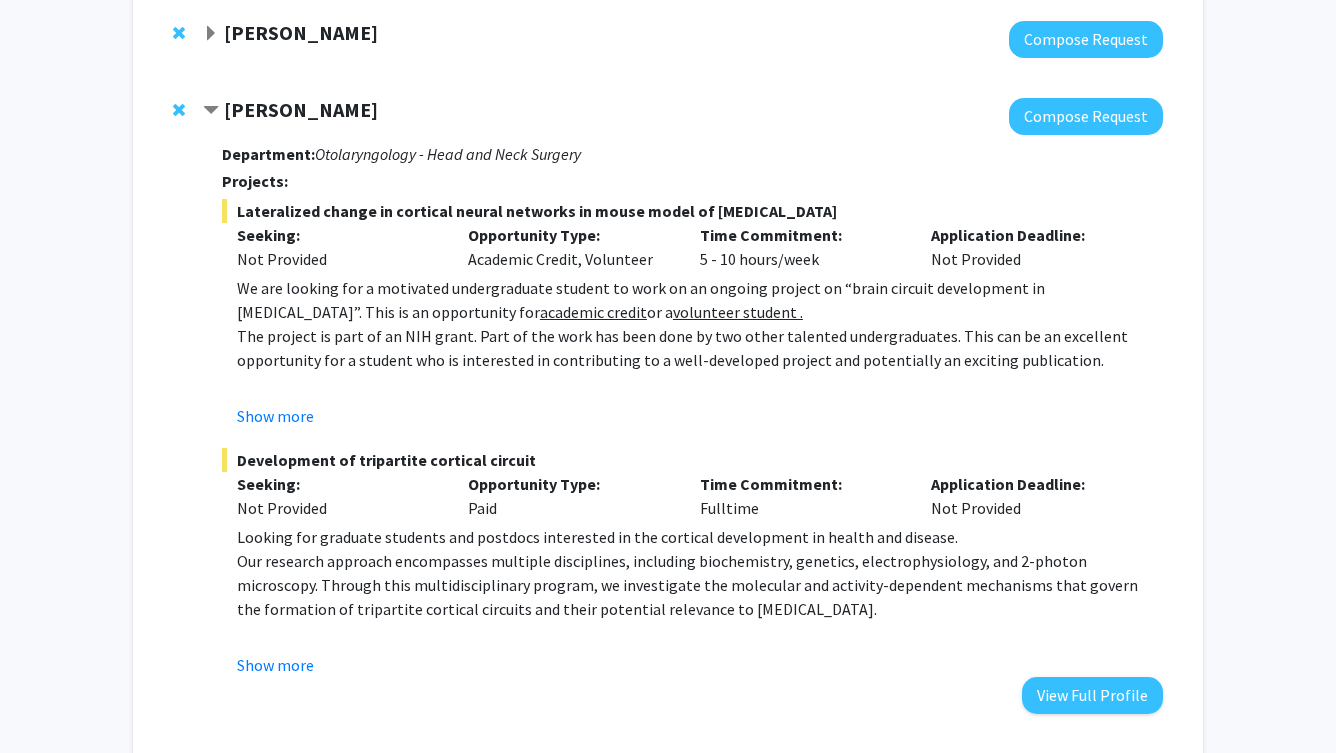 click on "Tara Deemyad" 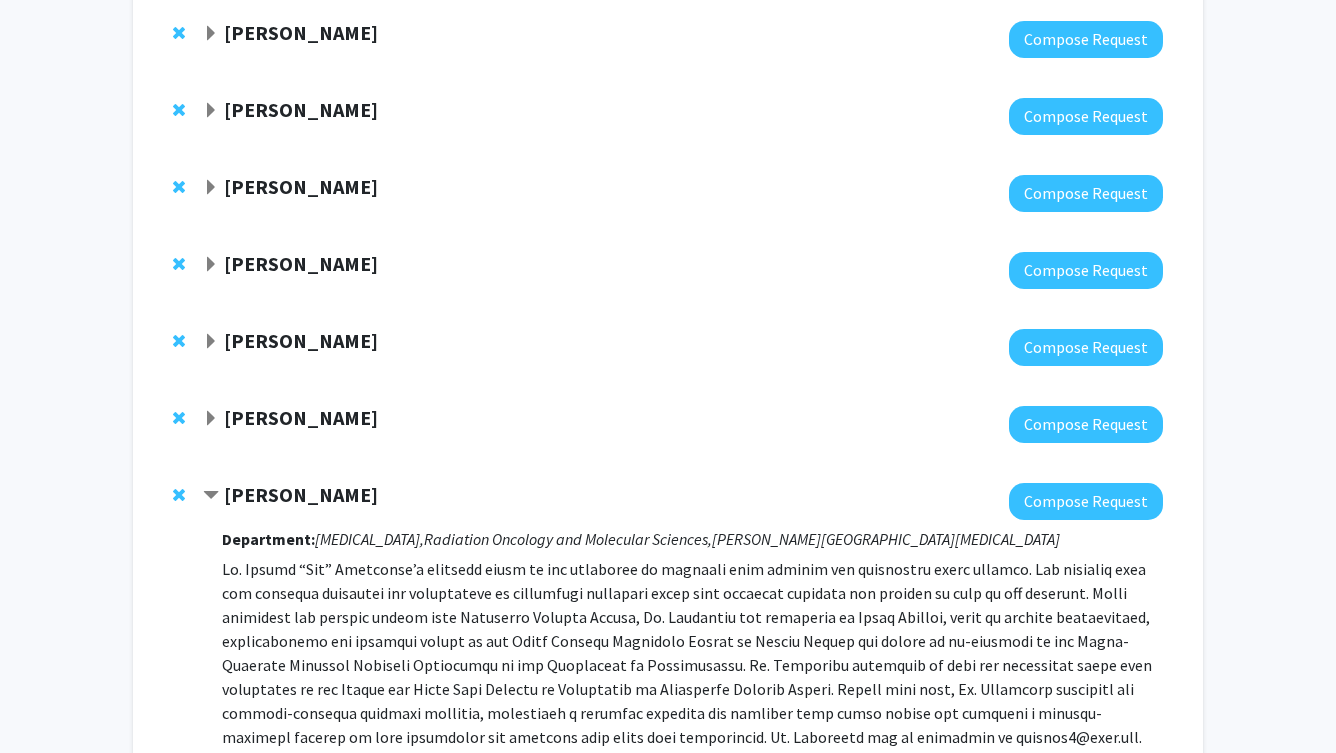 click on "Anthony K. L. Leung" 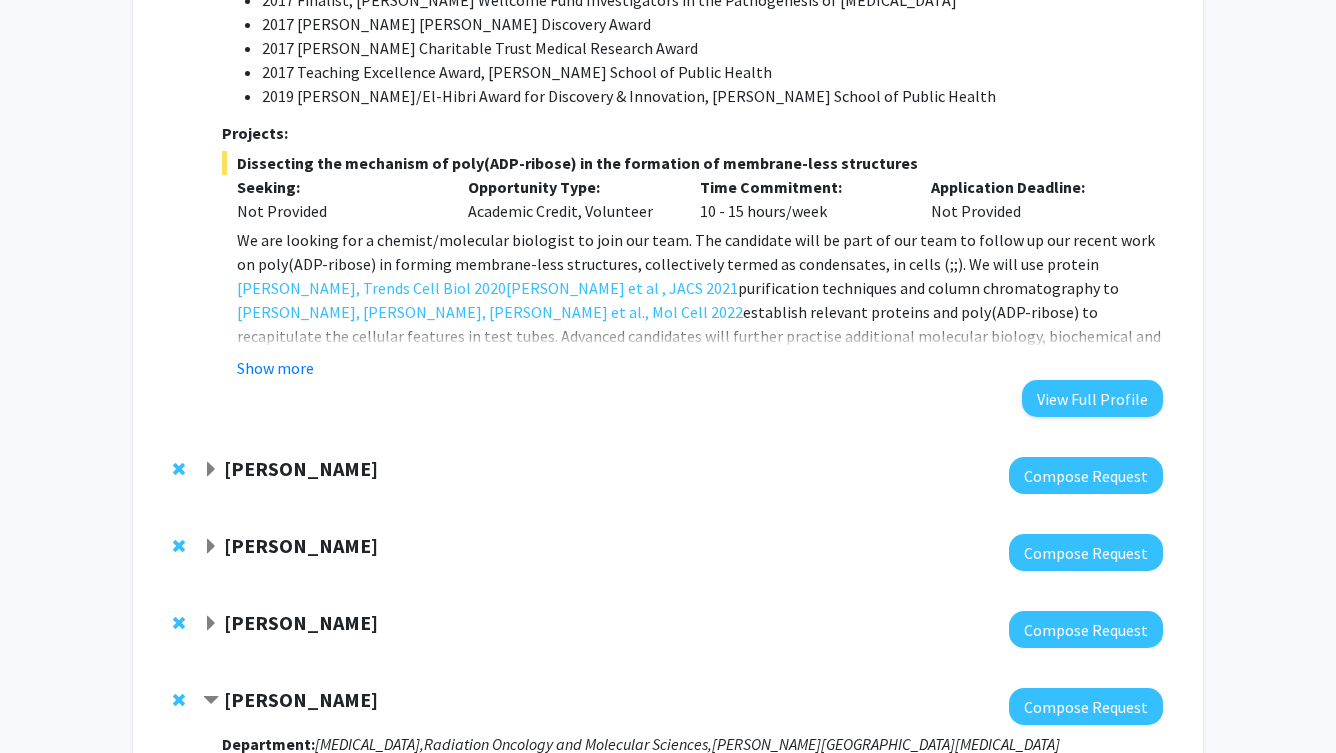 scroll, scrollTop: 3155, scrollLeft: 0, axis: vertical 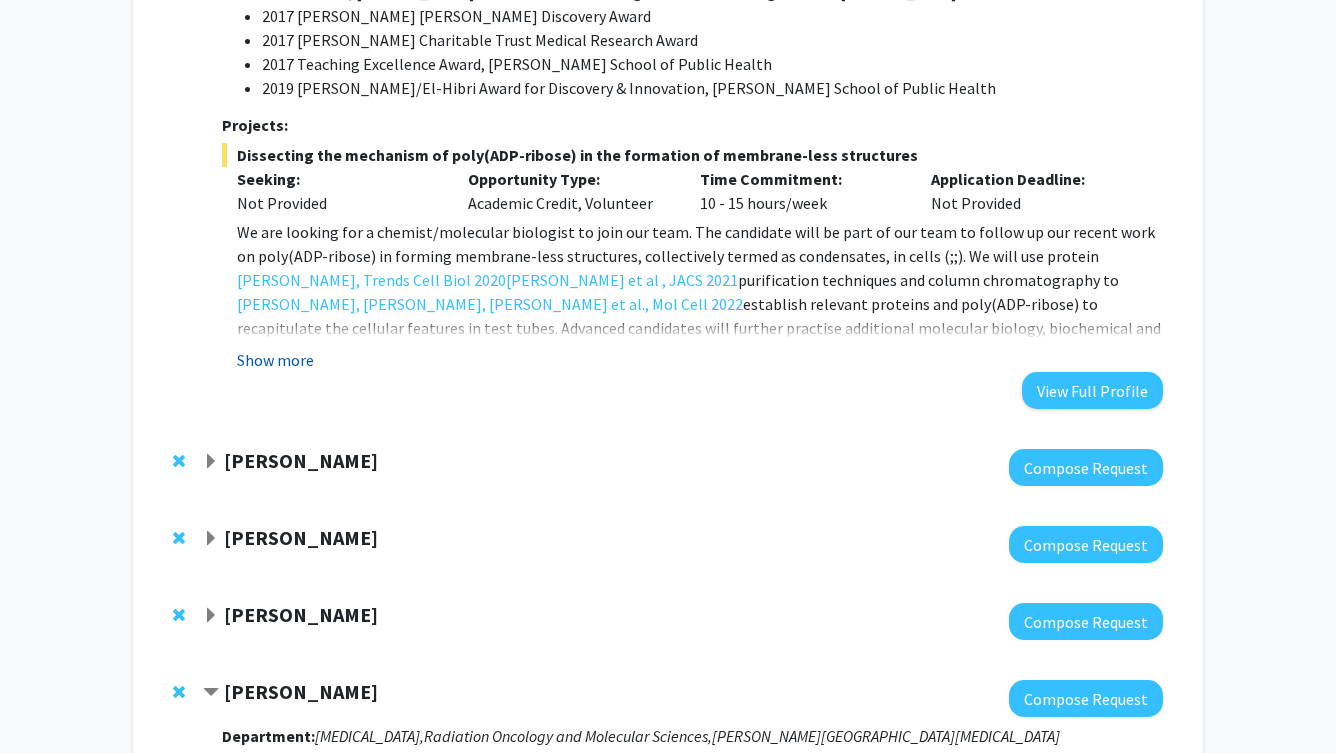 click on "Show more" at bounding box center (275, 360) 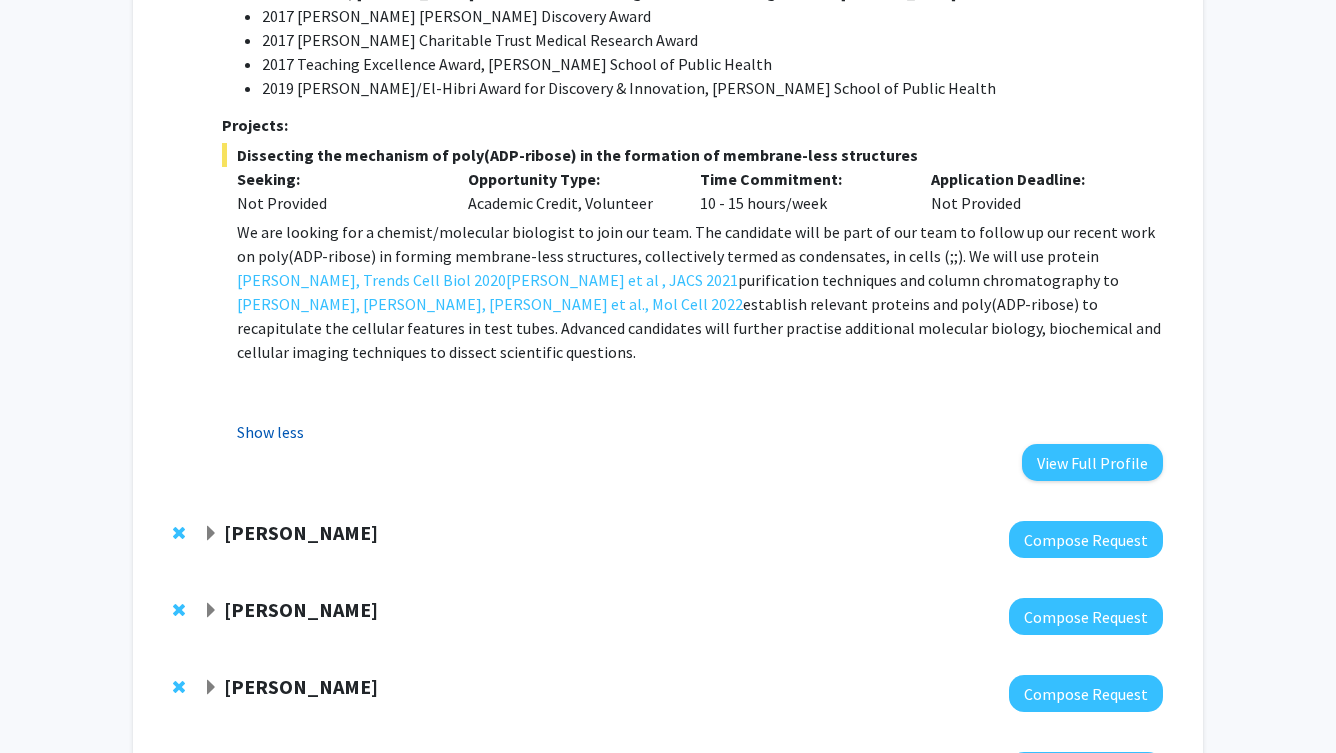 click on "Show less" at bounding box center (270, 432) 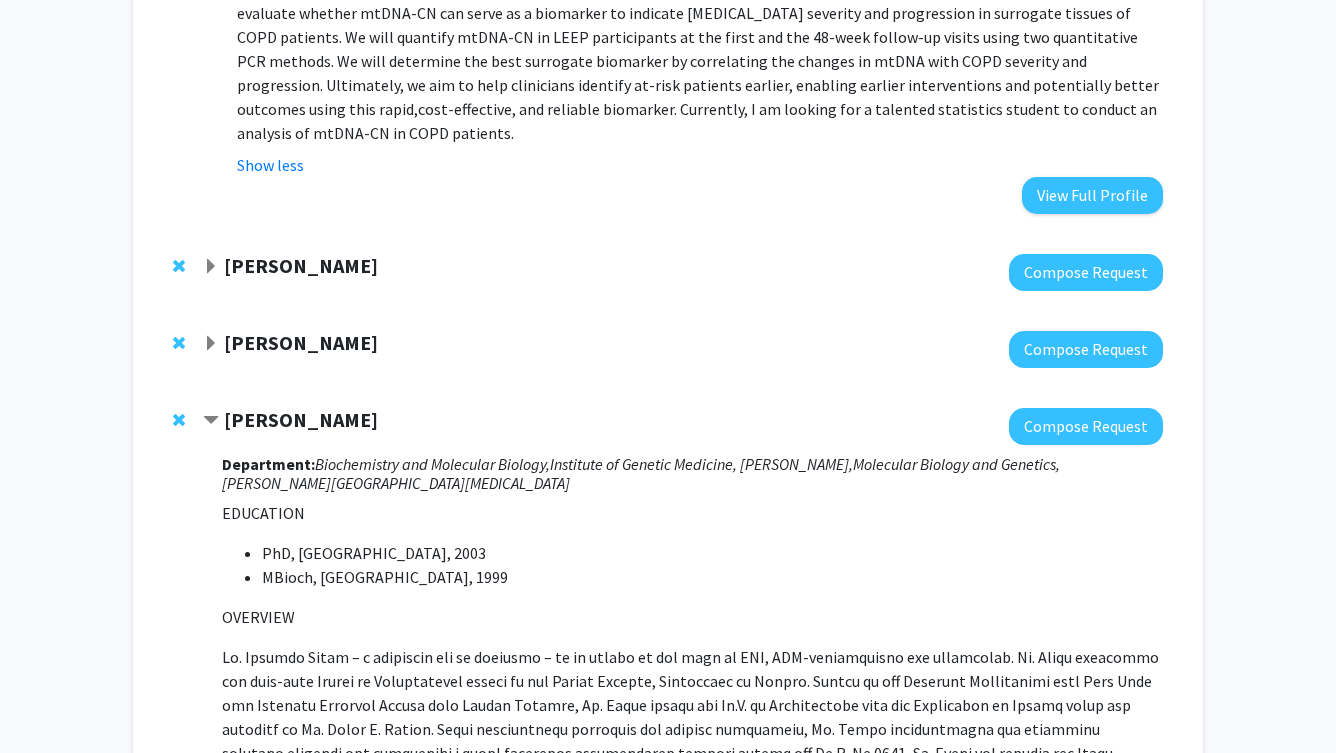 scroll, scrollTop: 1515, scrollLeft: 0, axis: vertical 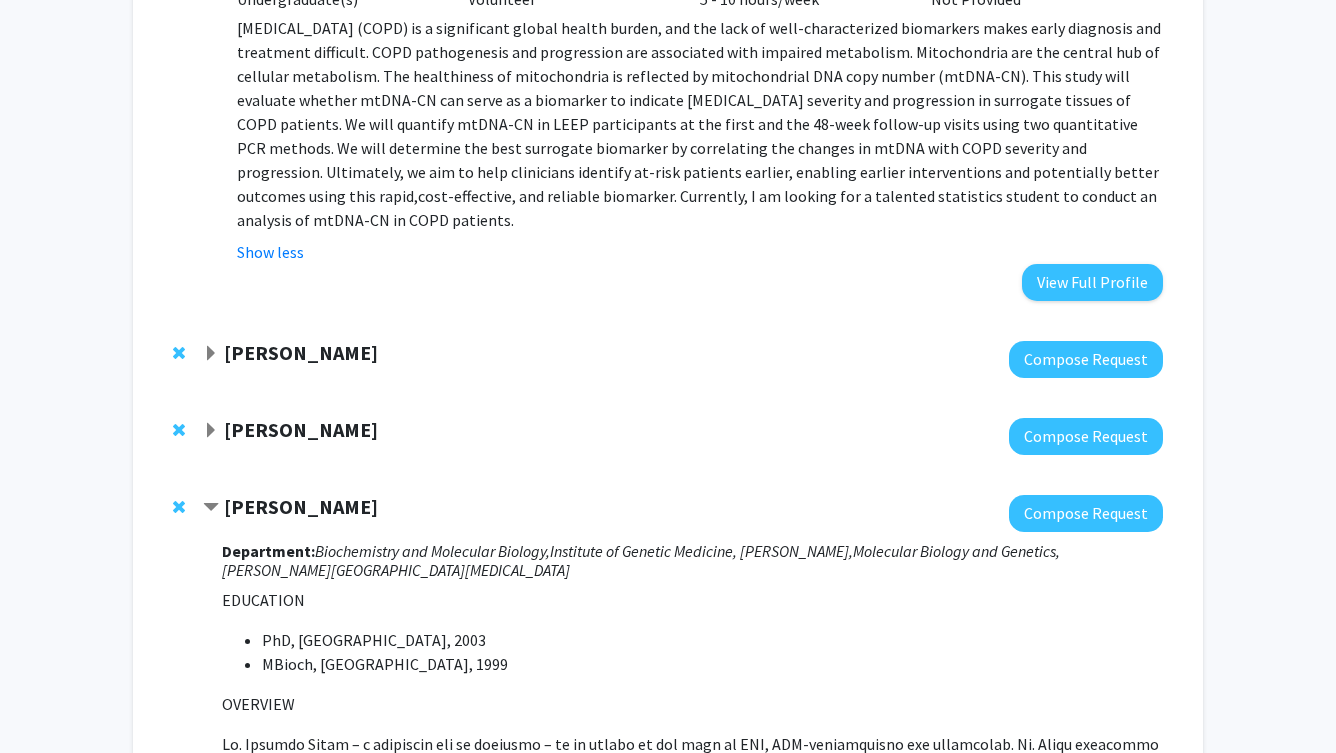 click on "Anthony K. L. Leung" 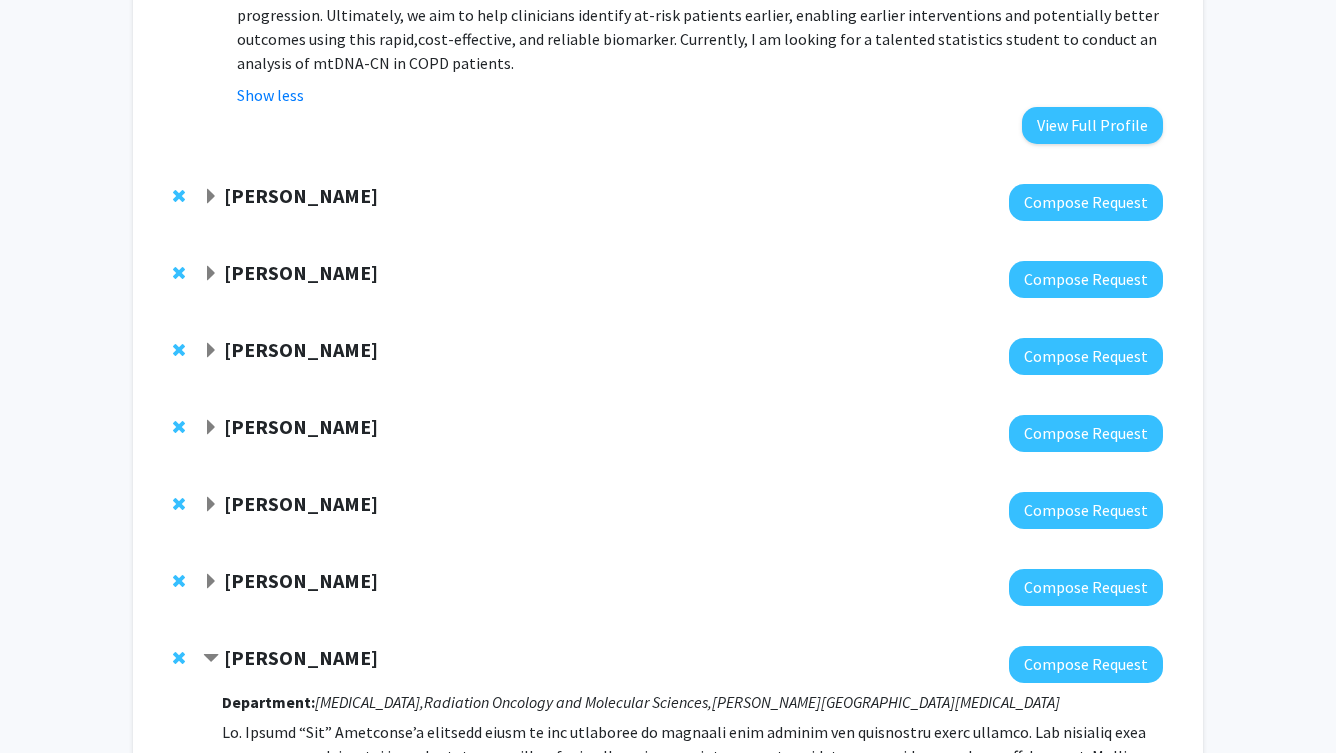 scroll, scrollTop: 1684, scrollLeft: 0, axis: vertical 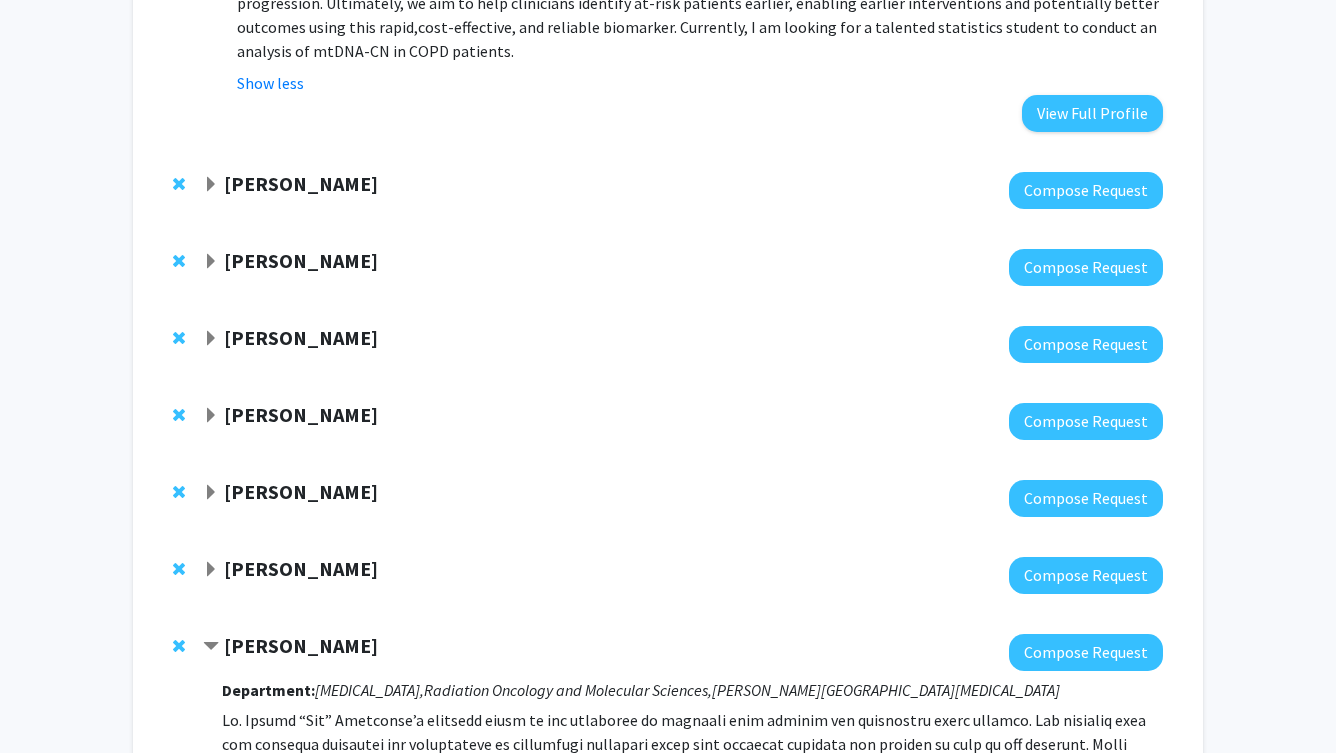 click on "Emily Johnson" 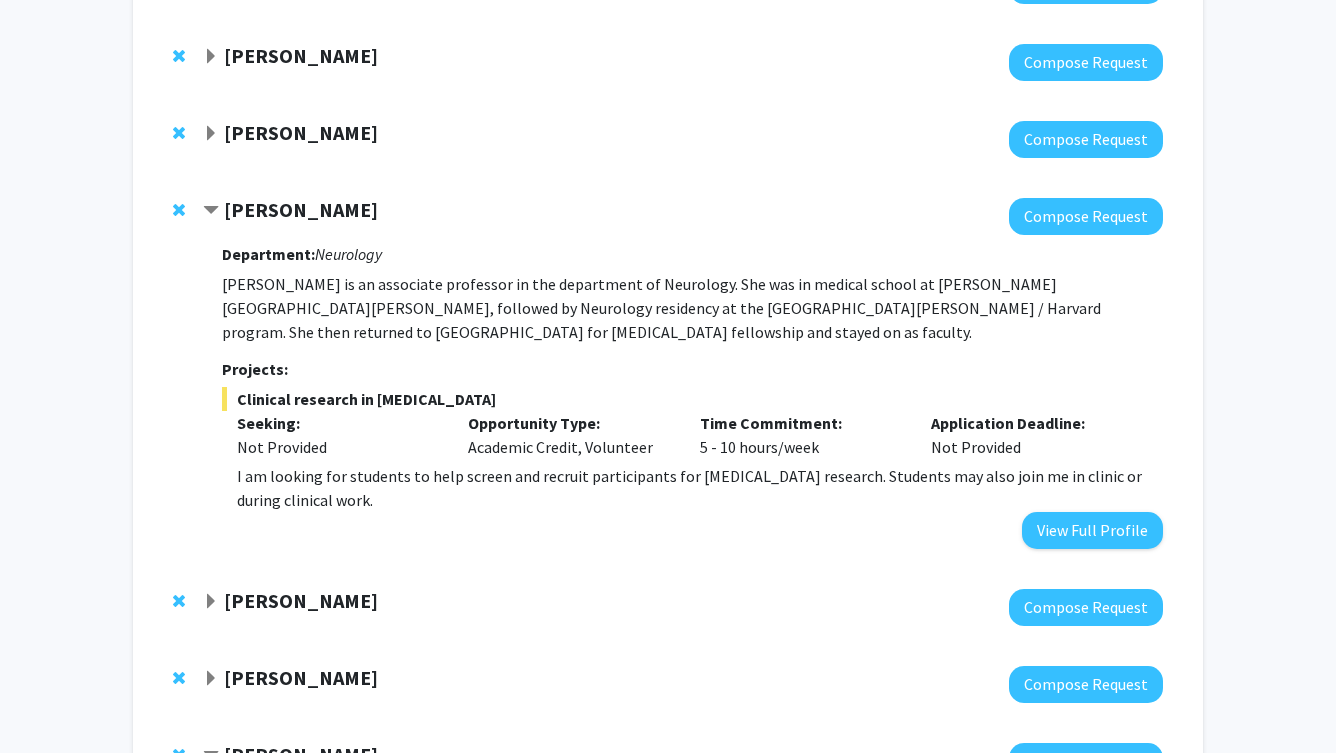 scroll, scrollTop: 1894, scrollLeft: 0, axis: vertical 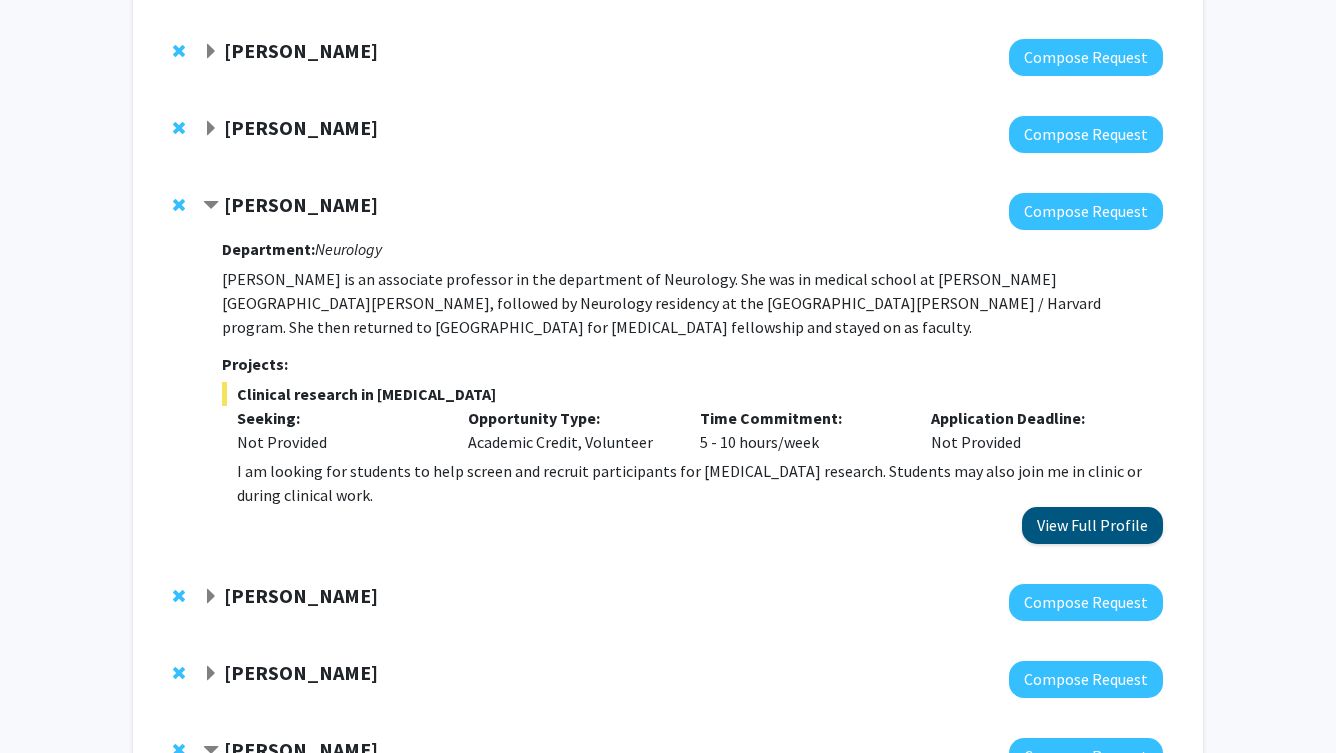 click on "View Full Profile" at bounding box center (1092, 525) 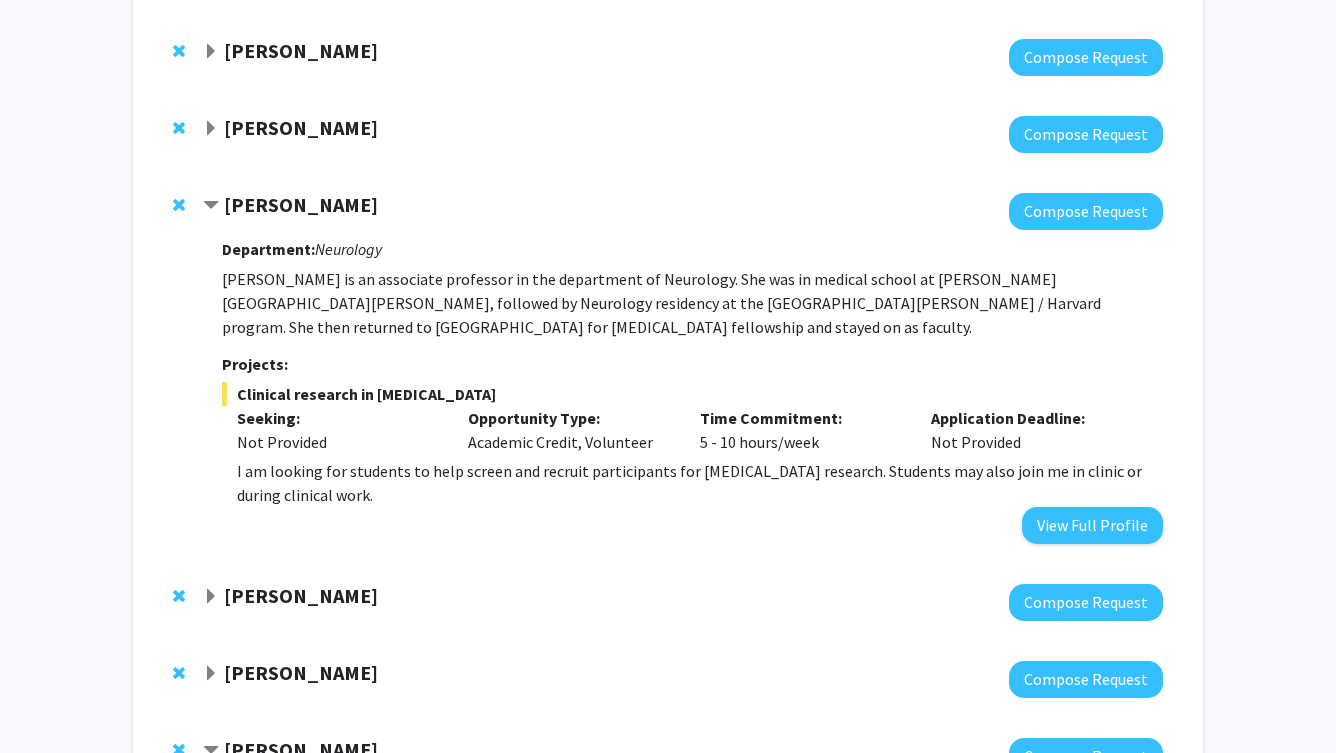 click on "Emily Johnson" 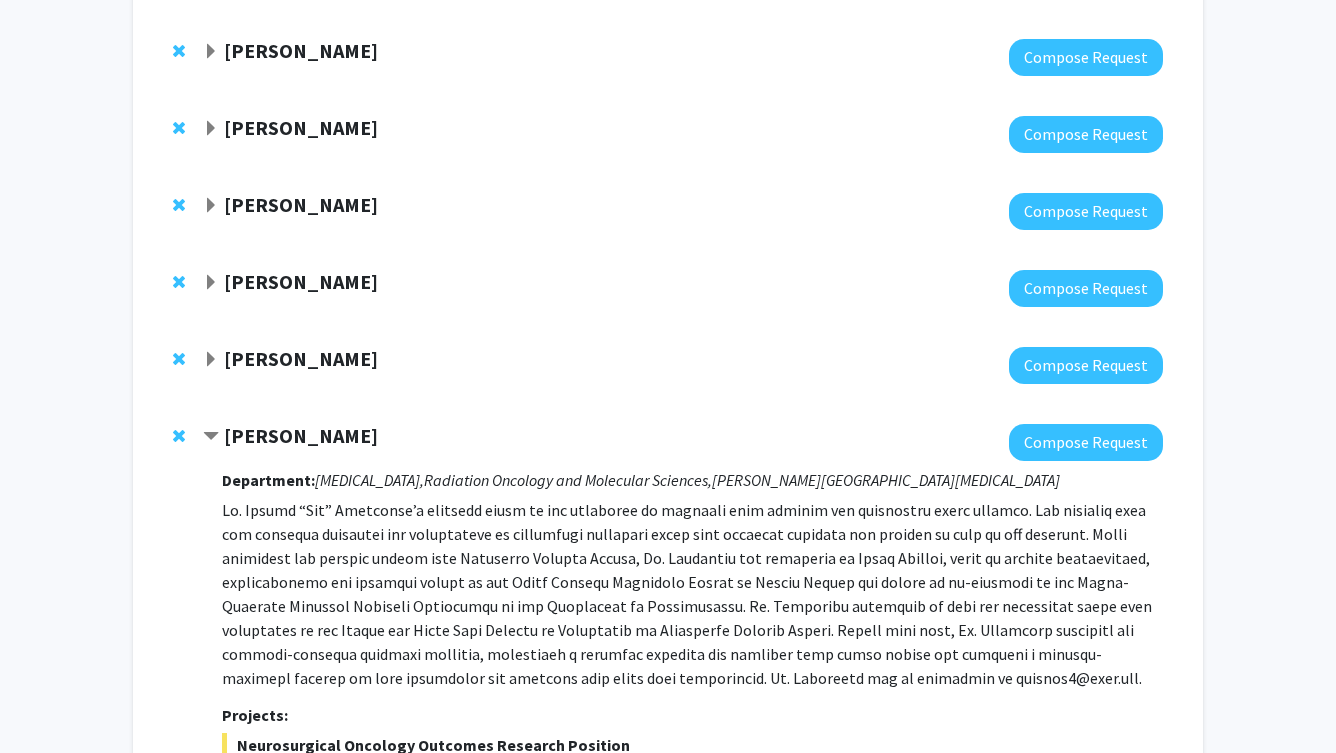 click on "Amir Kashani" 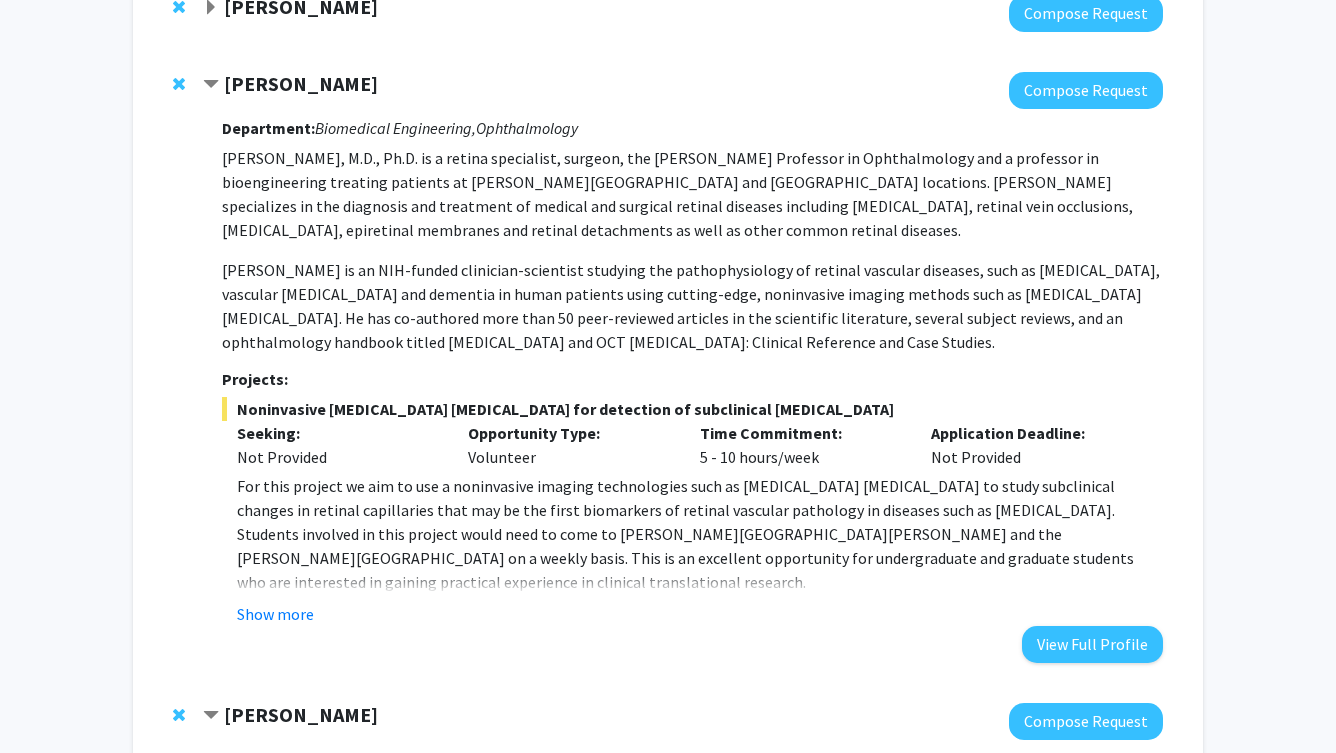 scroll, scrollTop: 2170, scrollLeft: 0, axis: vertical 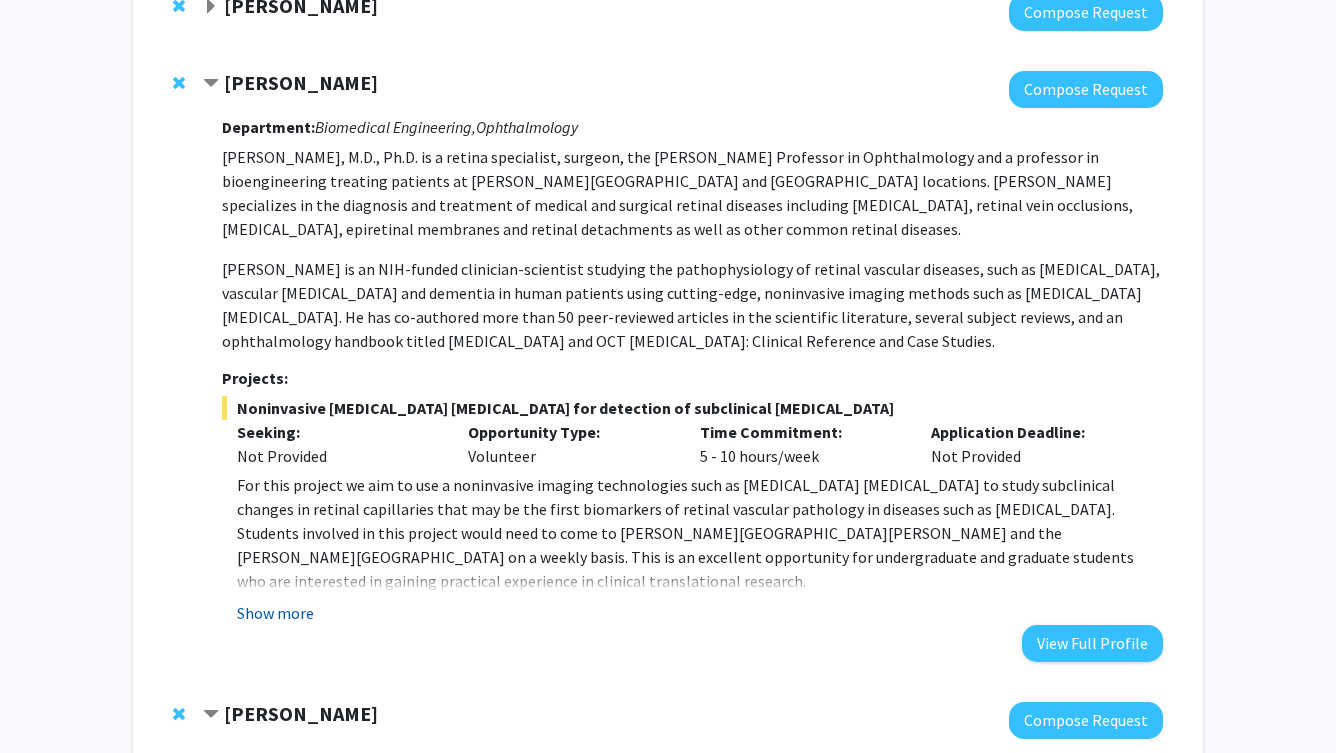 click on "Show more" at bounding box center [275, 613] 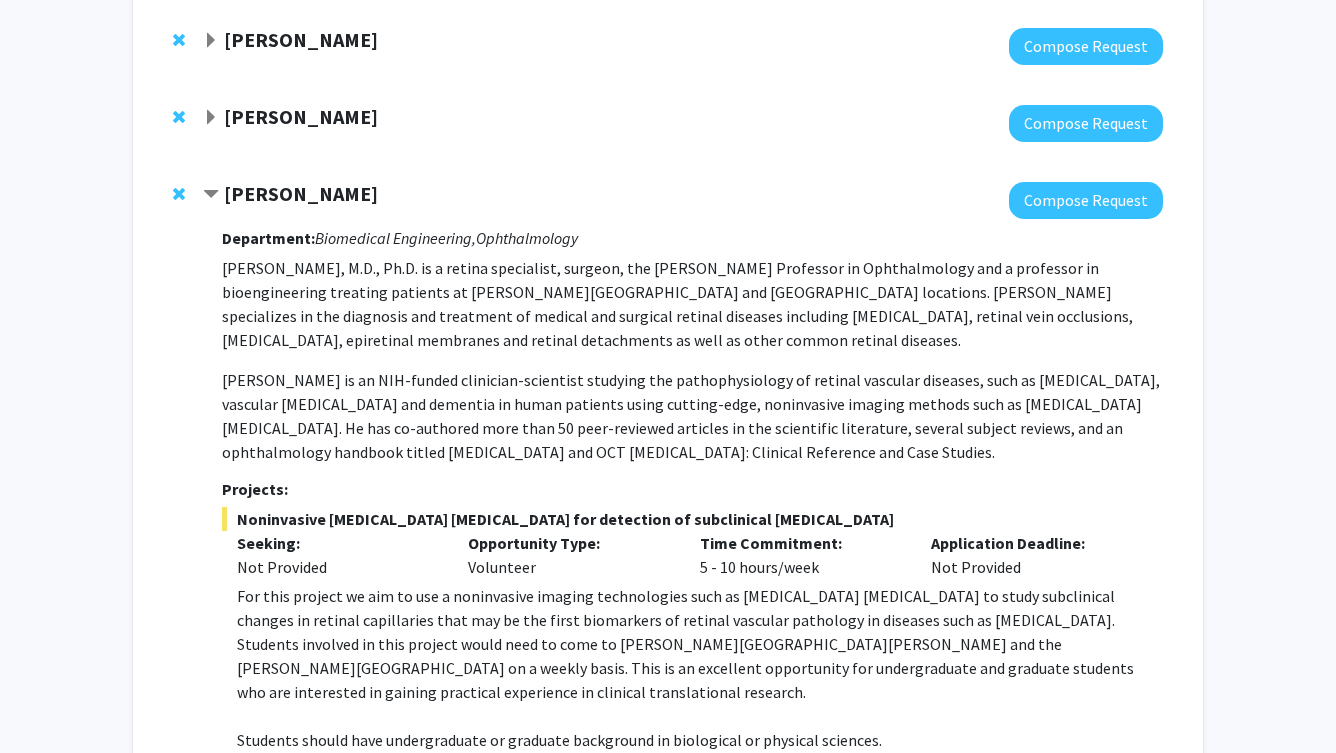 scroll, scrollTop: 2019, scrollLeft: 0, axis: vertical 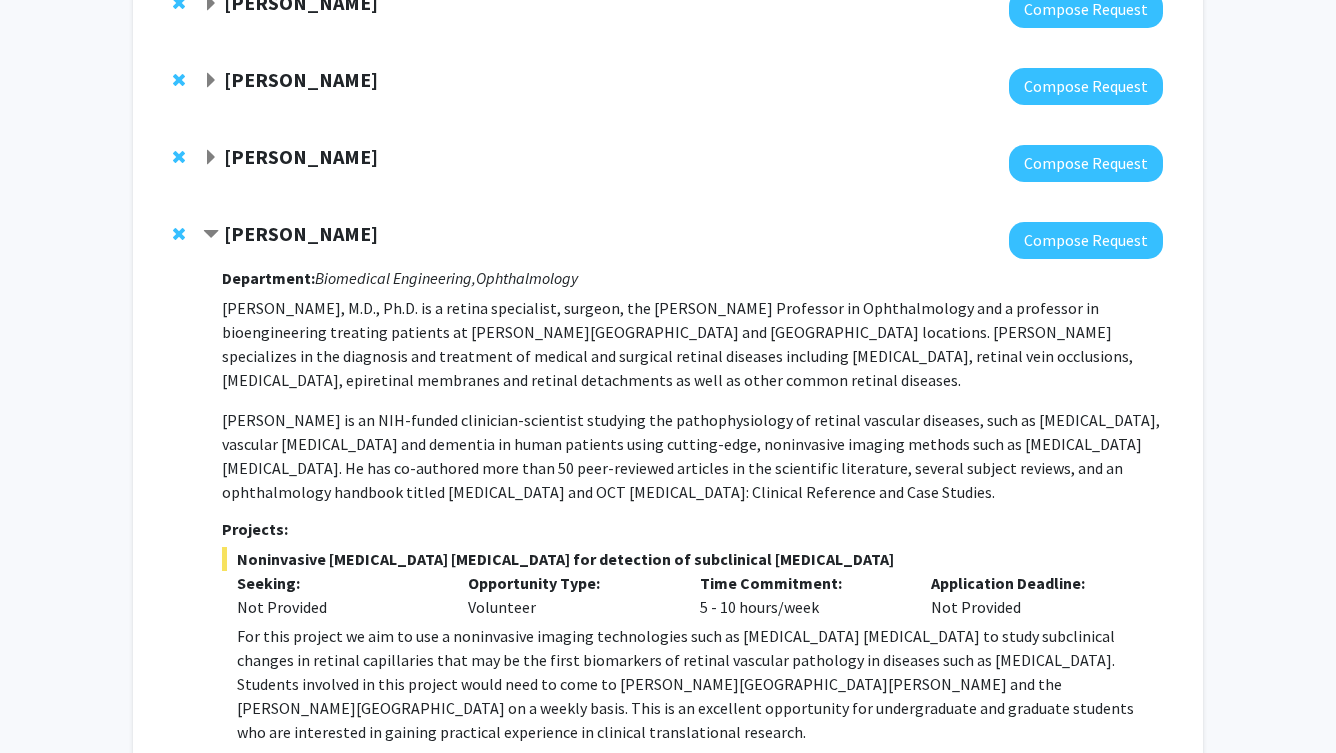 click 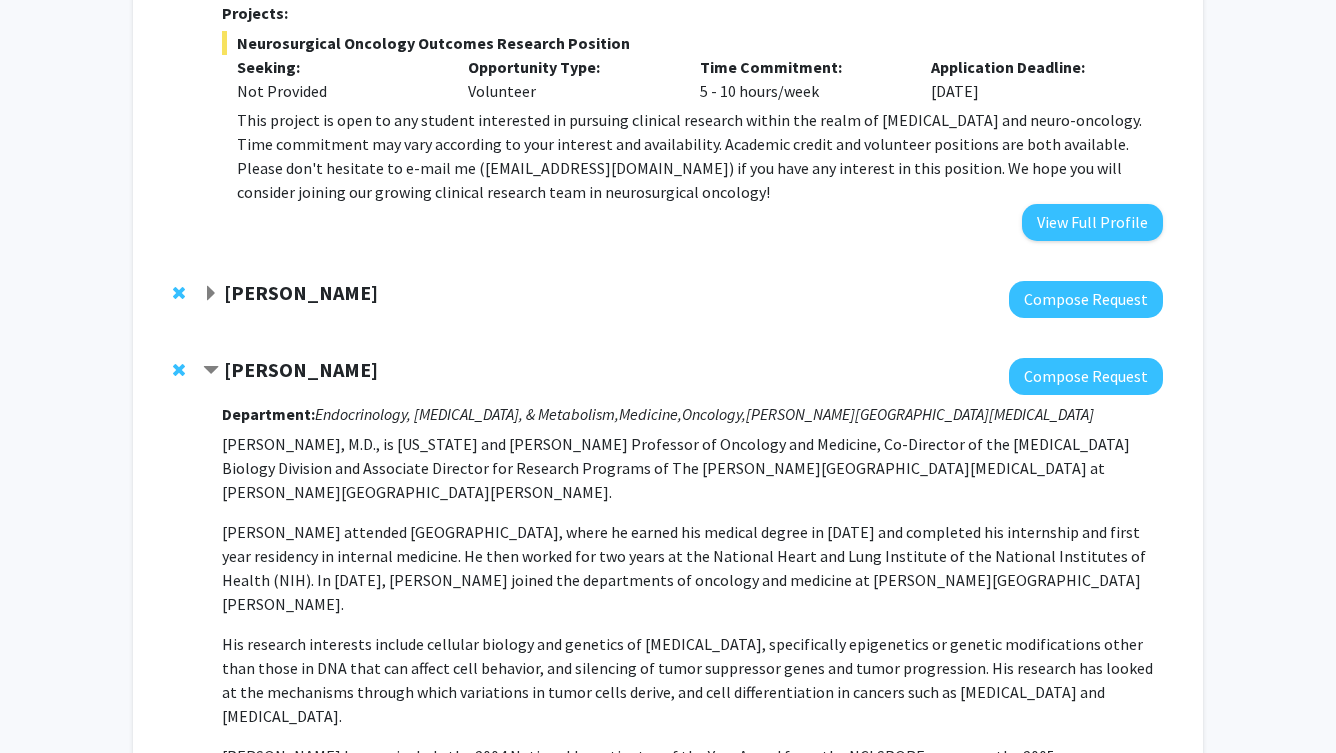 scroll, scrollTop: 2516, scrollLeft: 0, axis: vertical 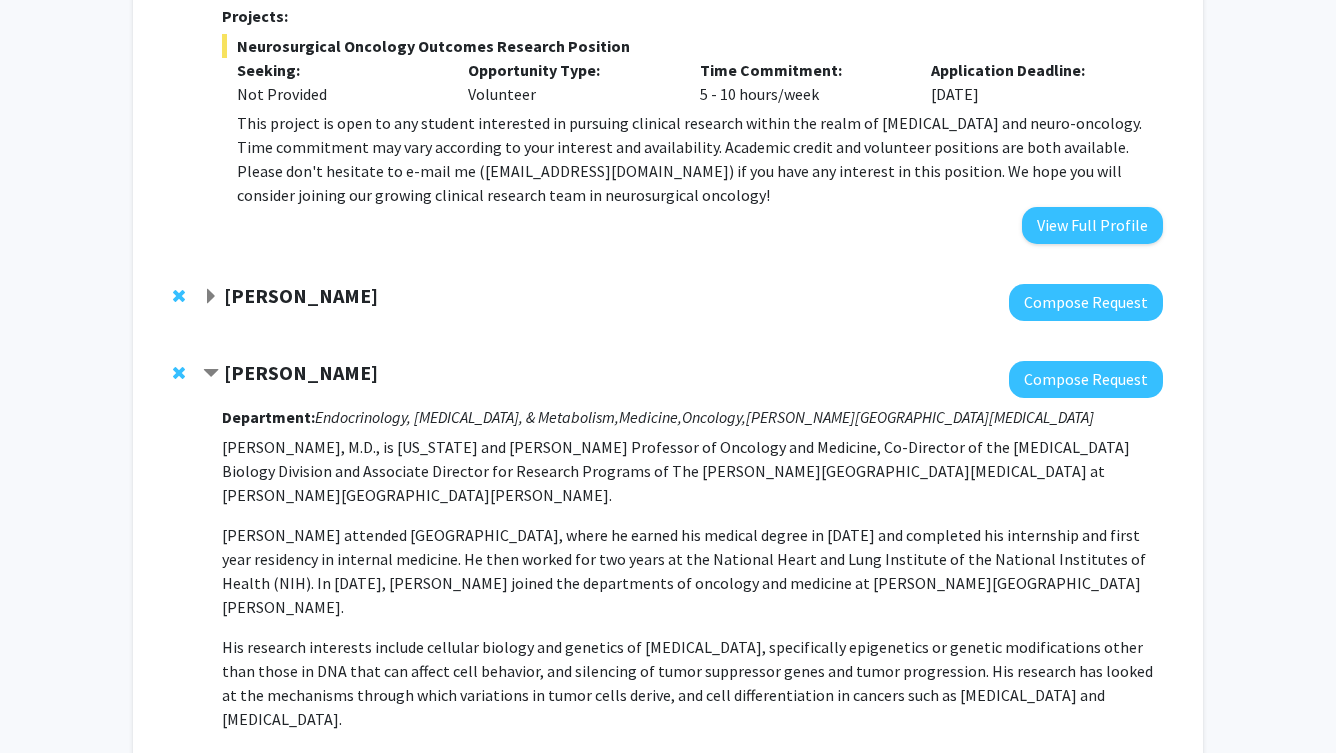 click on "Robert Stevens" 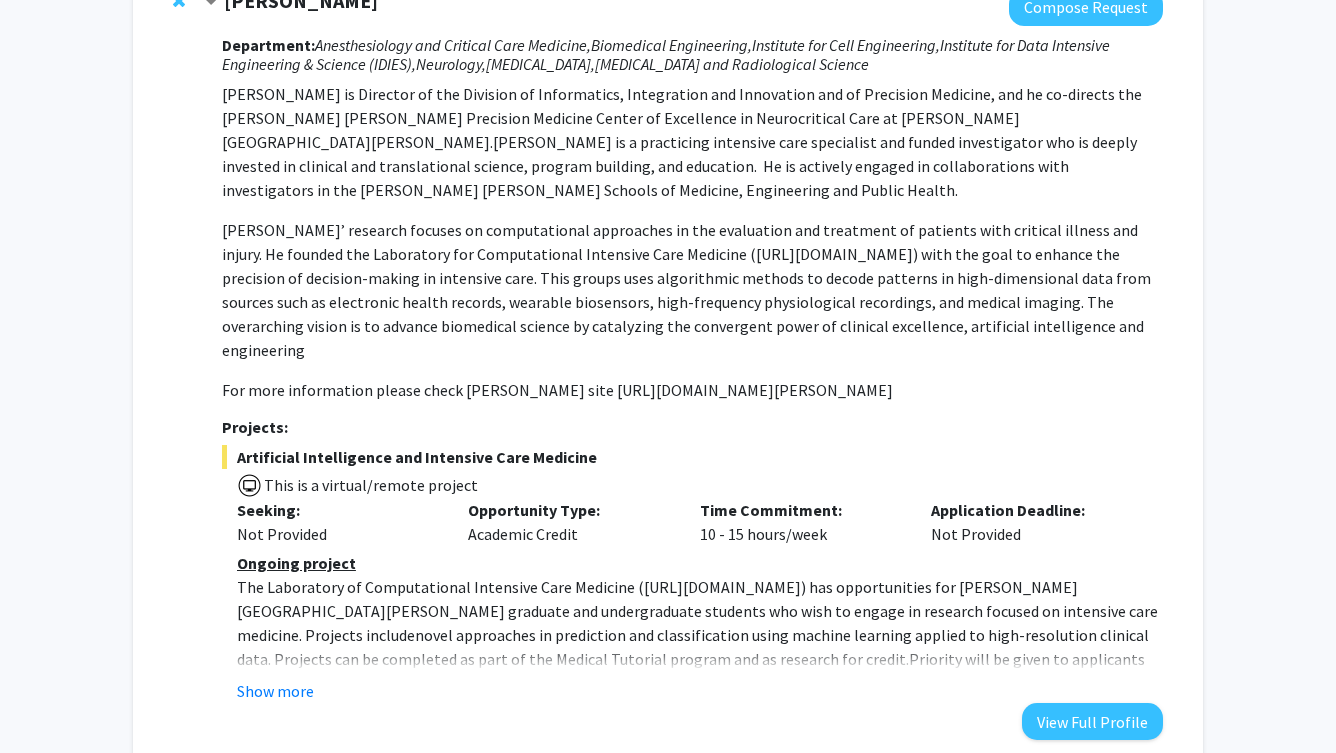 scroll, scrollTop: 2814, scrollLeft: 0, axis: vertical 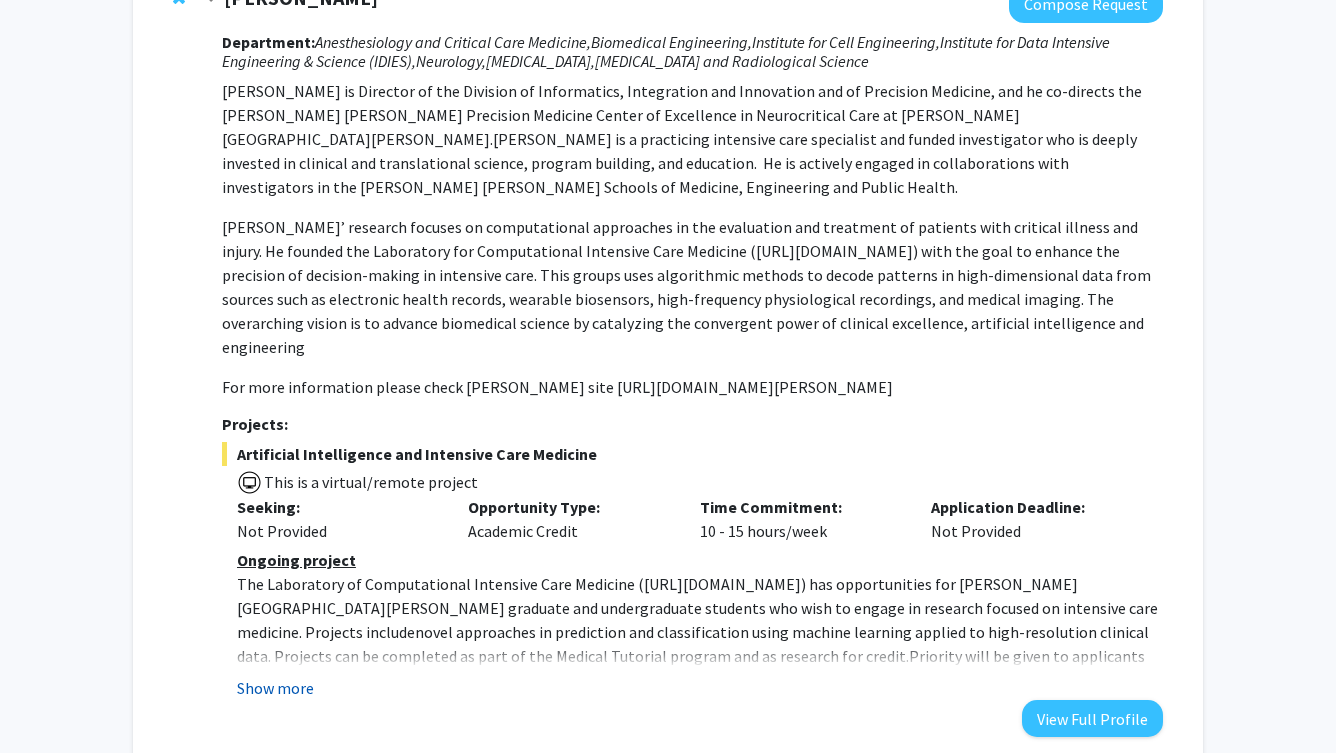 click on "Show more" at bounding box center [275, 688] 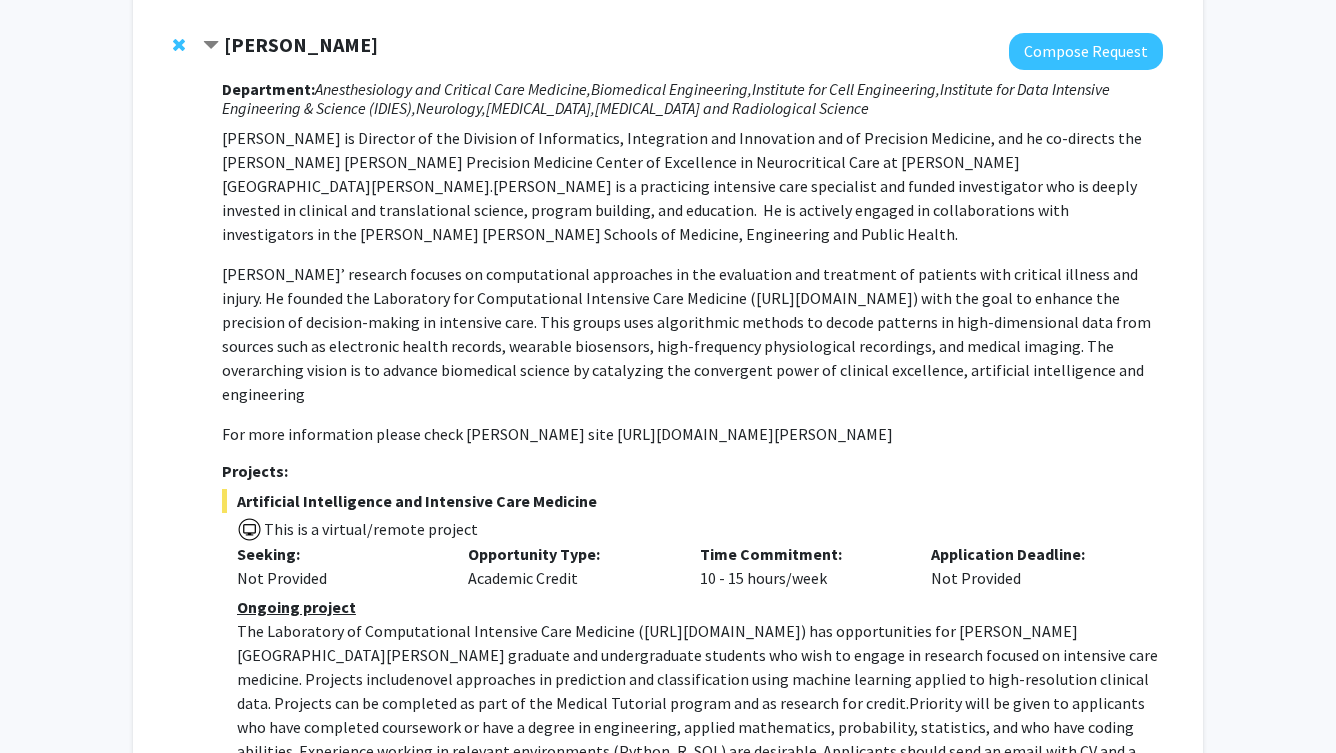 scroll, scrollTop: 2676, scrollLeft: 0, axis: vertical 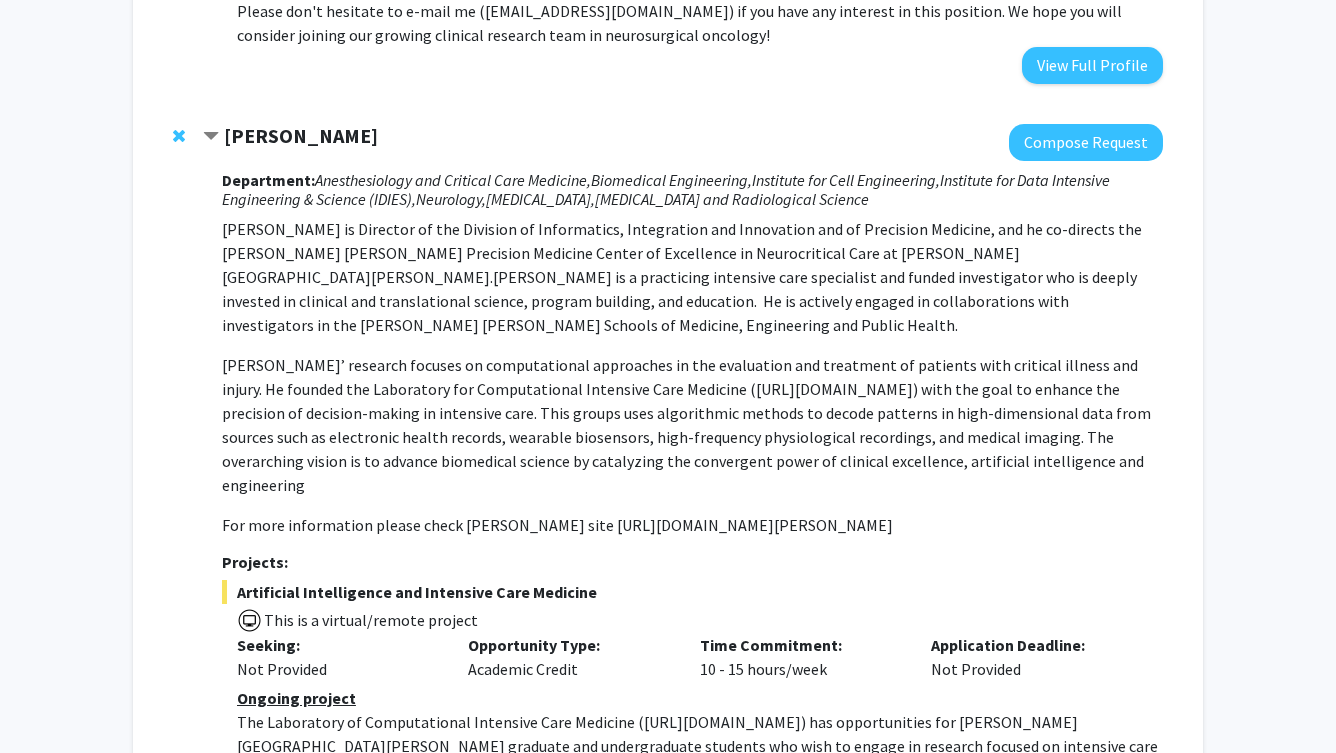 click on "Robert Stevens" 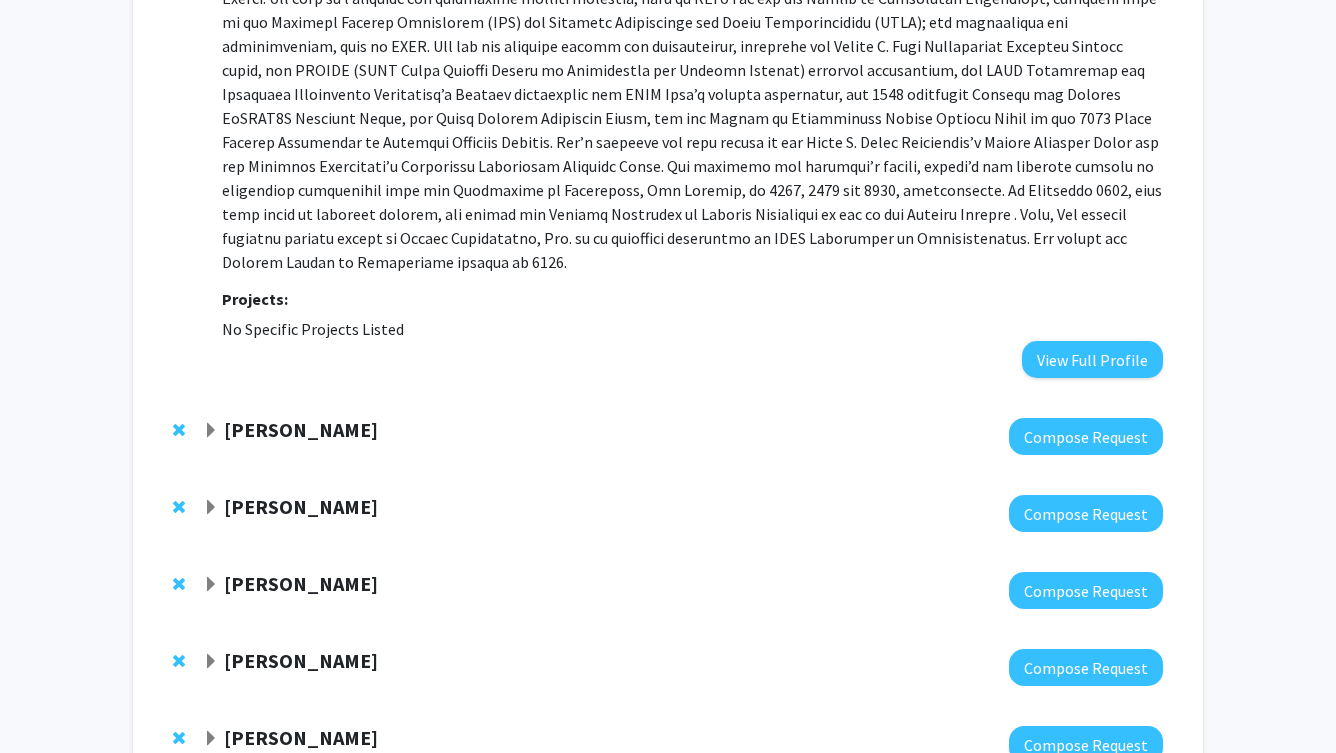 scroll, scrollTop: 6007, scrollLeft: 0, axis: vertical 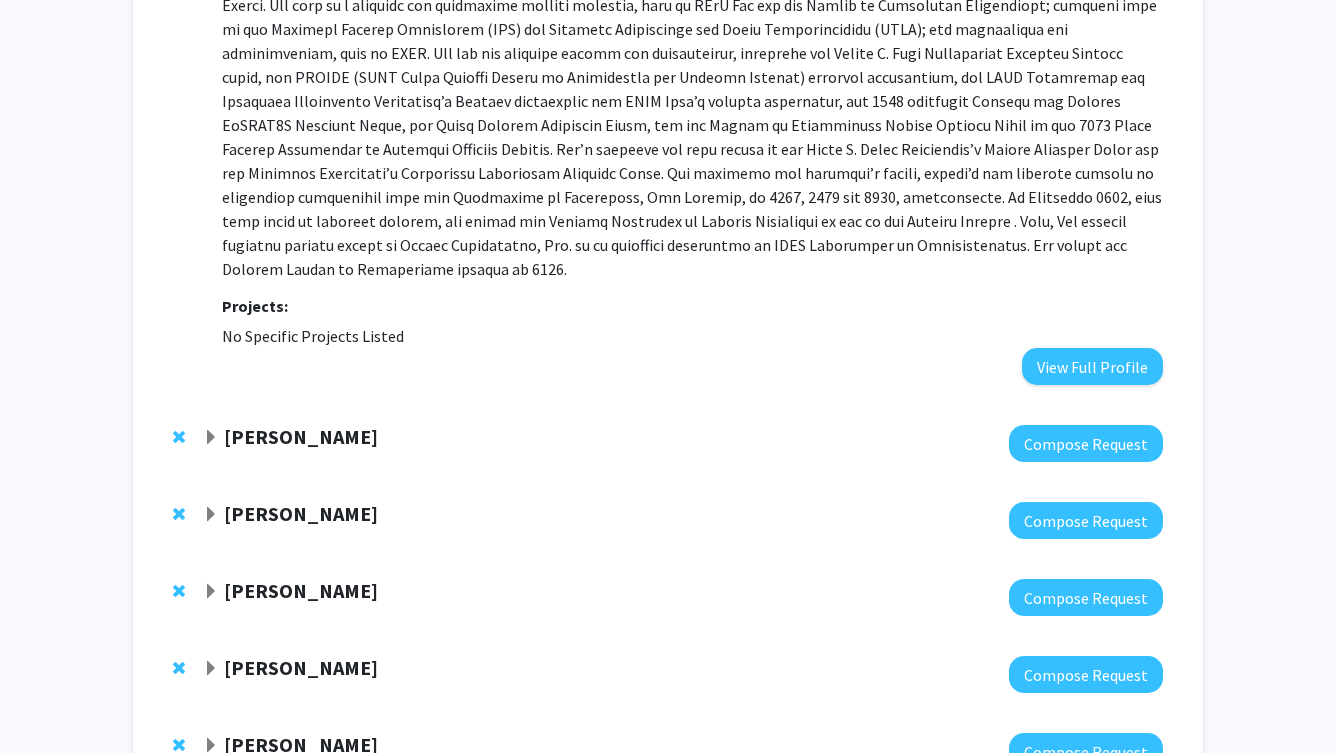 click on "Andrew Holland" 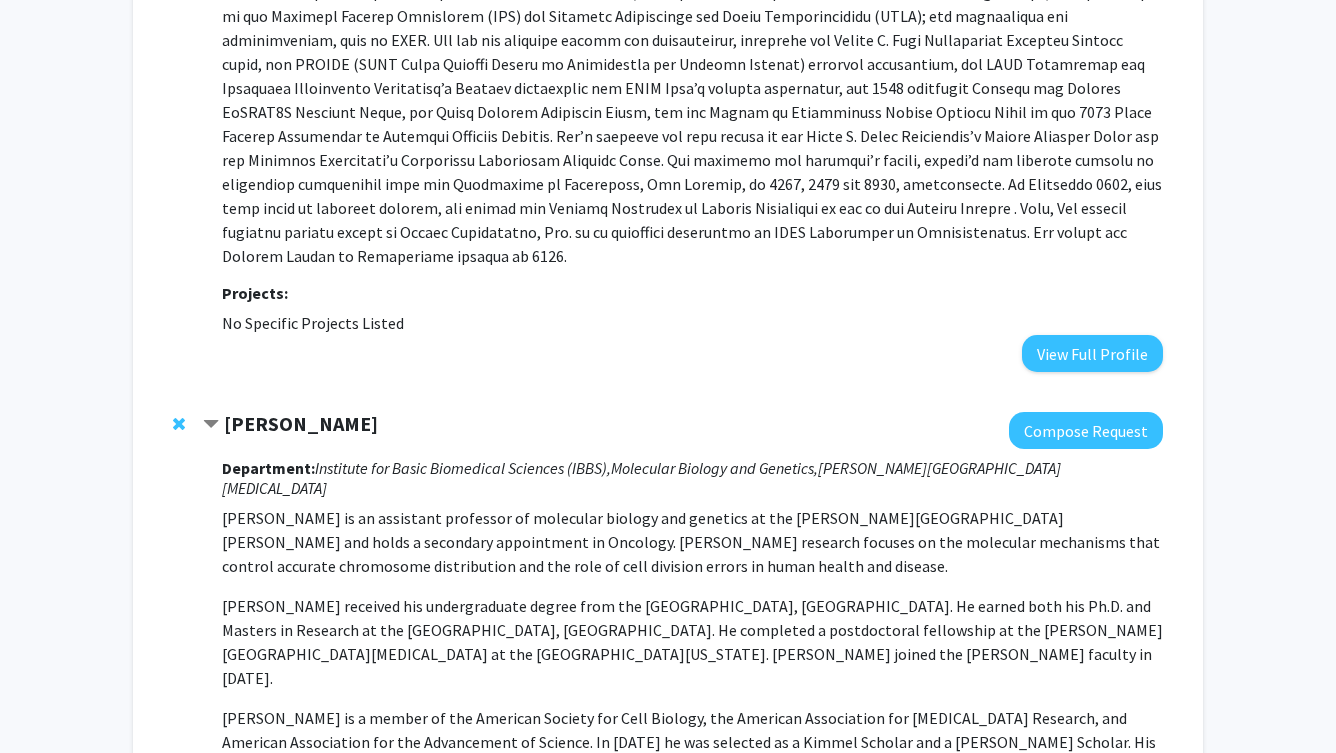 scroll, scrollTop: 6023, scrollLeft: 0, axis: vertical 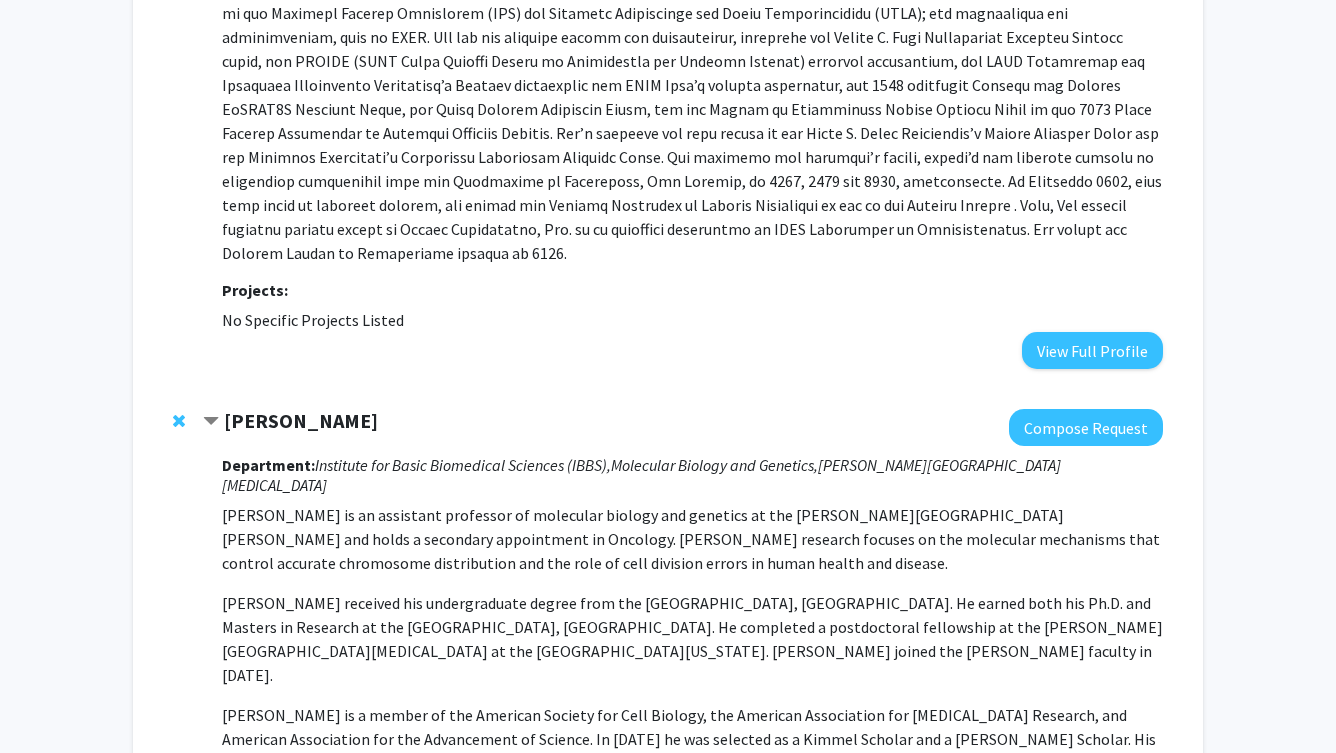 click on "Andrew Holland" 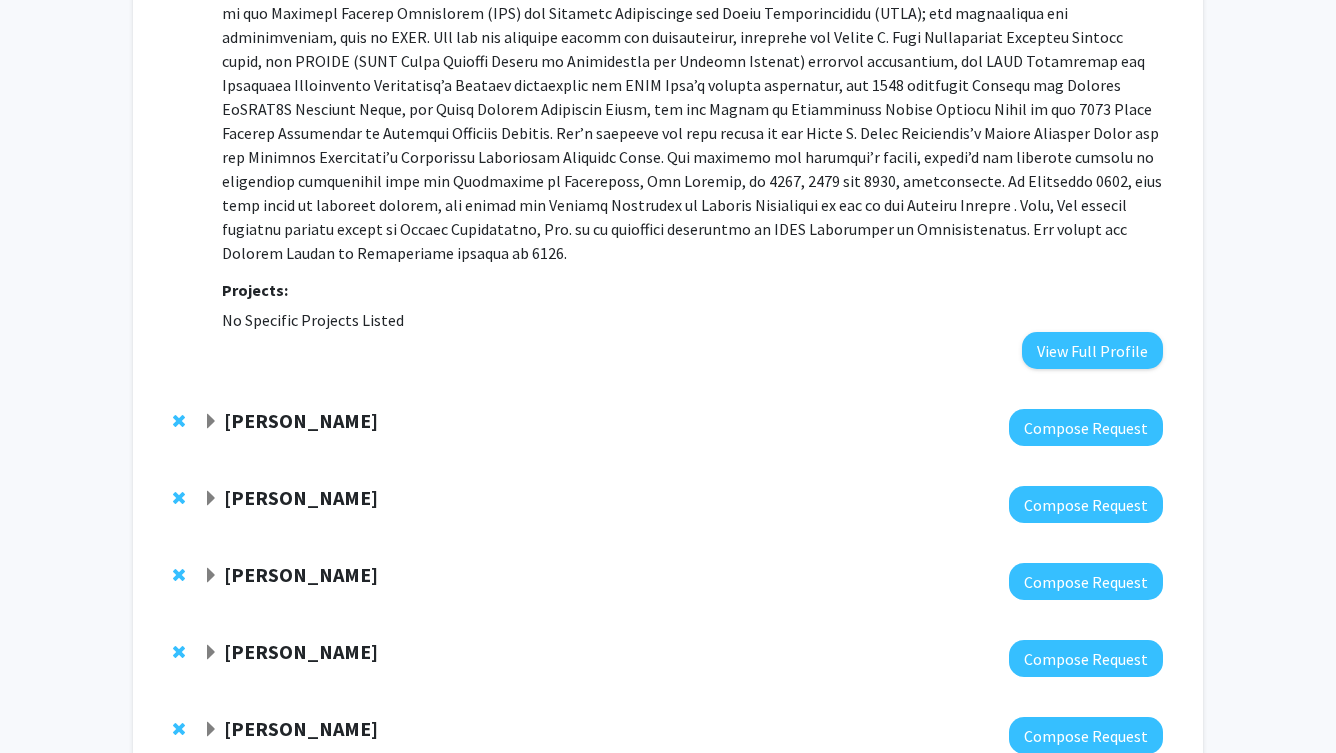 click on "Andrew Holland" 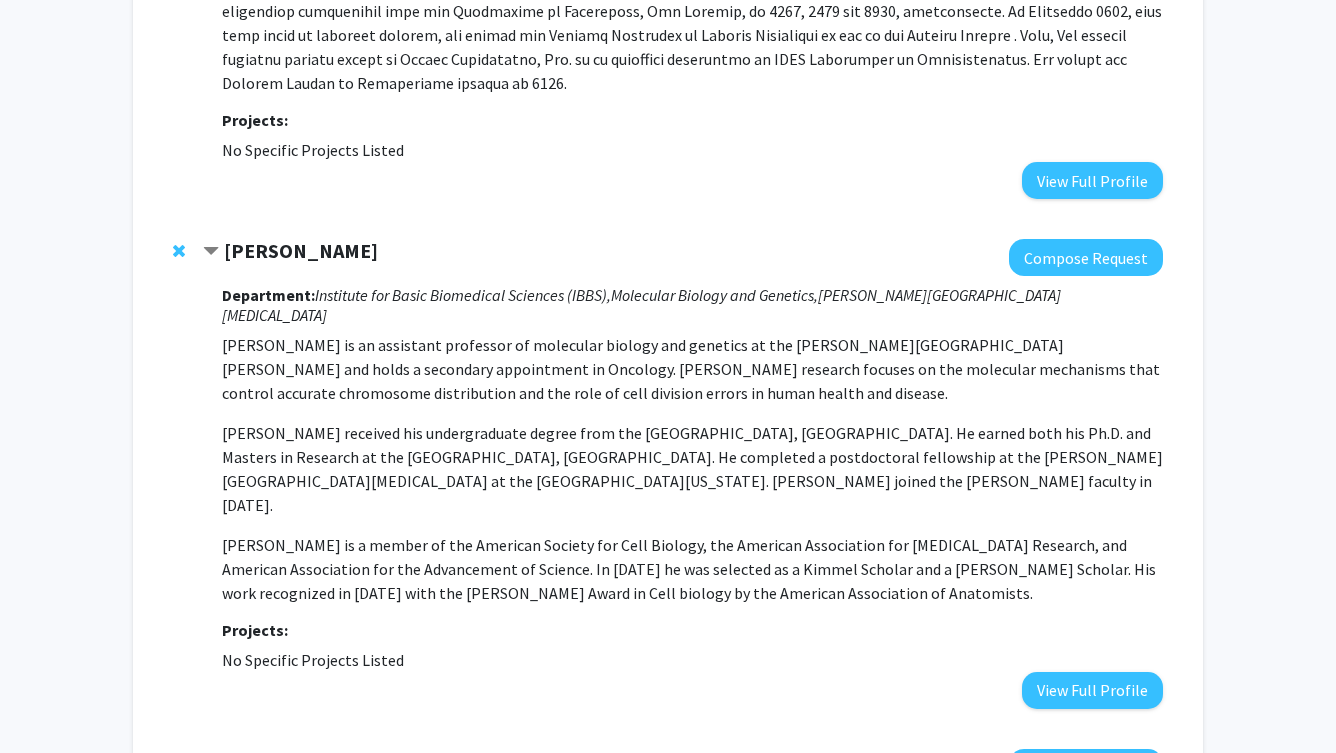 scroll, scrollTop: 6260, scrollLeft: 0, axis: vertical 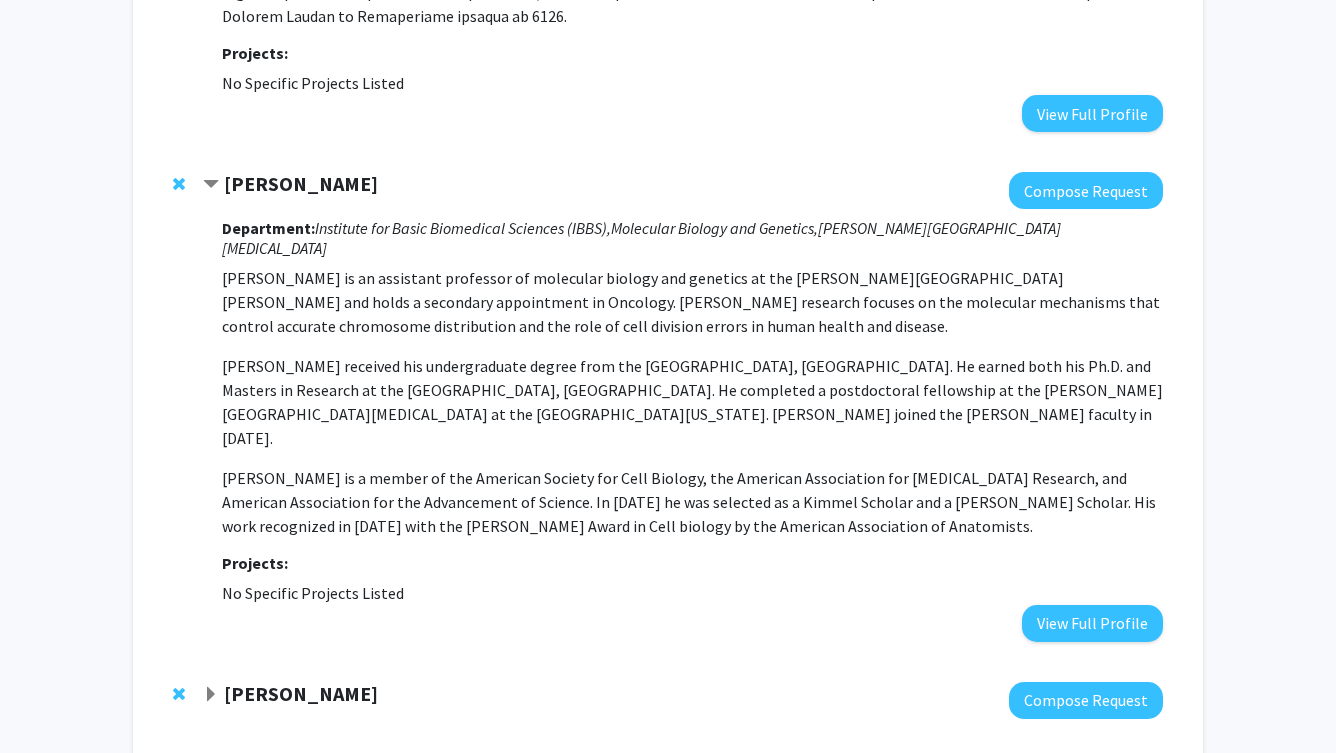 click on "Scot Kuo" 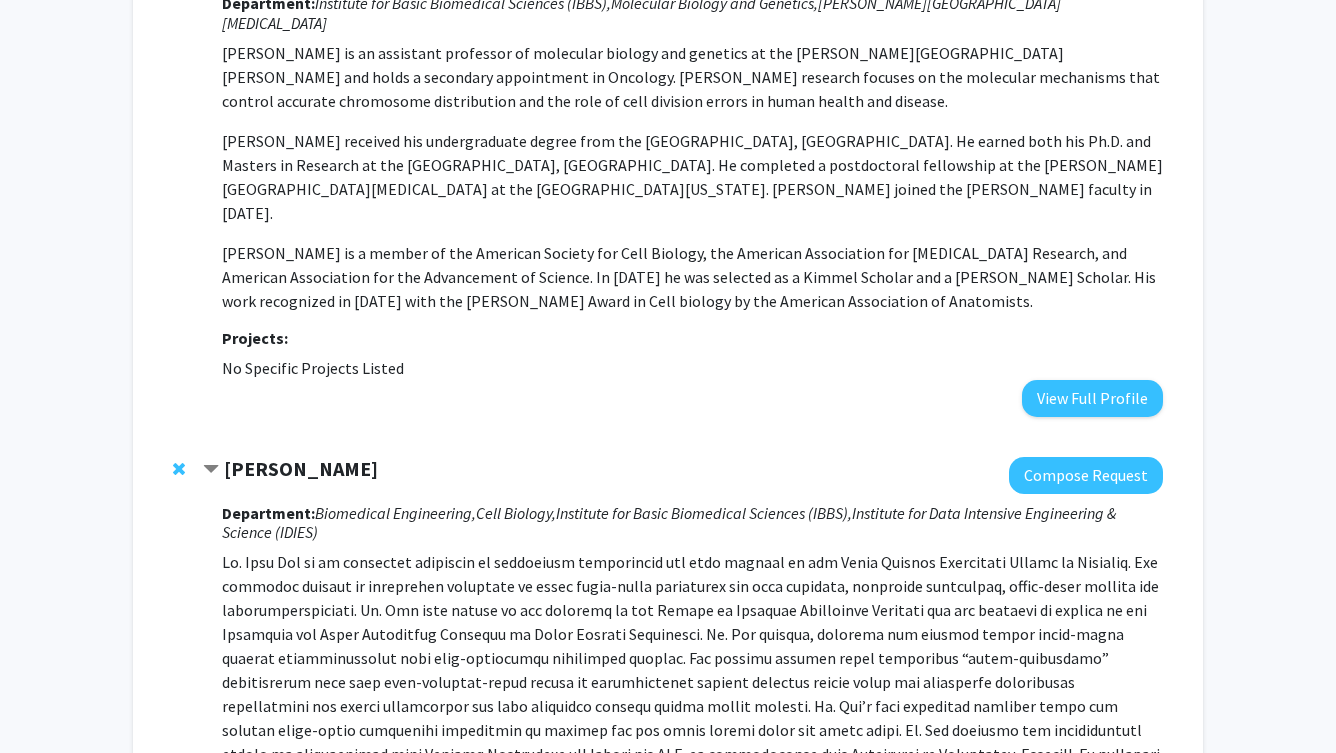 scroll, scrollTop: 6488, scrollLeft: 0, axis: vertical 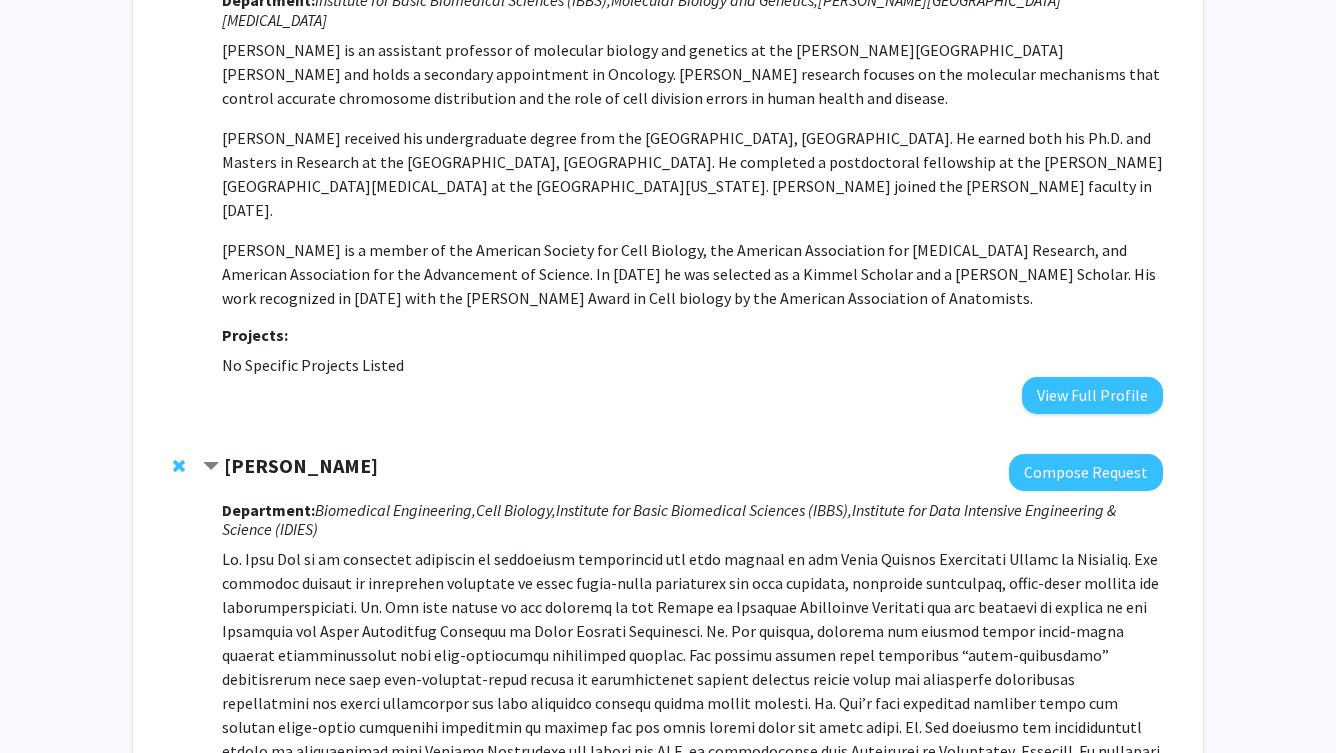 click on "Scot Kuo" 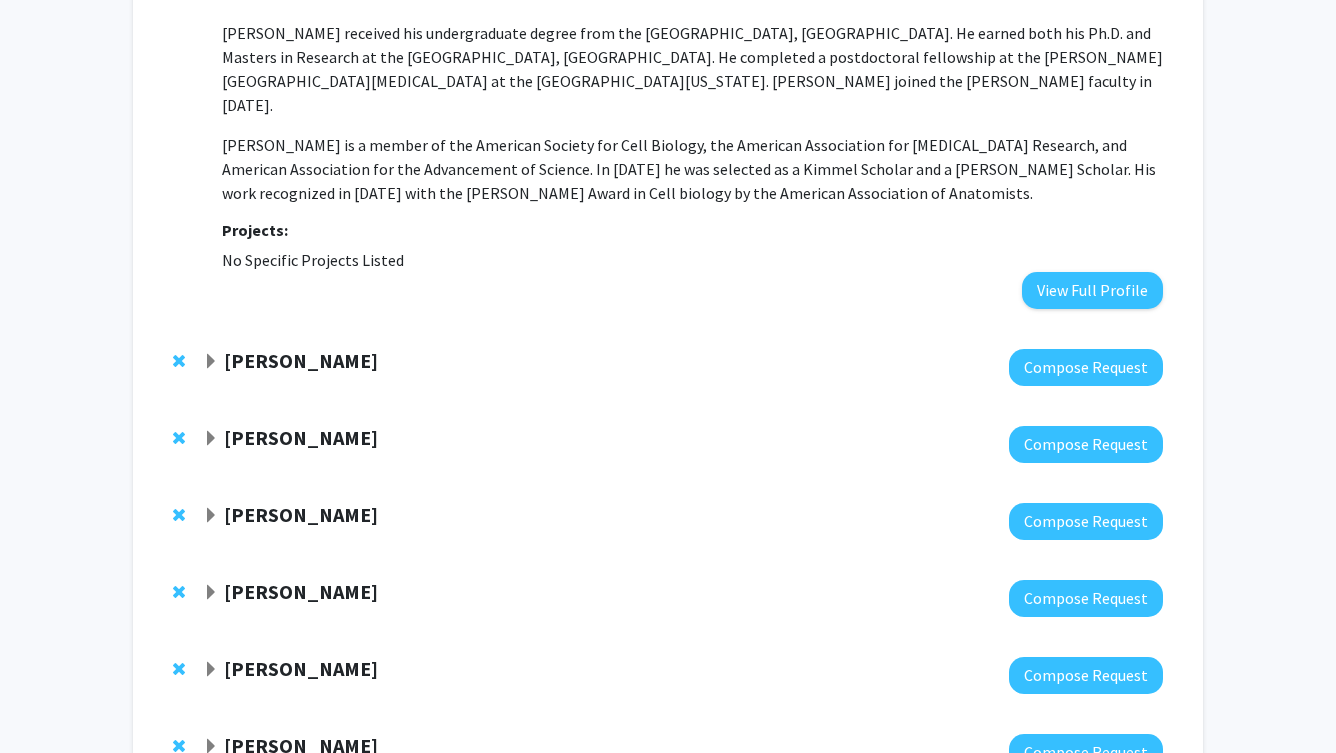 scroll, scrollTop: 6599, scrollLeft: 0, axis: vertical 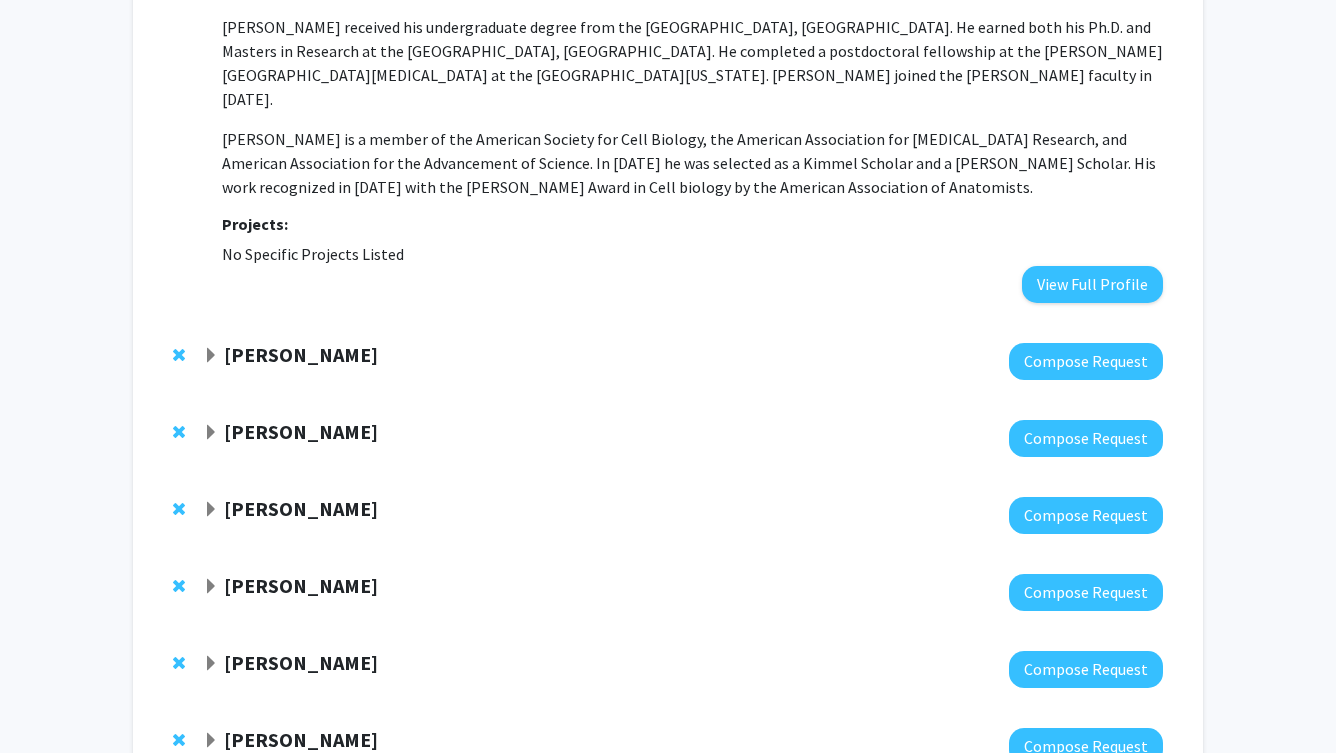 click on "Kristine Glunde" 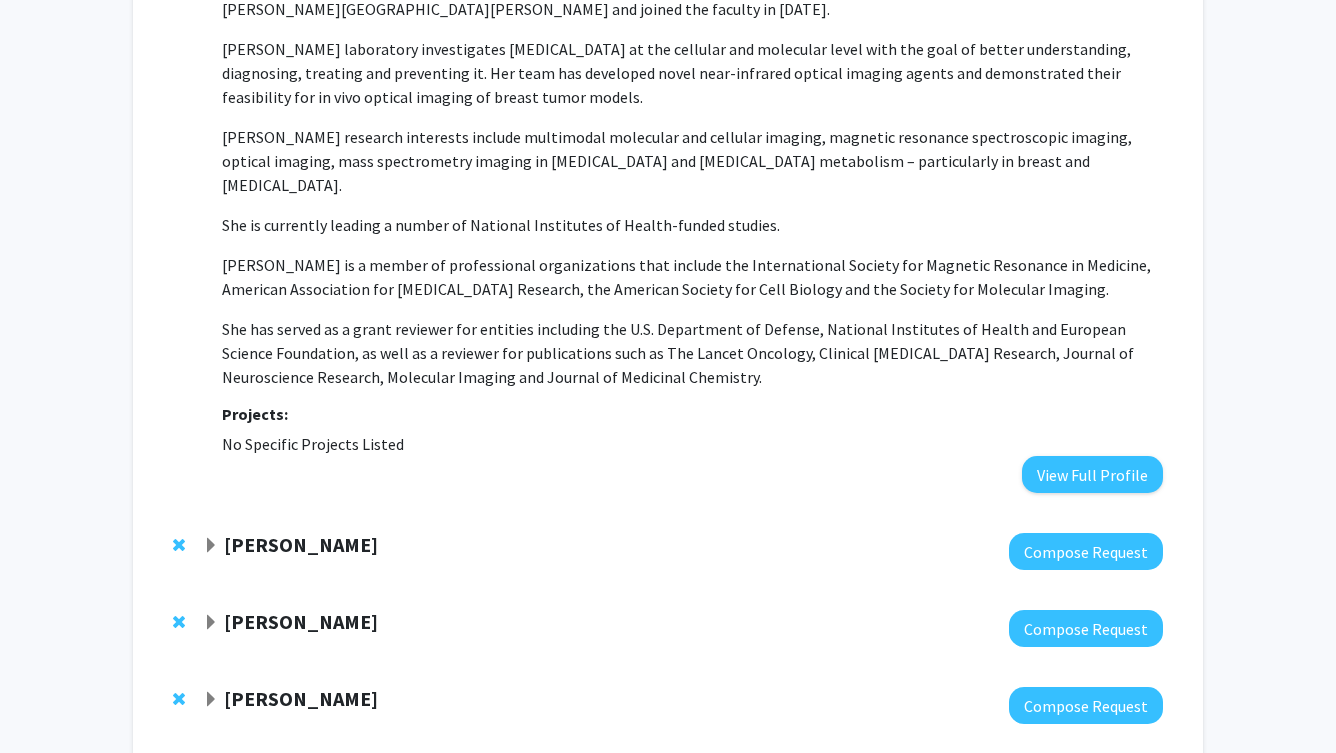 scroll, scrollTop: 7244, scrollLeft: 0, axis: vertical 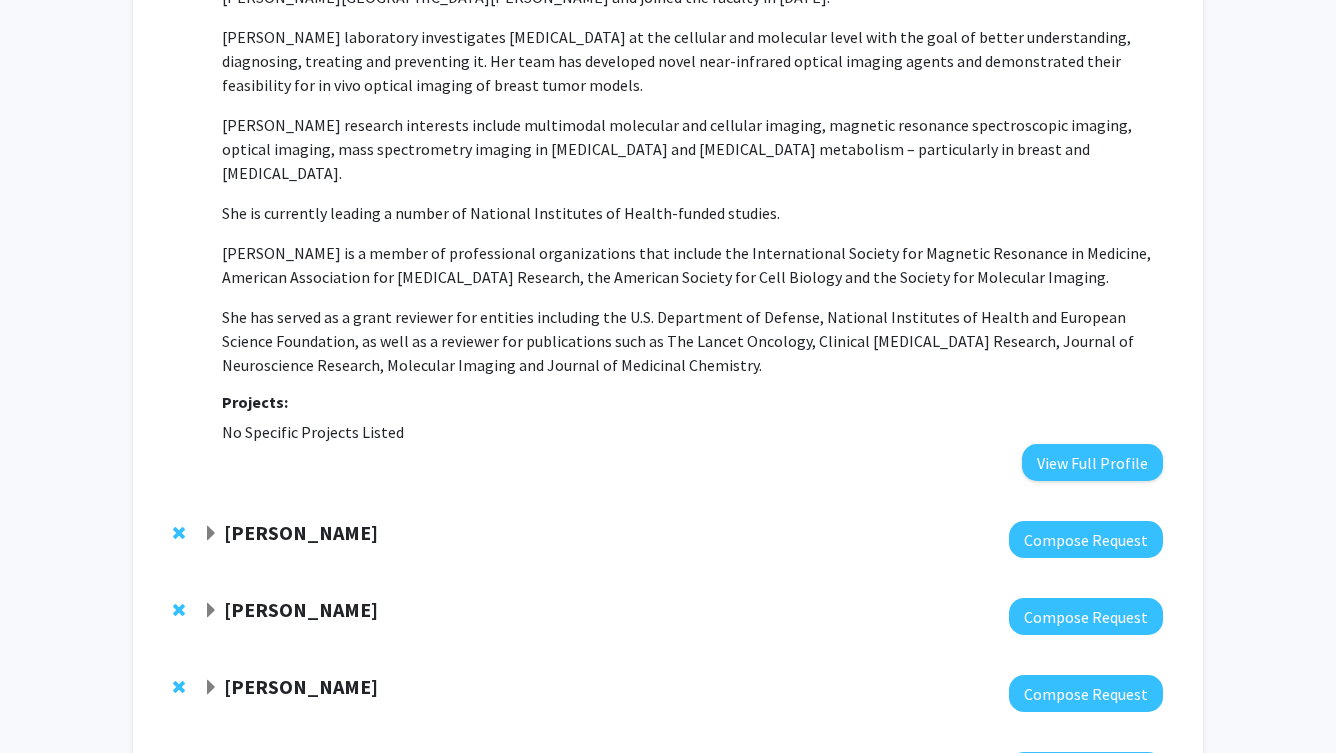 click on "Zubair Khan" 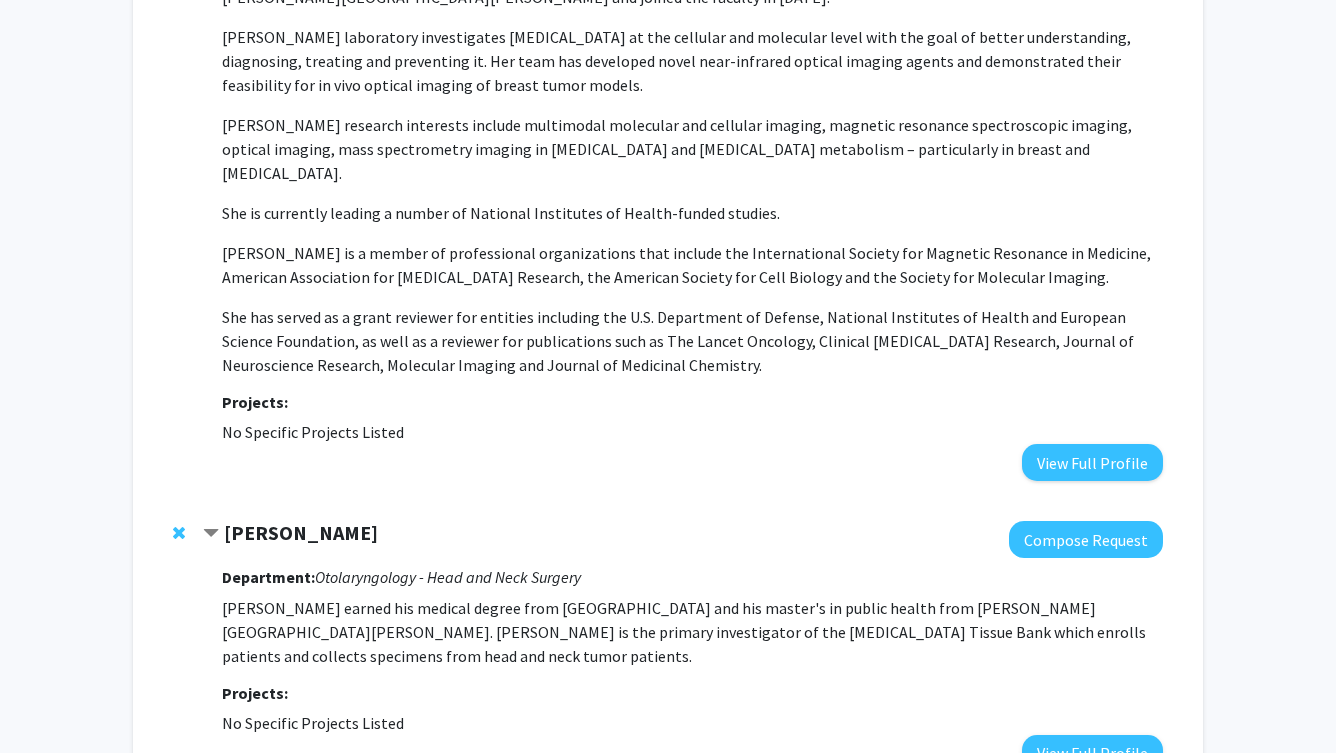 click on "Zubair Khan" 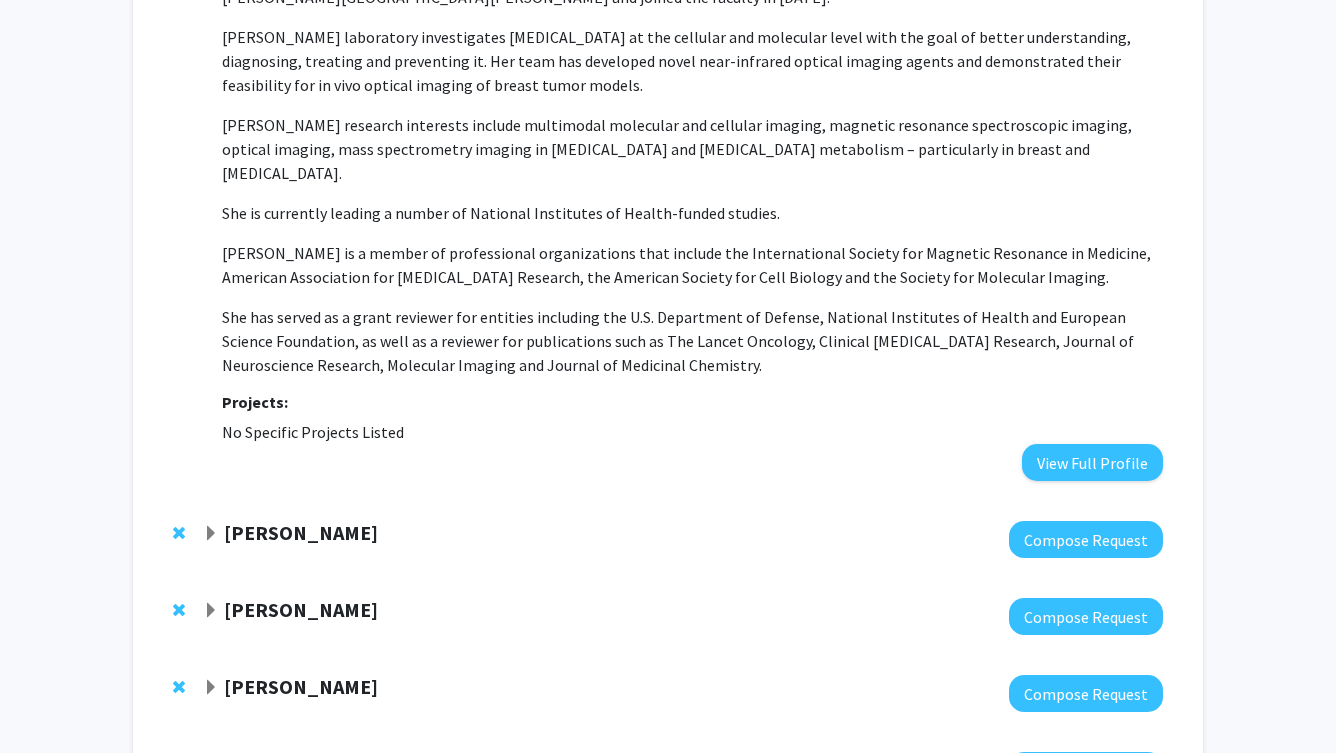 click on "Amy Kim" 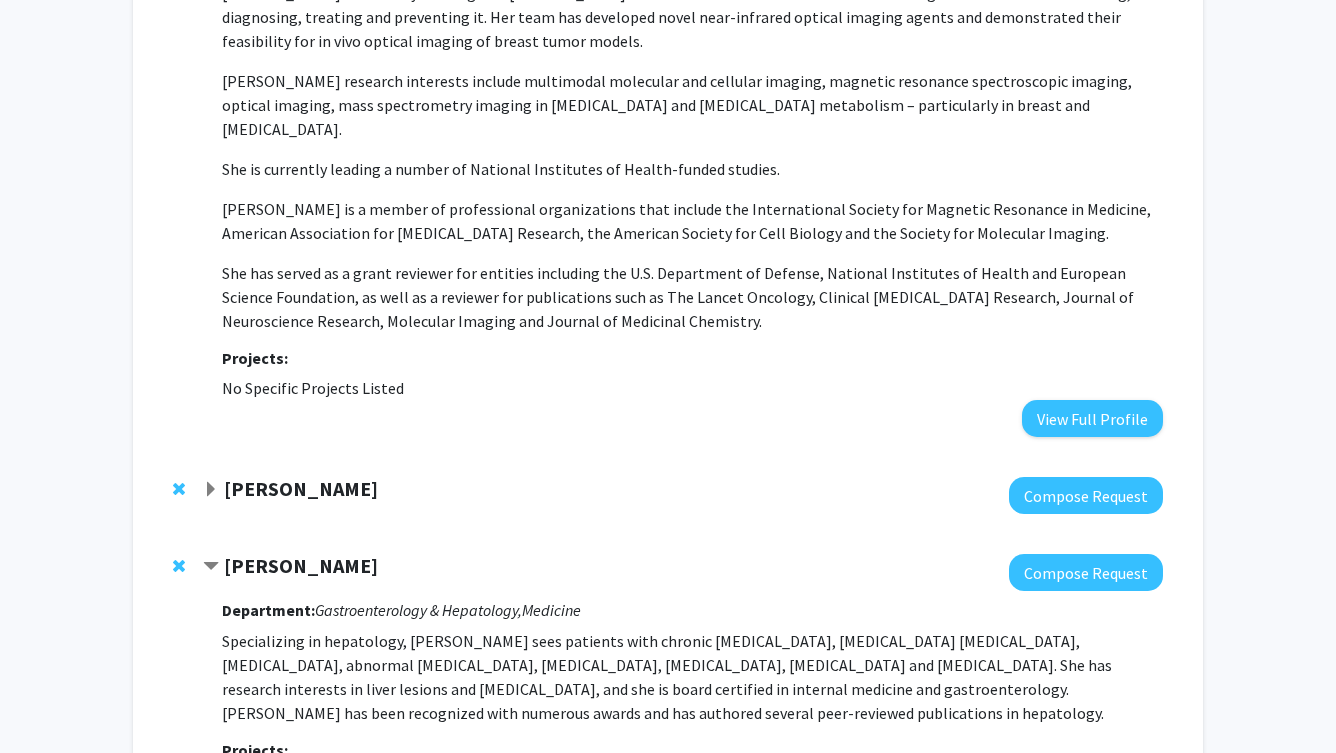 scroll, scrollTop: 7294, scrollLeft: 0, axis: vertical 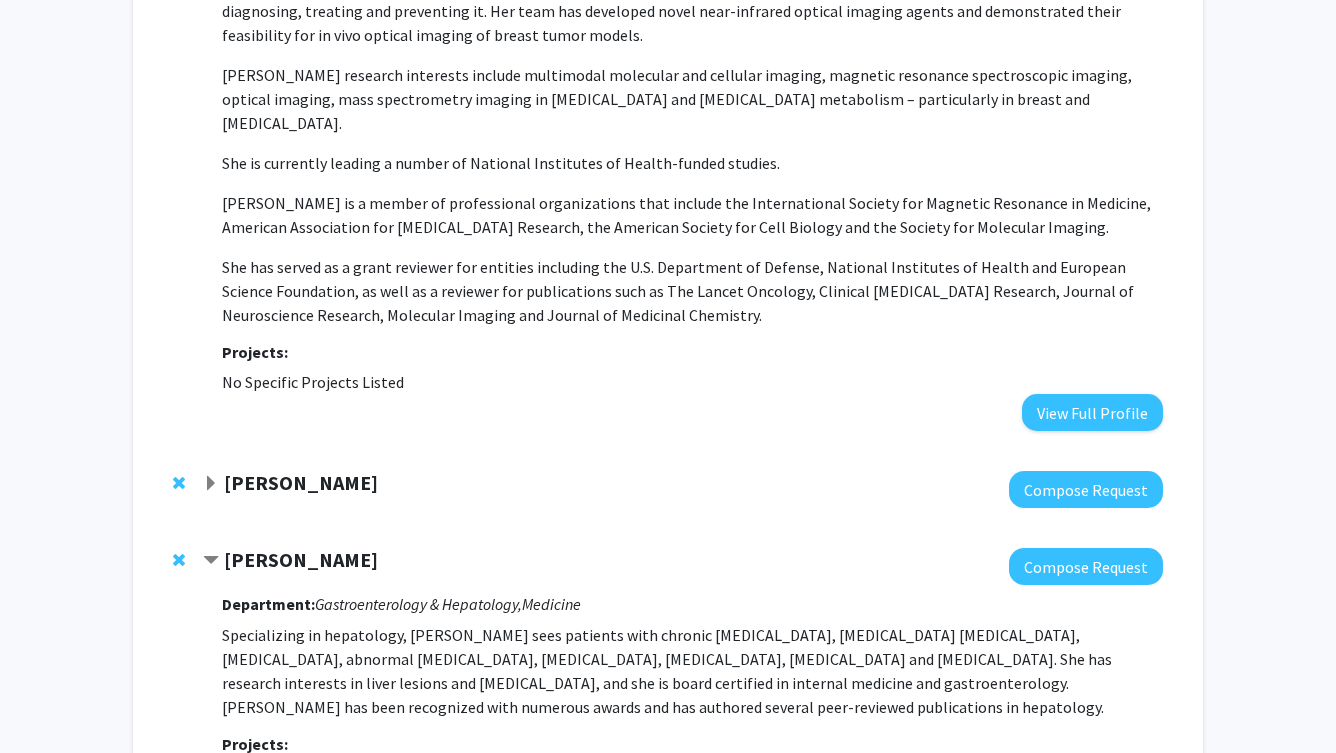 click on "Department:" at bounding box center [268, 604] 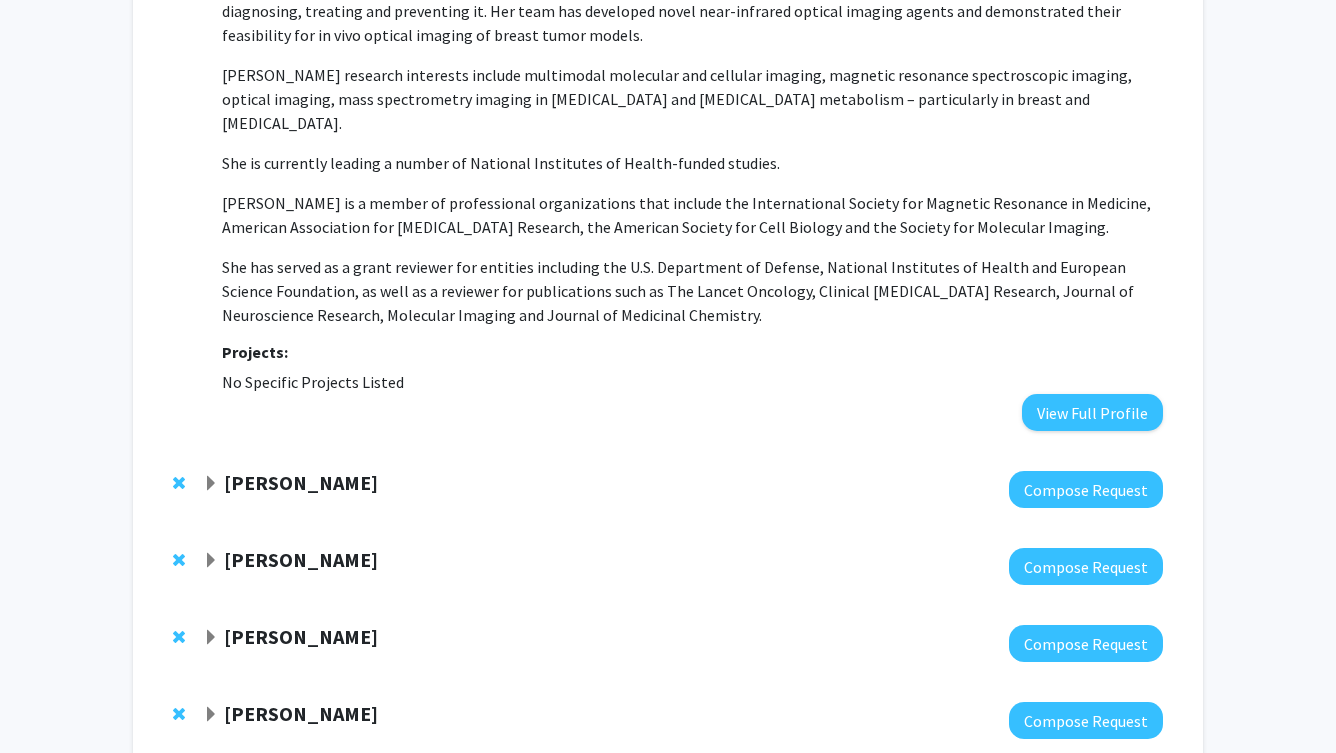 click on "Hari Easwaran" 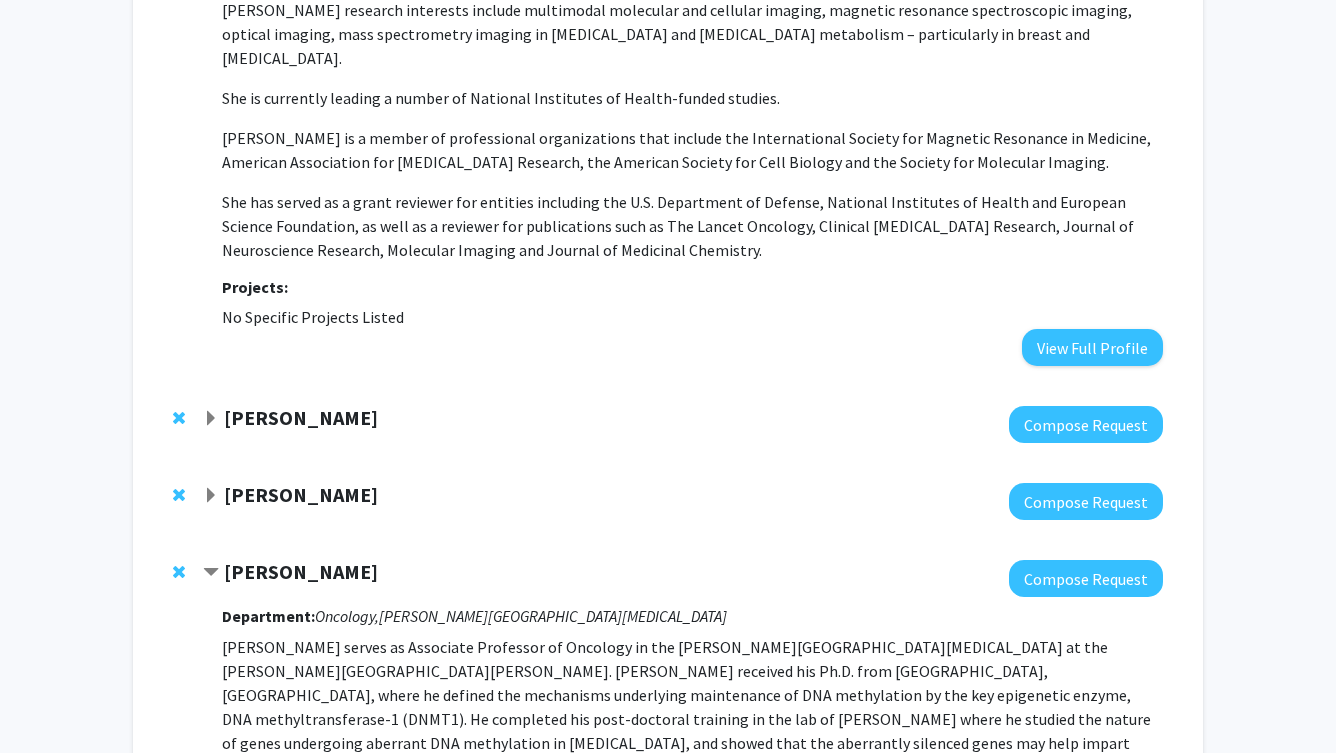 scroll, scrollTop: 7368, scrollLeft: 0, axis: vertical 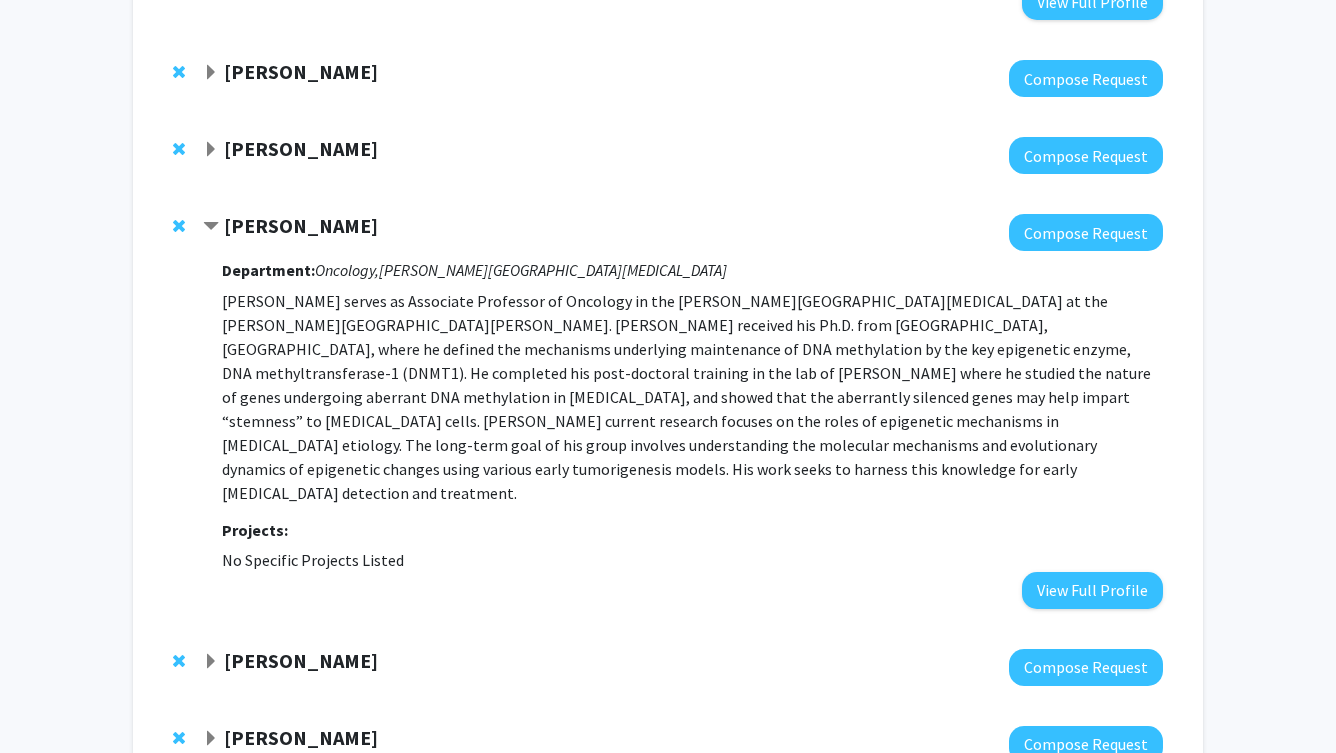 click on "Grant Salvucci" 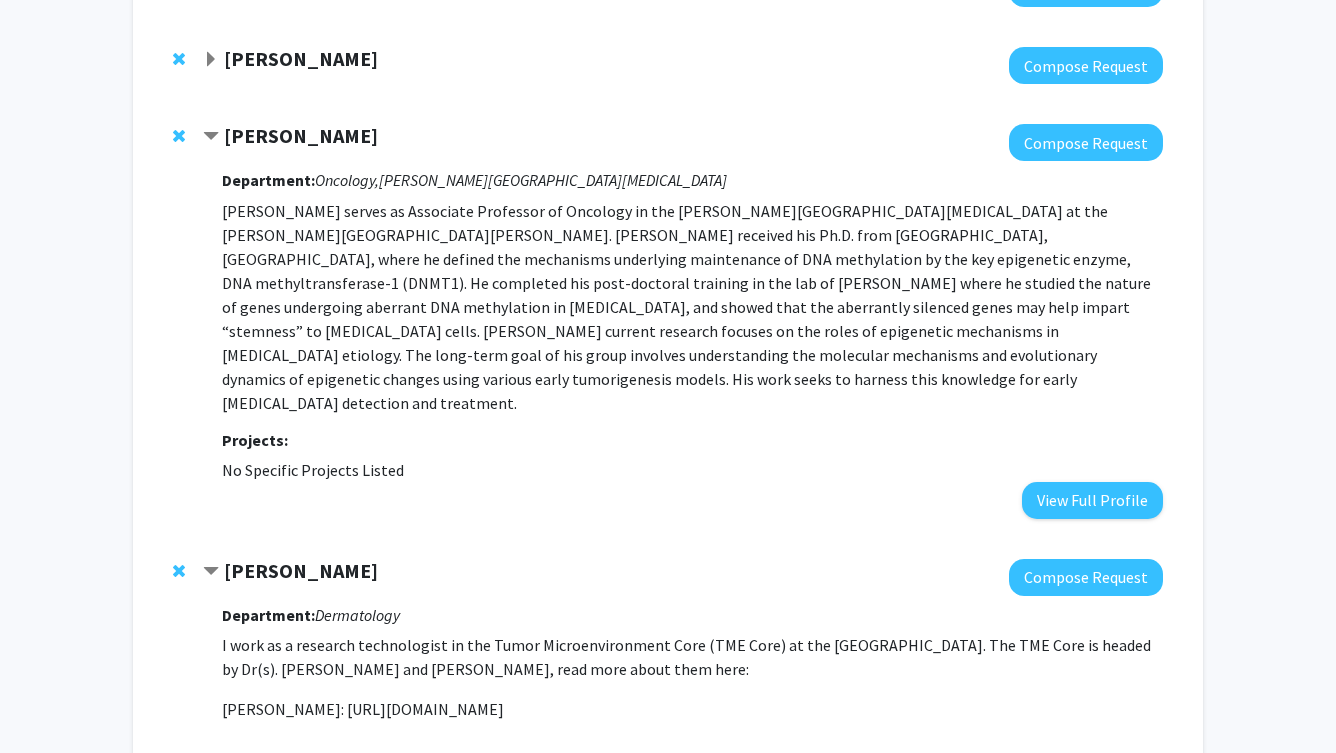 scroll, scrollTop: 7800, scrollLeft: 0, axis: vertical 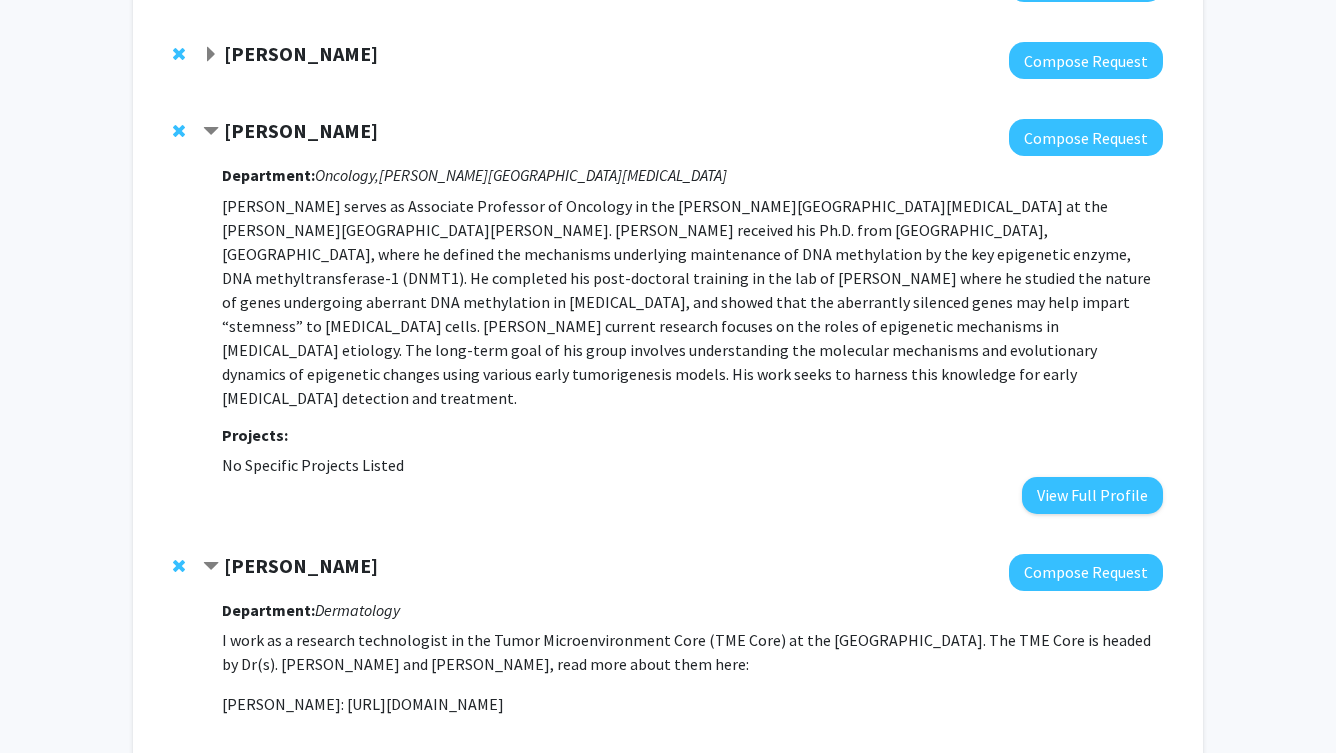 click on "Grant Salvucci" 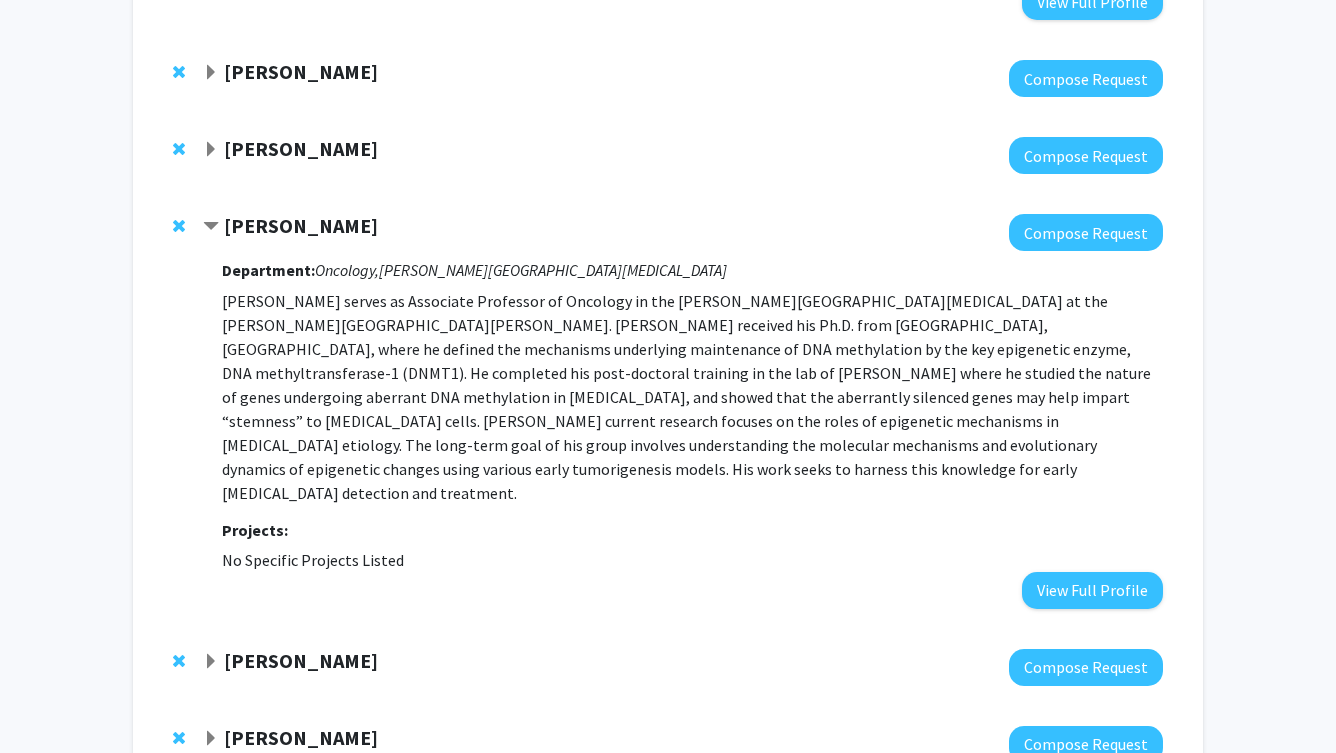 click on "Grant Salvucci" 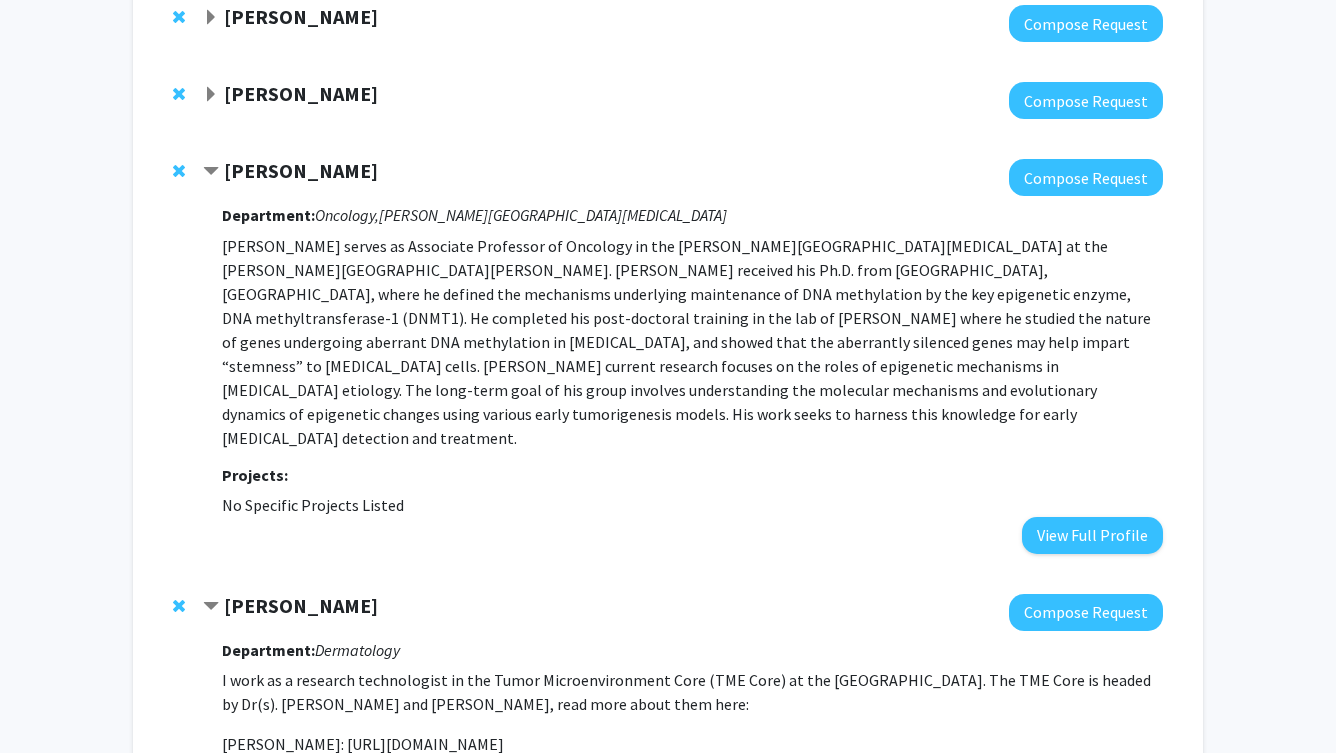 scroll, scrollTop: 7765, scrollLeft: 0, axis: vertical 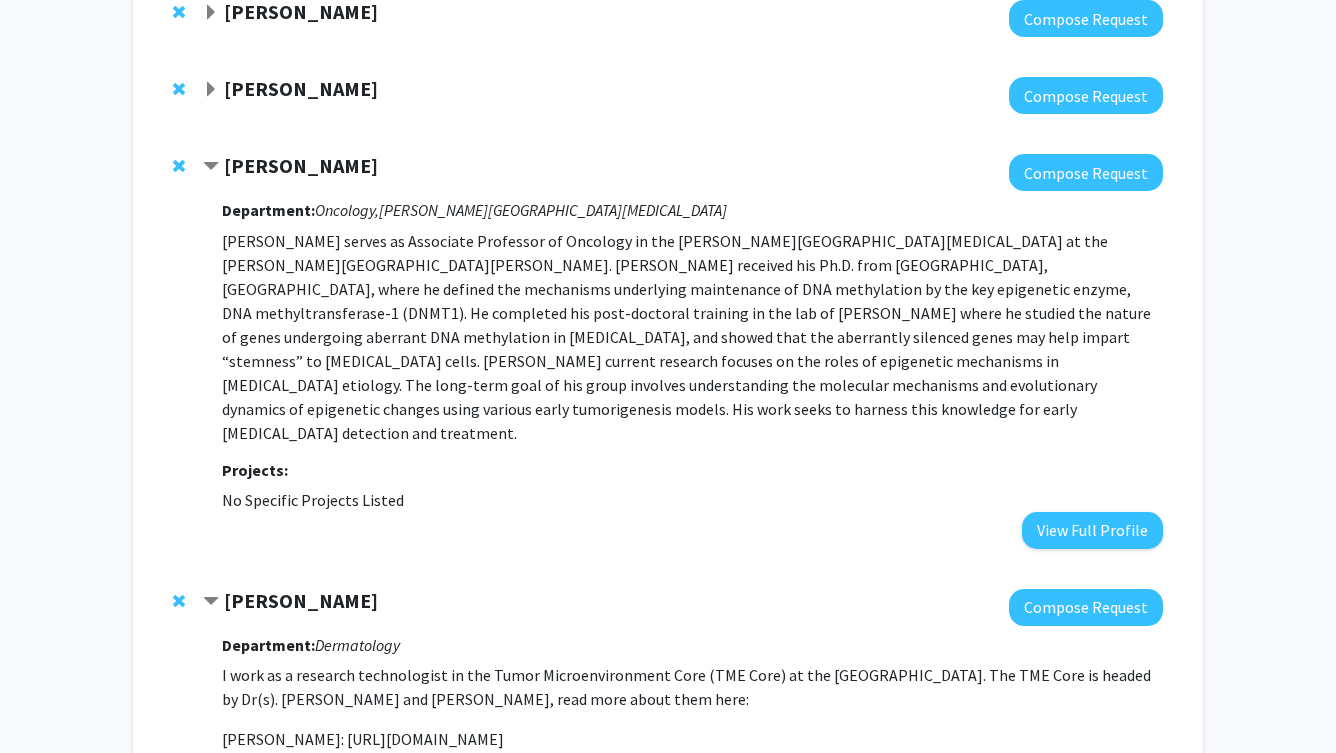 click 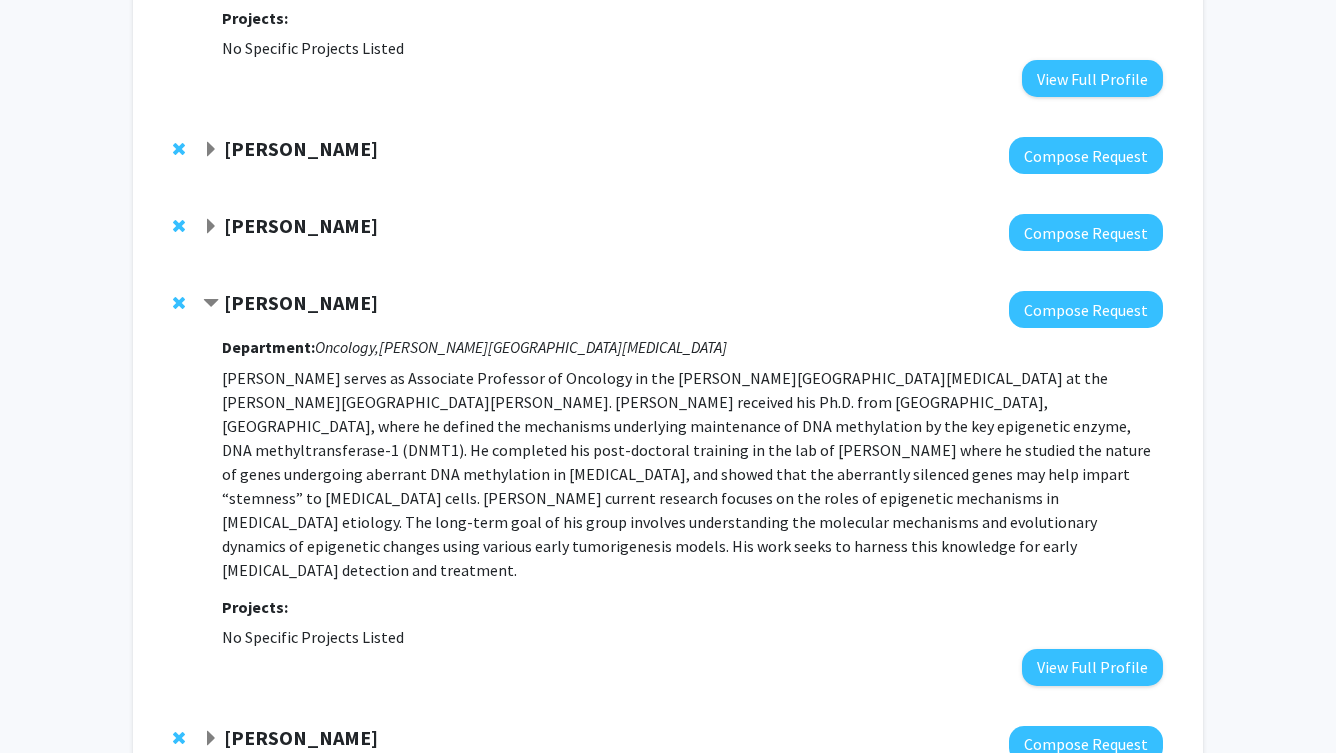 click on "Juliette Lecomte" 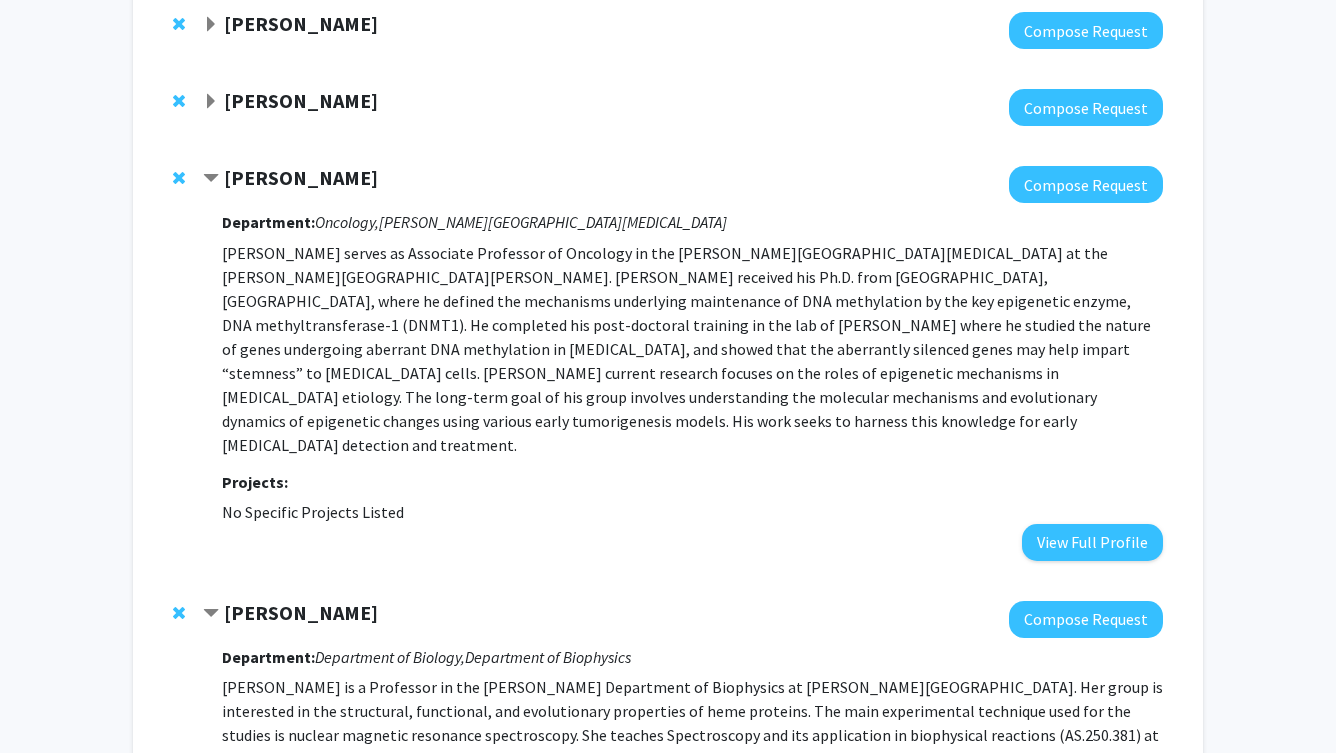scroll, scrollTop: 7759, scrollLeft: 0, axis: vertical 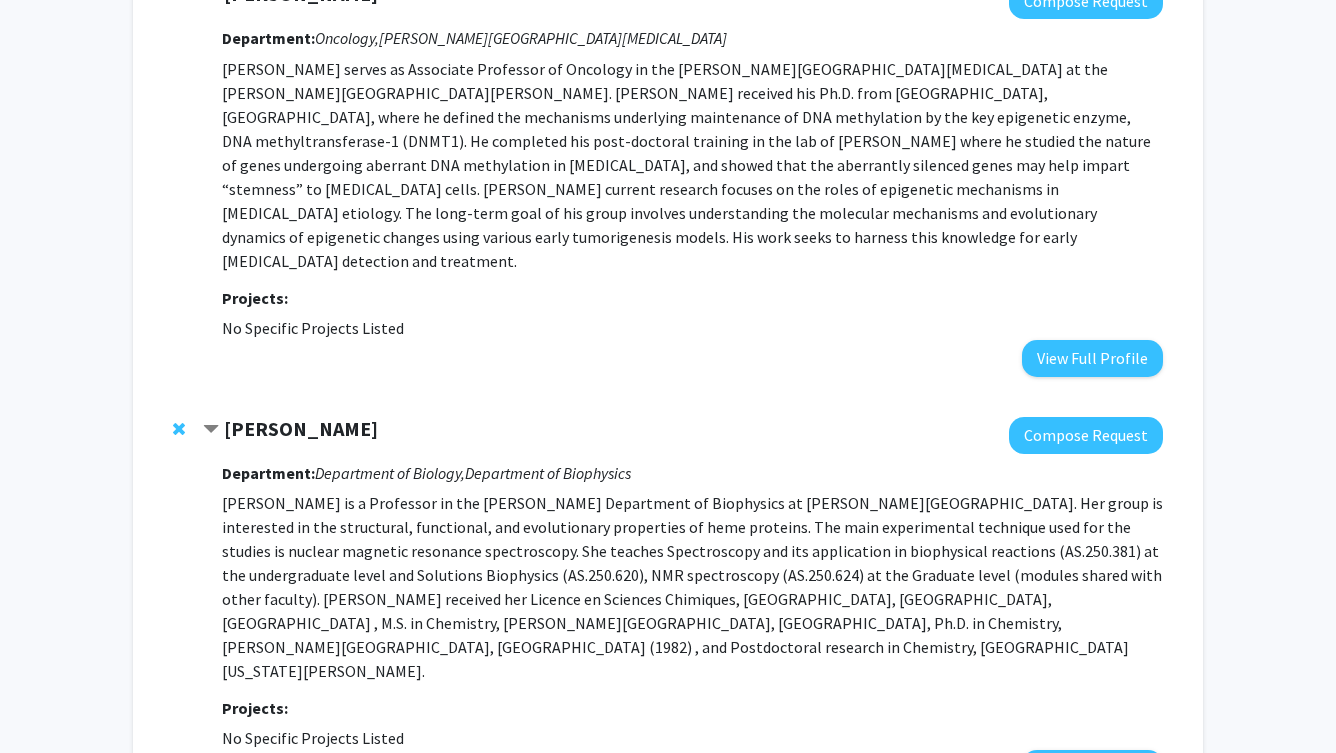 click on "Juliette Lecomte" 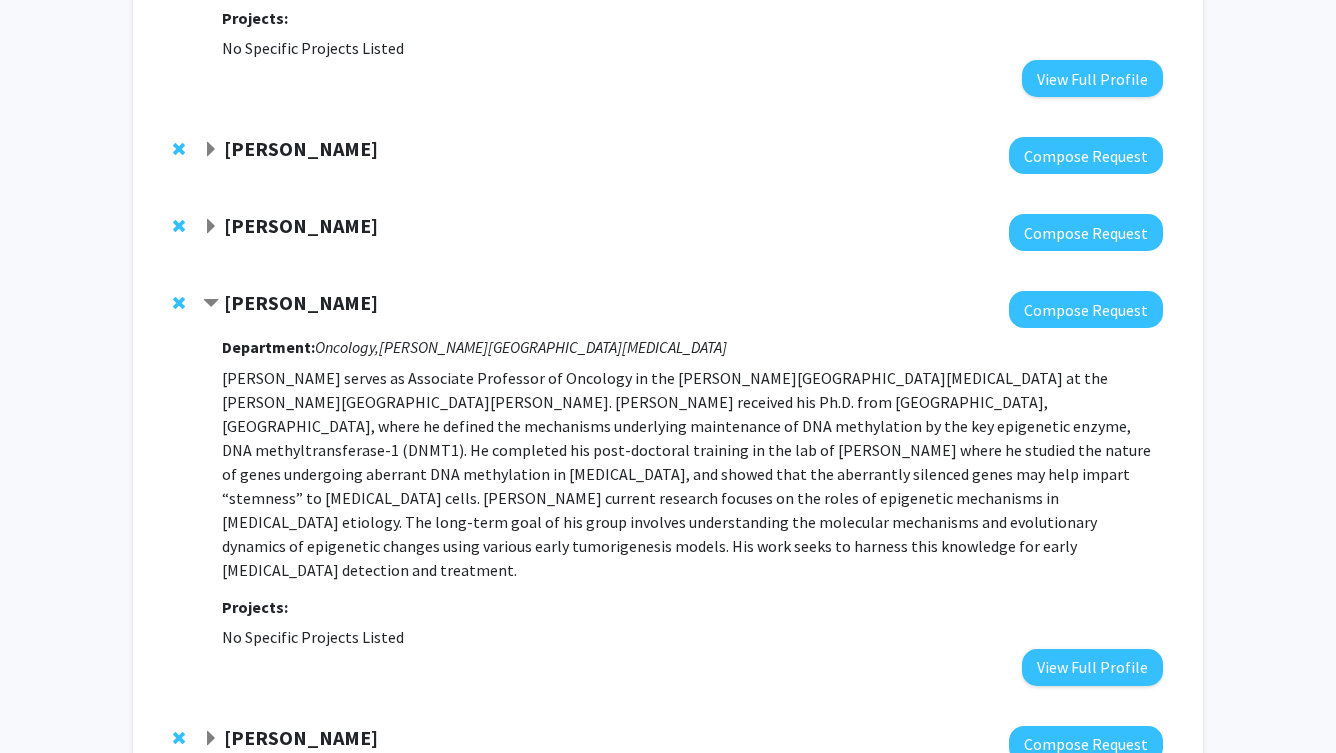 click on "Margaret Johnson" 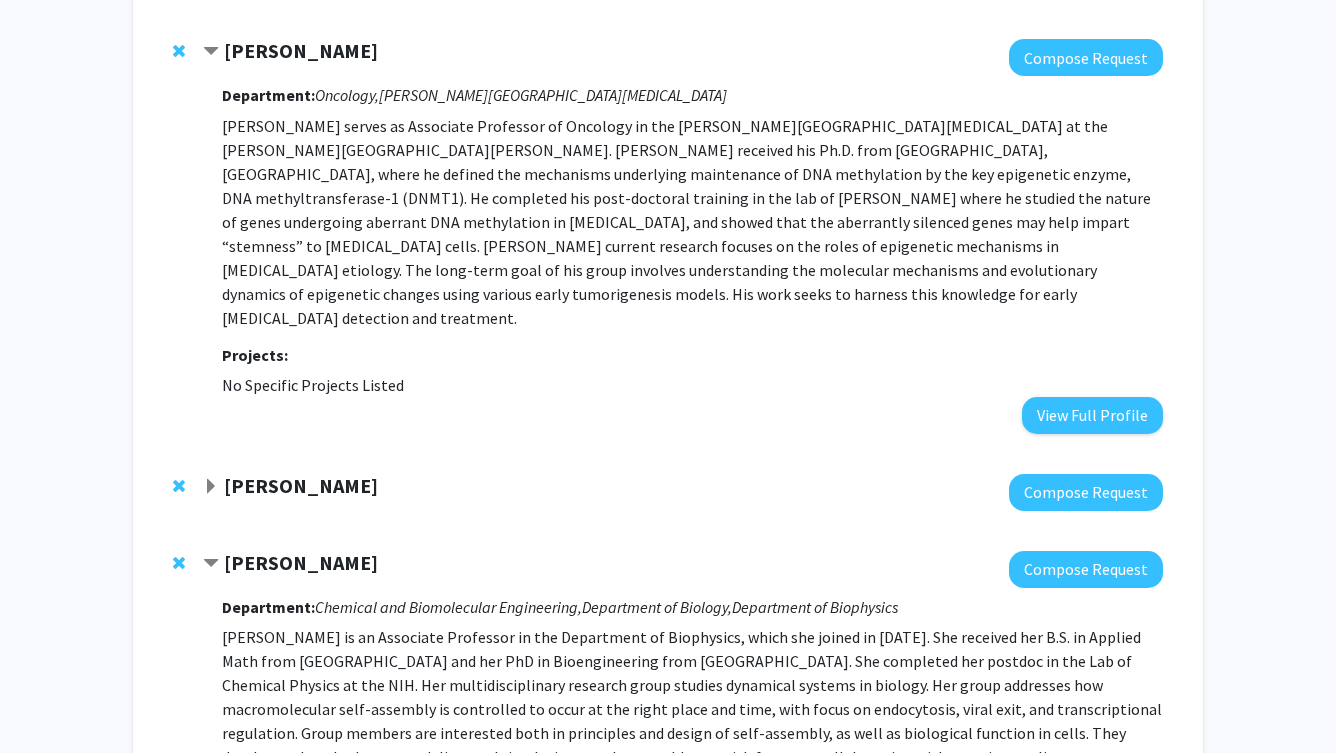 scroll, scrollTop: 7883, scrollLeft: 0, axis: vertical 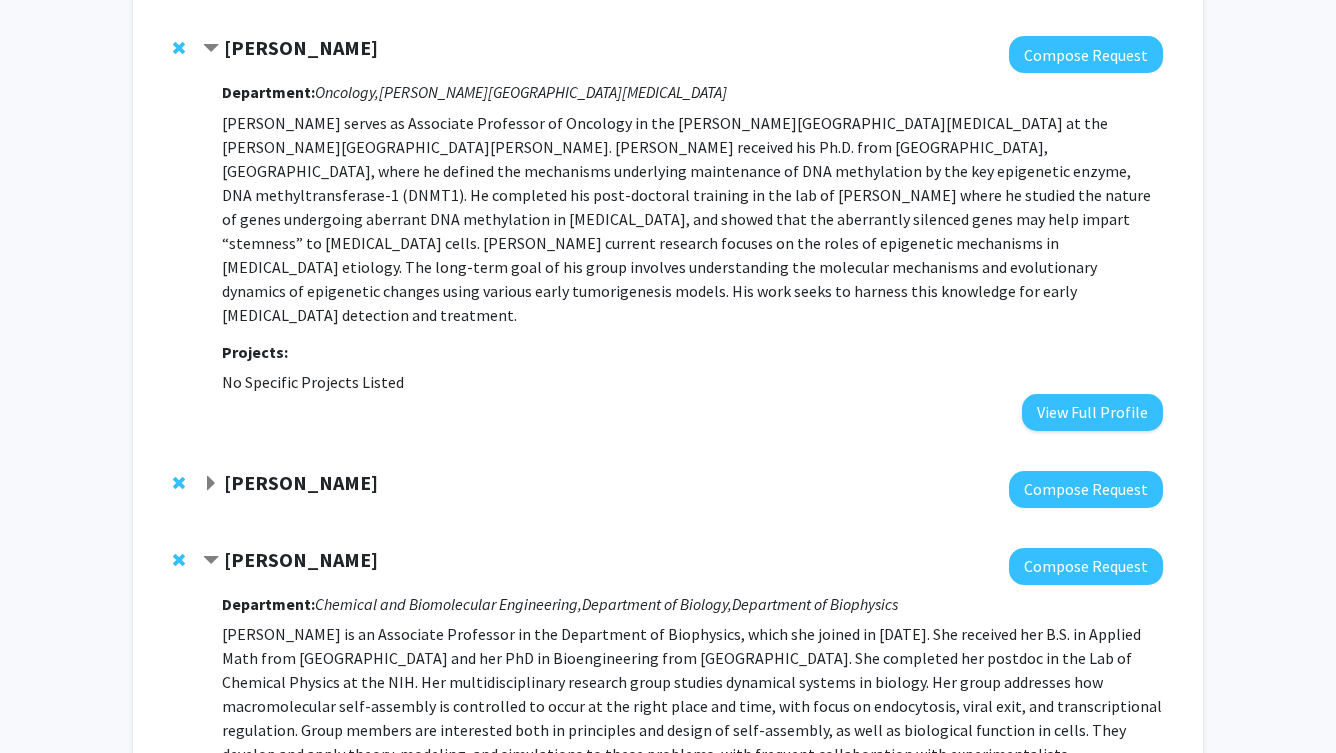 click on "Margaret Johnson" 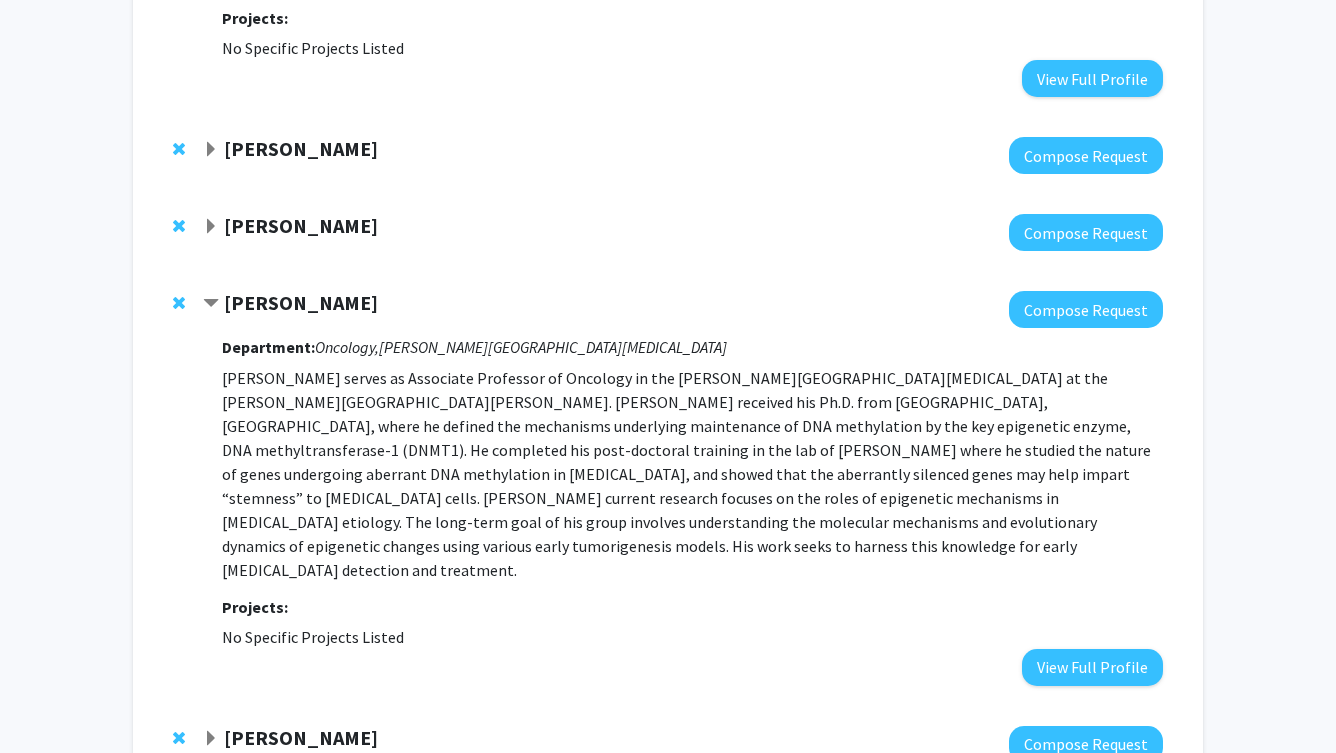 click on "Jennifer Kavran" 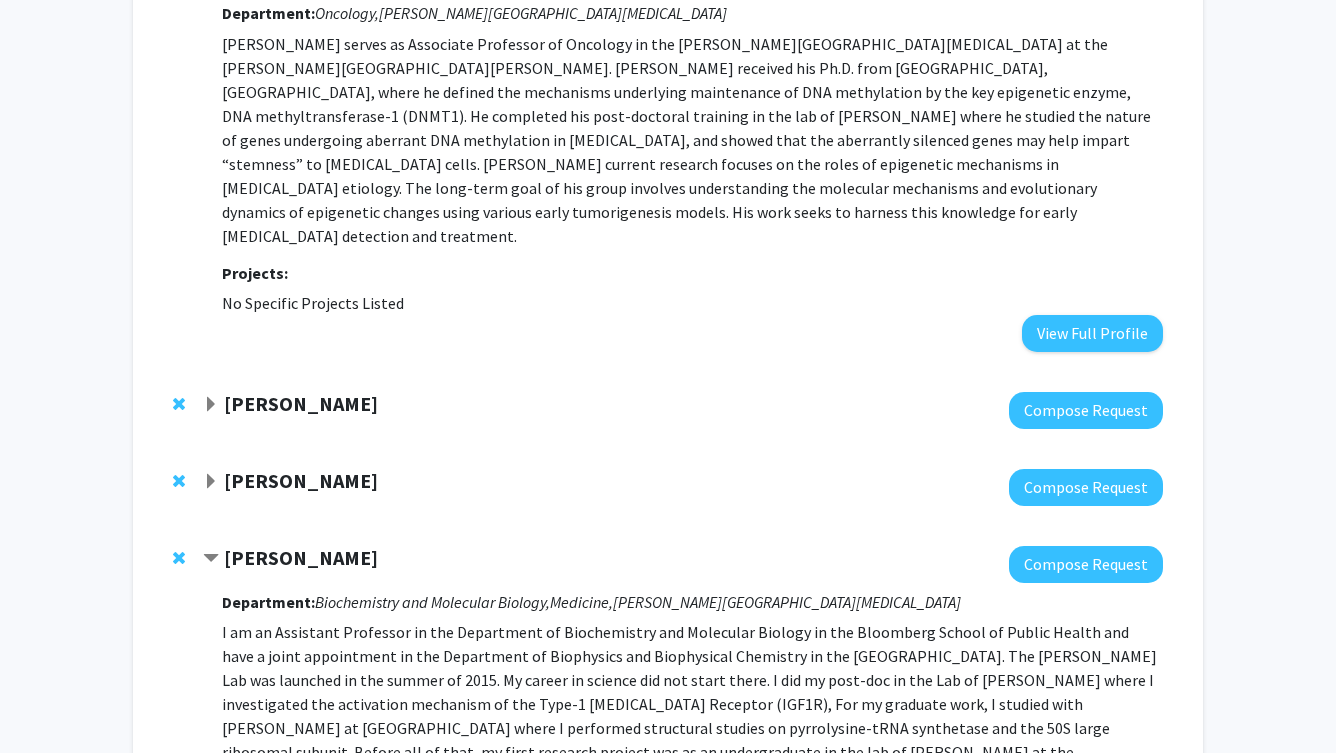 scroll, scrollTop: 7961, scrollLeft: 0, axis: vertical 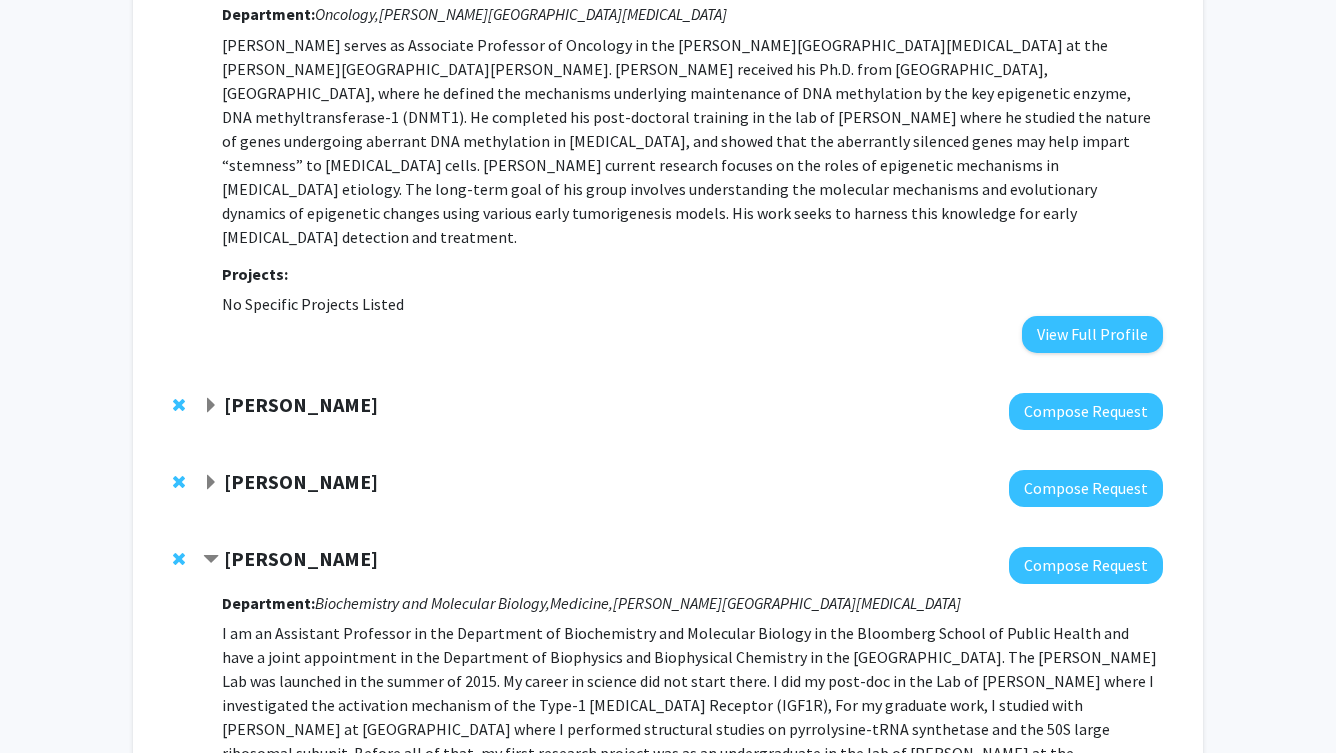 click on "Jennifer Kavran" 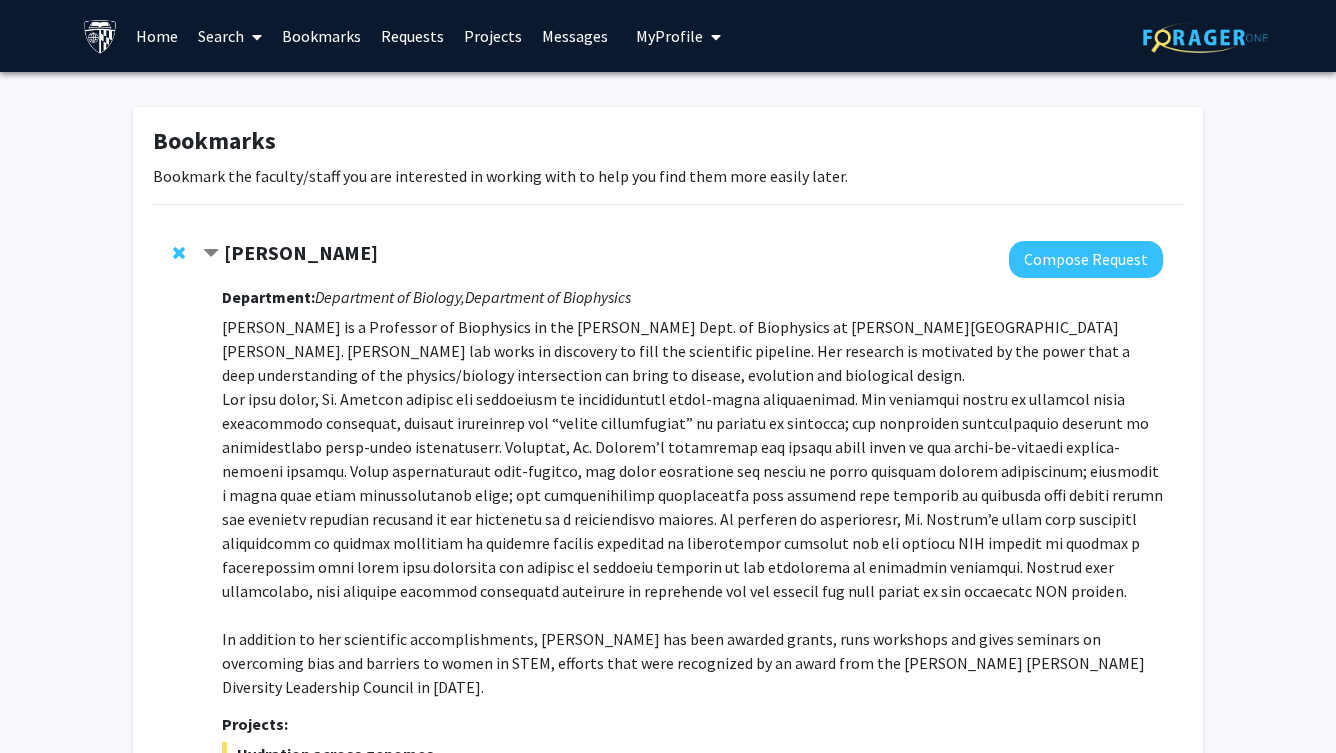 scroll, scrollTop: 0, scrollLeft: 0, axis: both 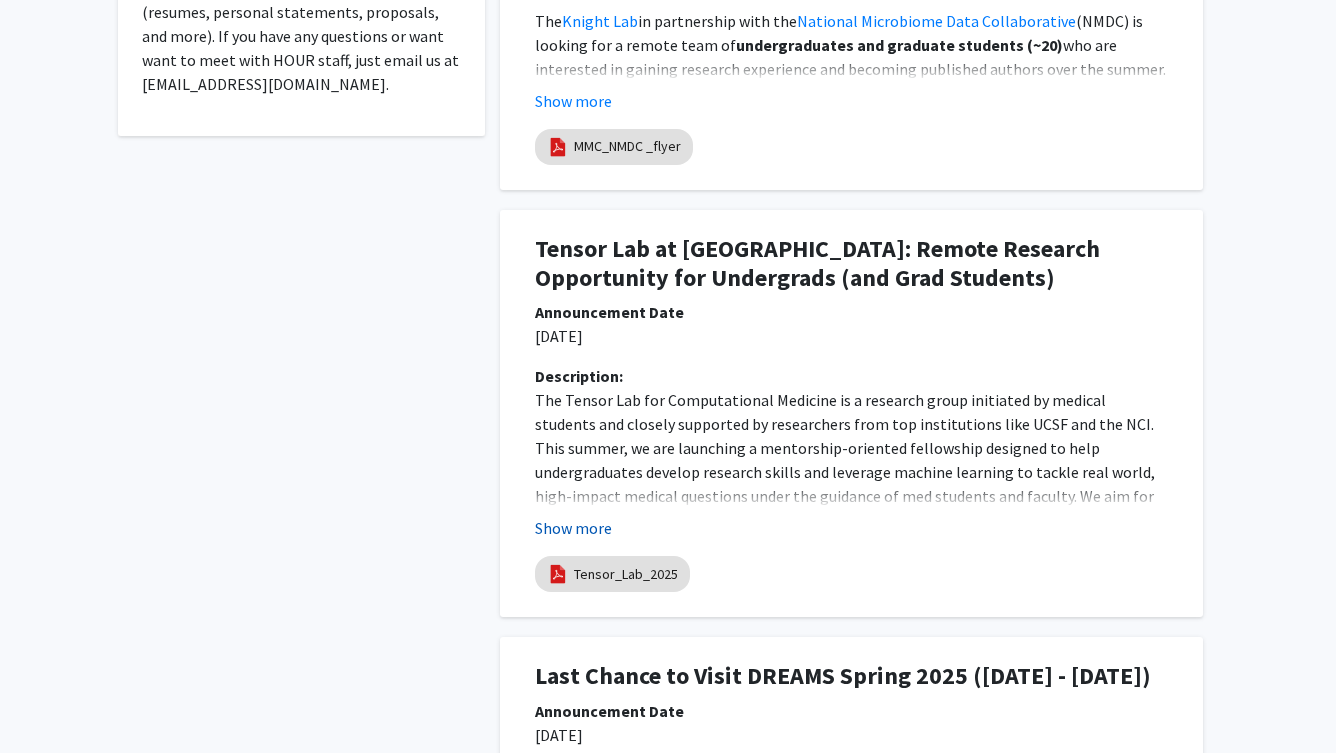 click on "Show more" 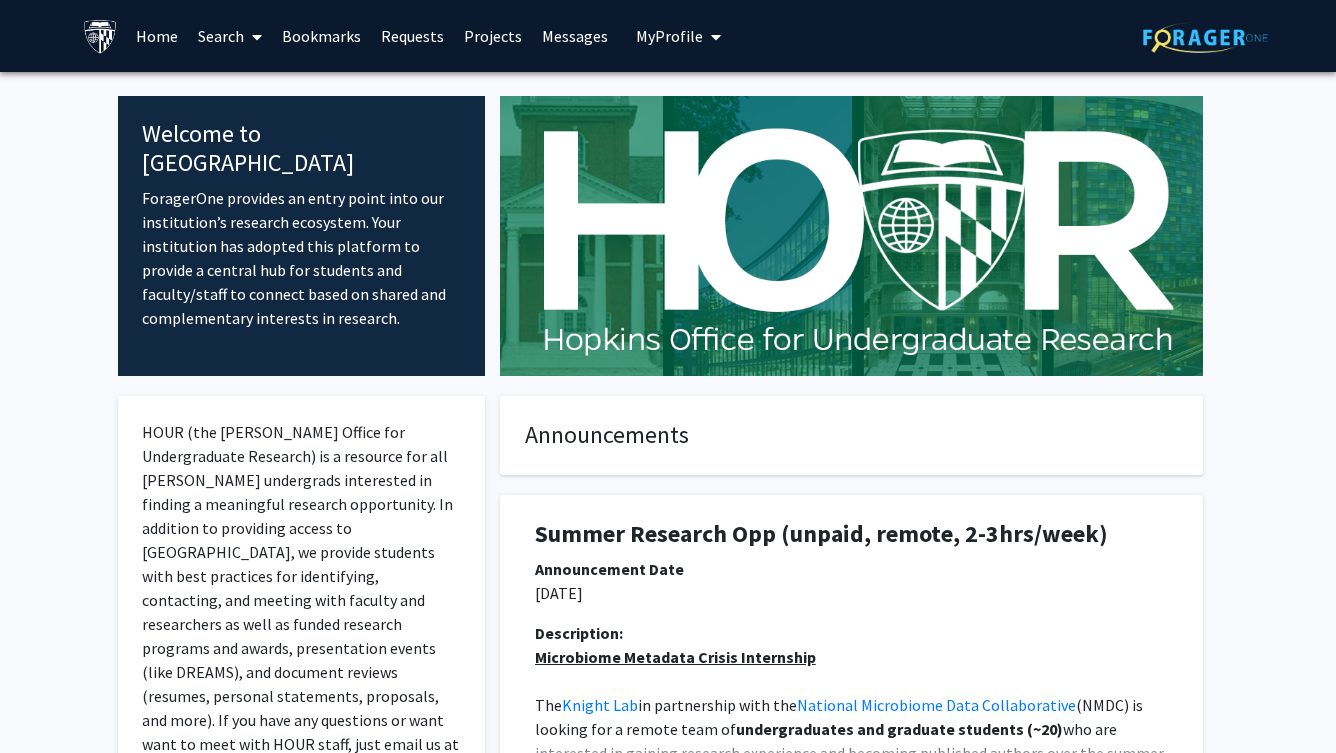 scroll, scrollTop: 0, scrollLeft: 0, axis: both 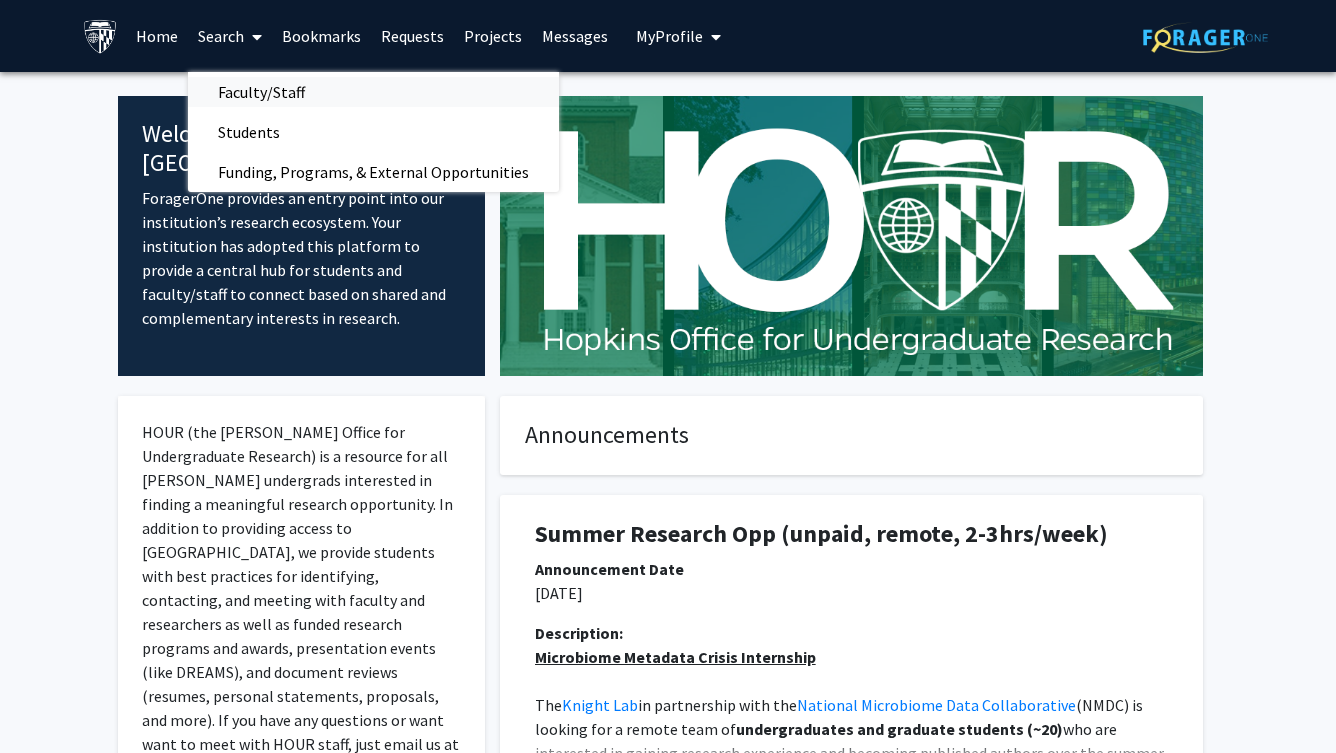 click on "Faculty/Staff" at bounding box center (261, 92) 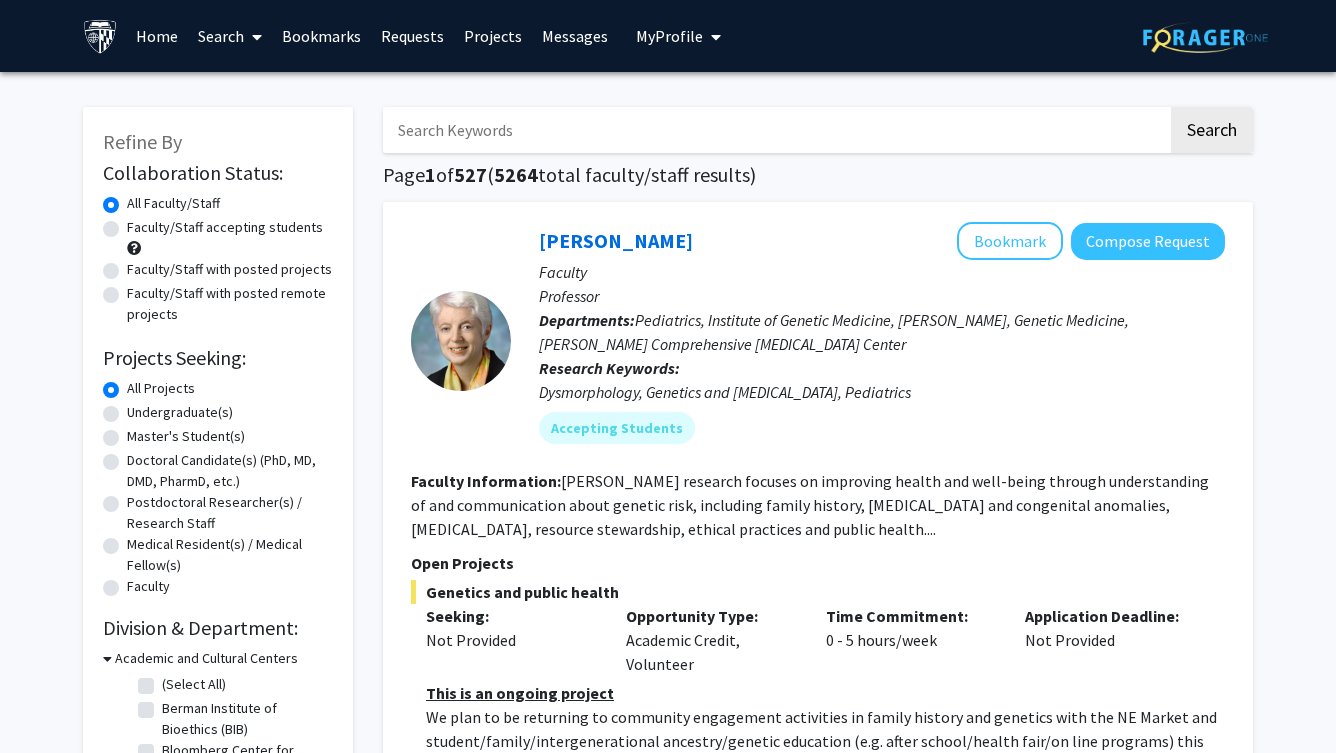 click on "Faculty/Staff accepting students" 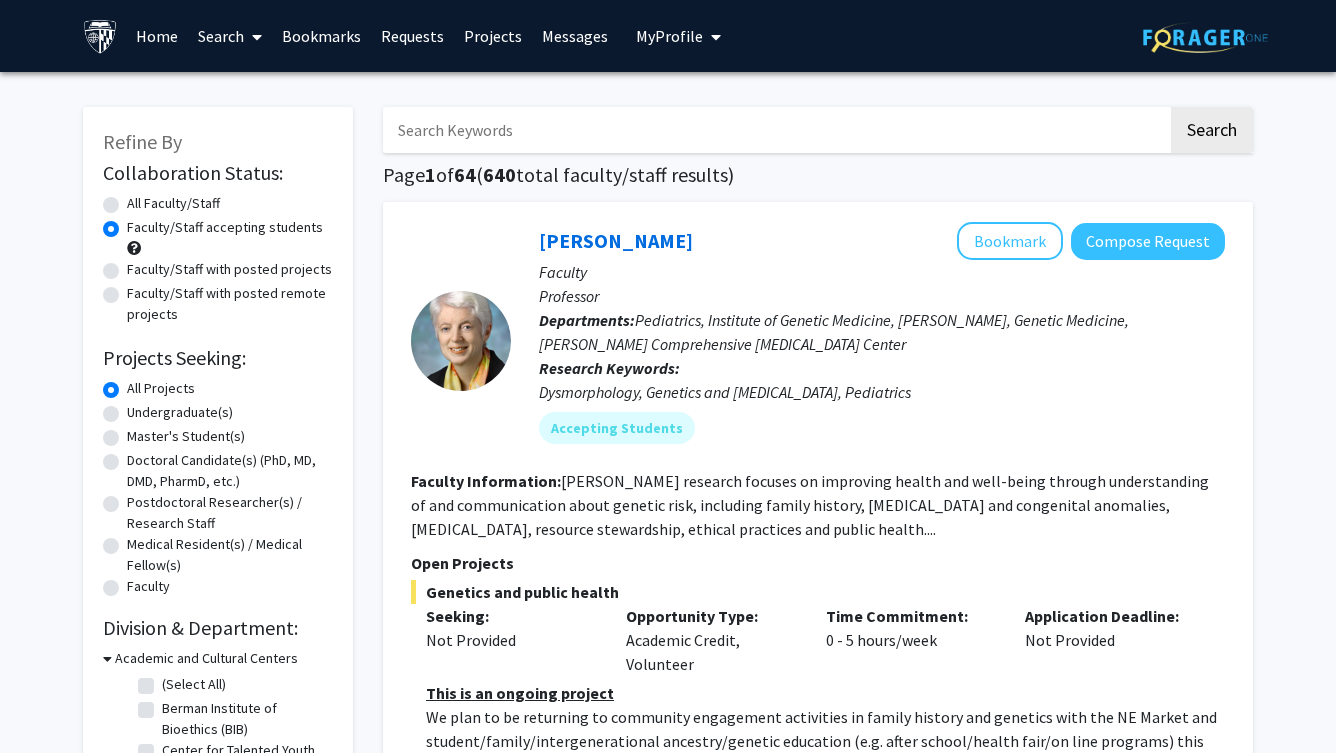 scroll, scrollTop: 0, scrollLeft: 0, axis: both 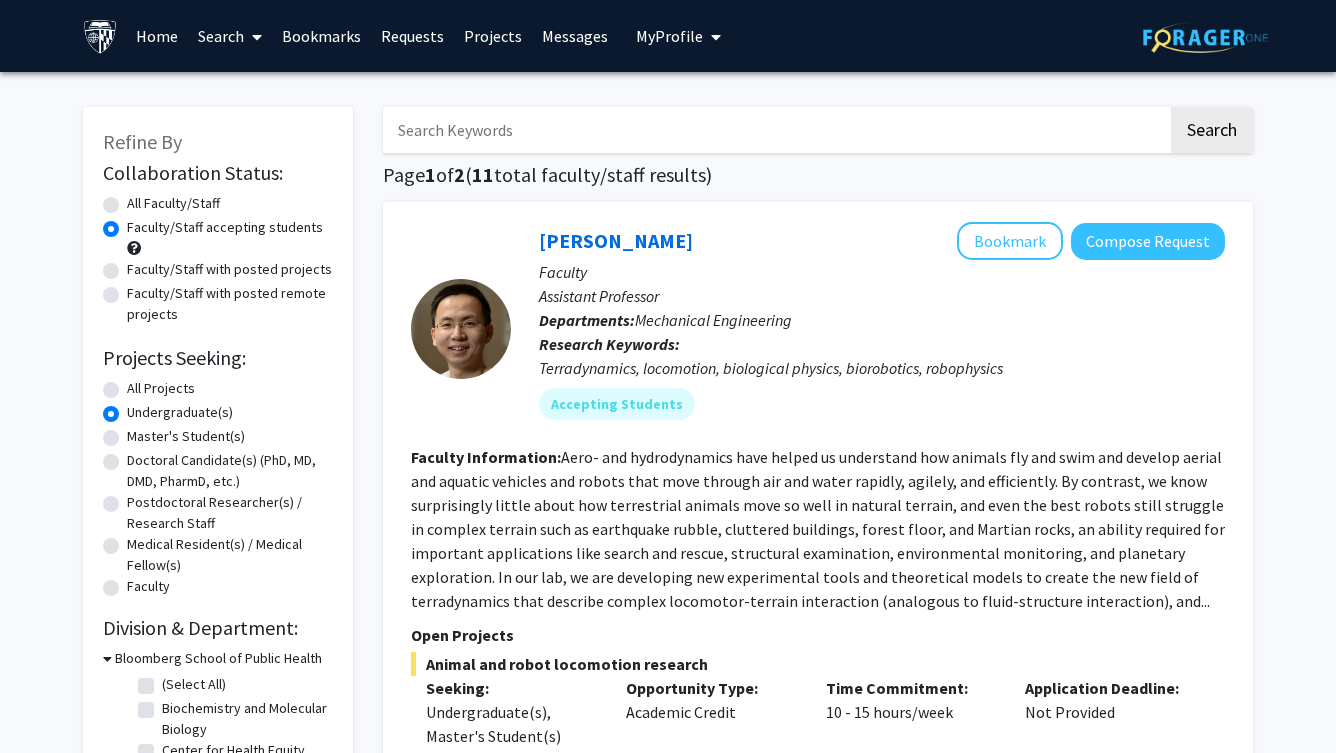 click on "Bookmarks" at bounding box center (321, 36) 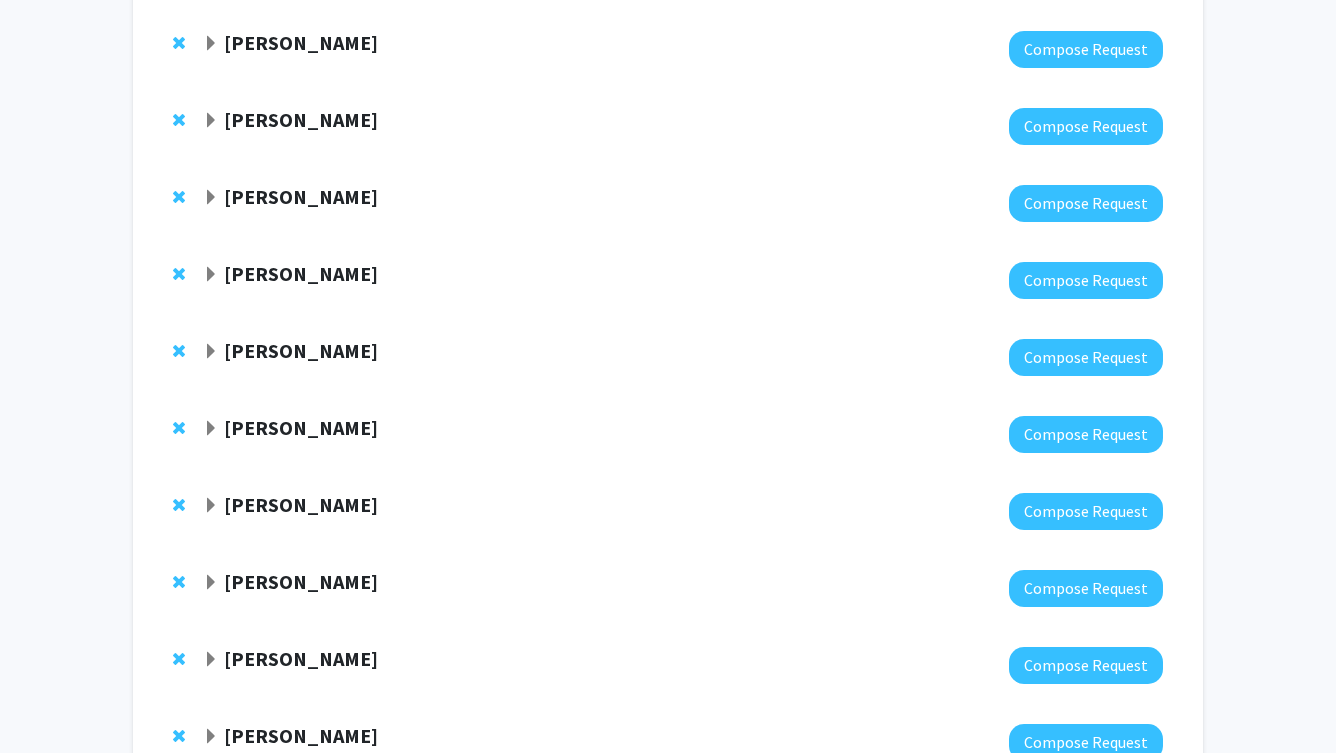 scroll, scrollTop: 515, scrollLeft: 0, axis: vertical 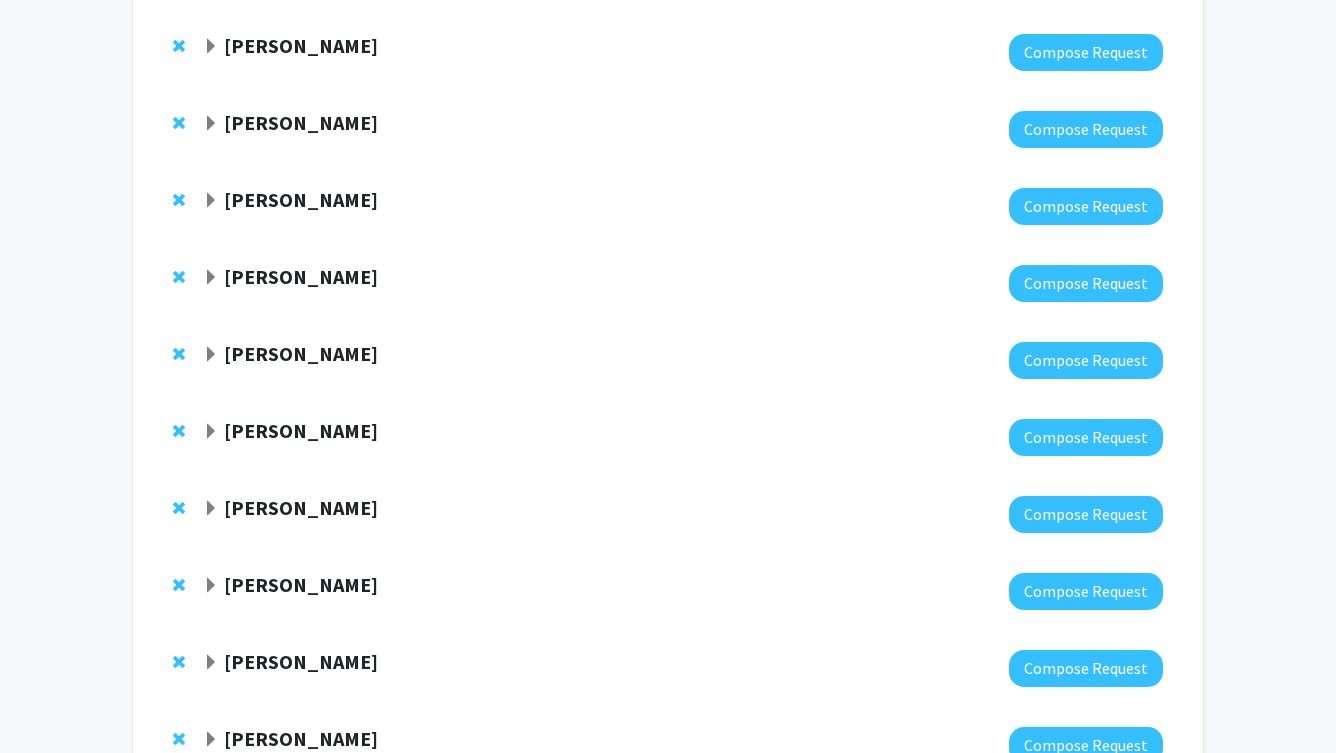 click on "Raj Mukherjee" 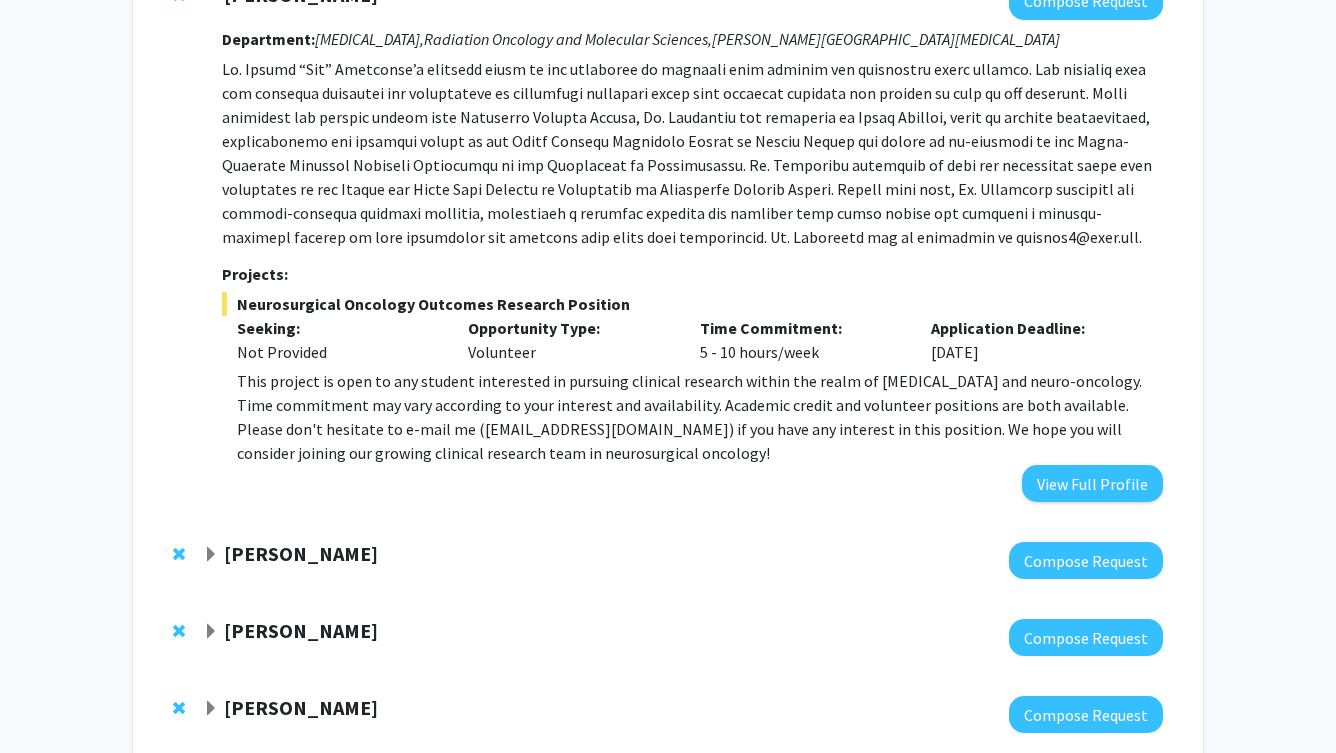 scroll, scrollTop: 805, scrollLeft: 0, axis: vertical 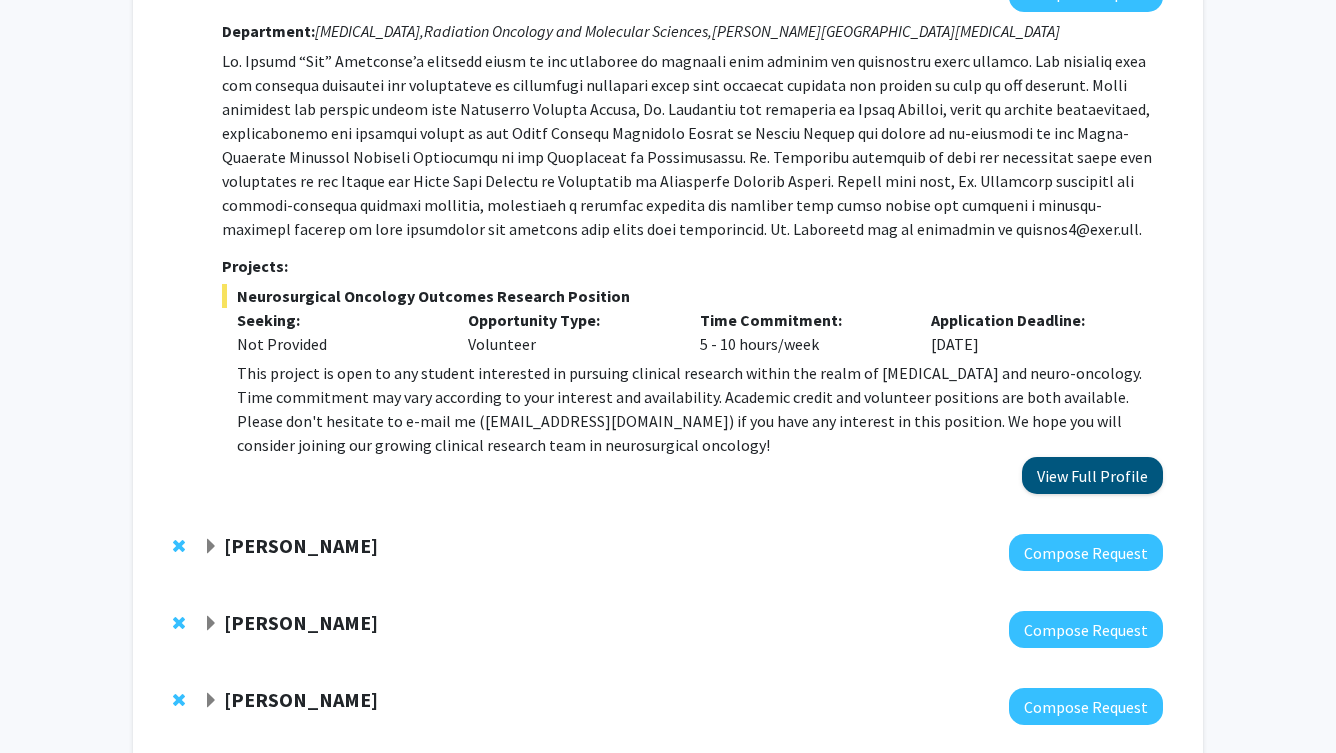 click on "View Full Profile" at bounding box center (1092, 475) 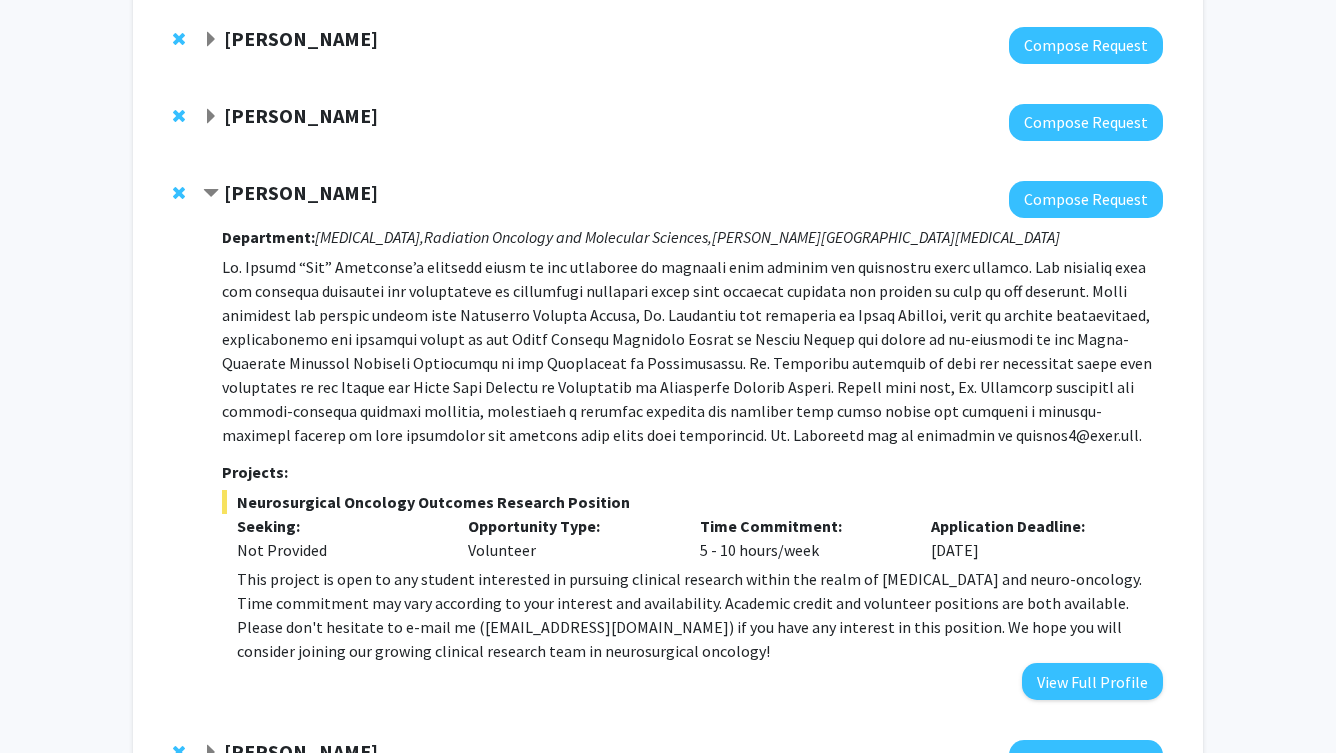 scroll, scrollTop: 648, scrollLeft: 0, axis: vertical 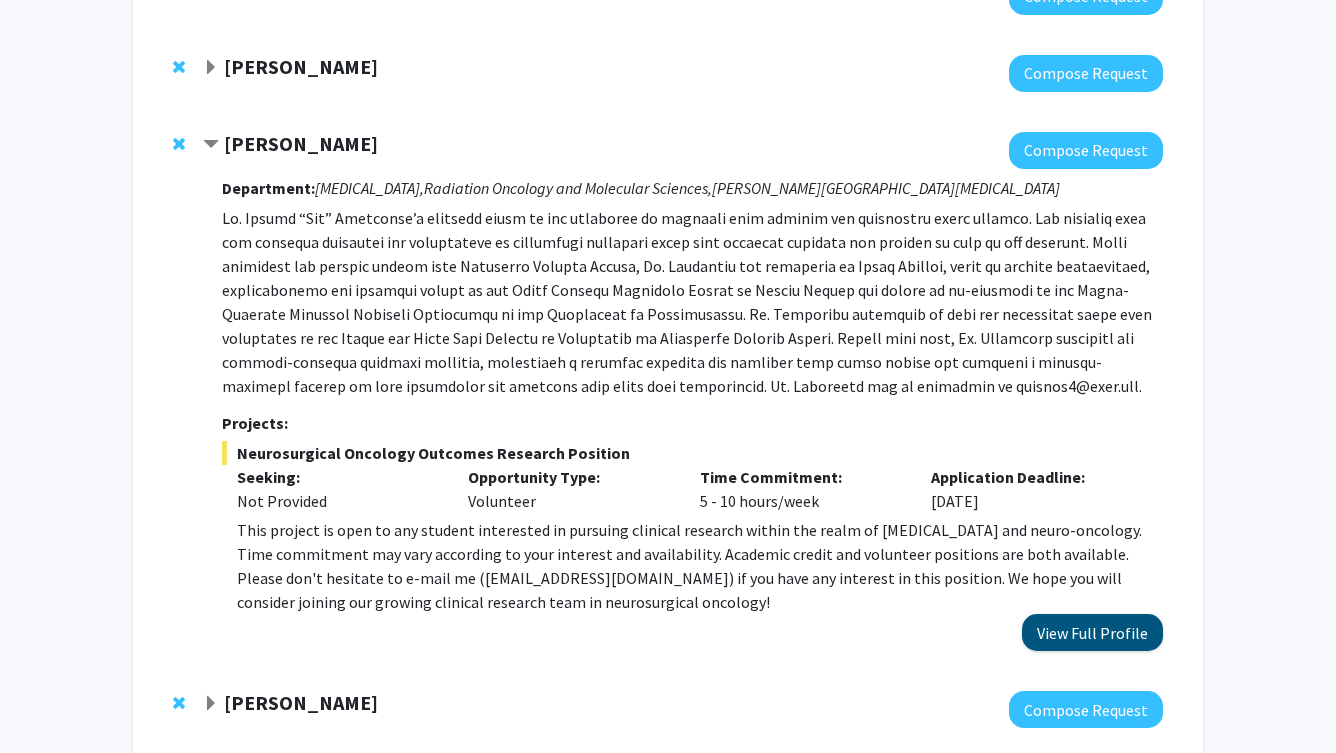click on "View Full Profile" at bounding box center (1092, 632) 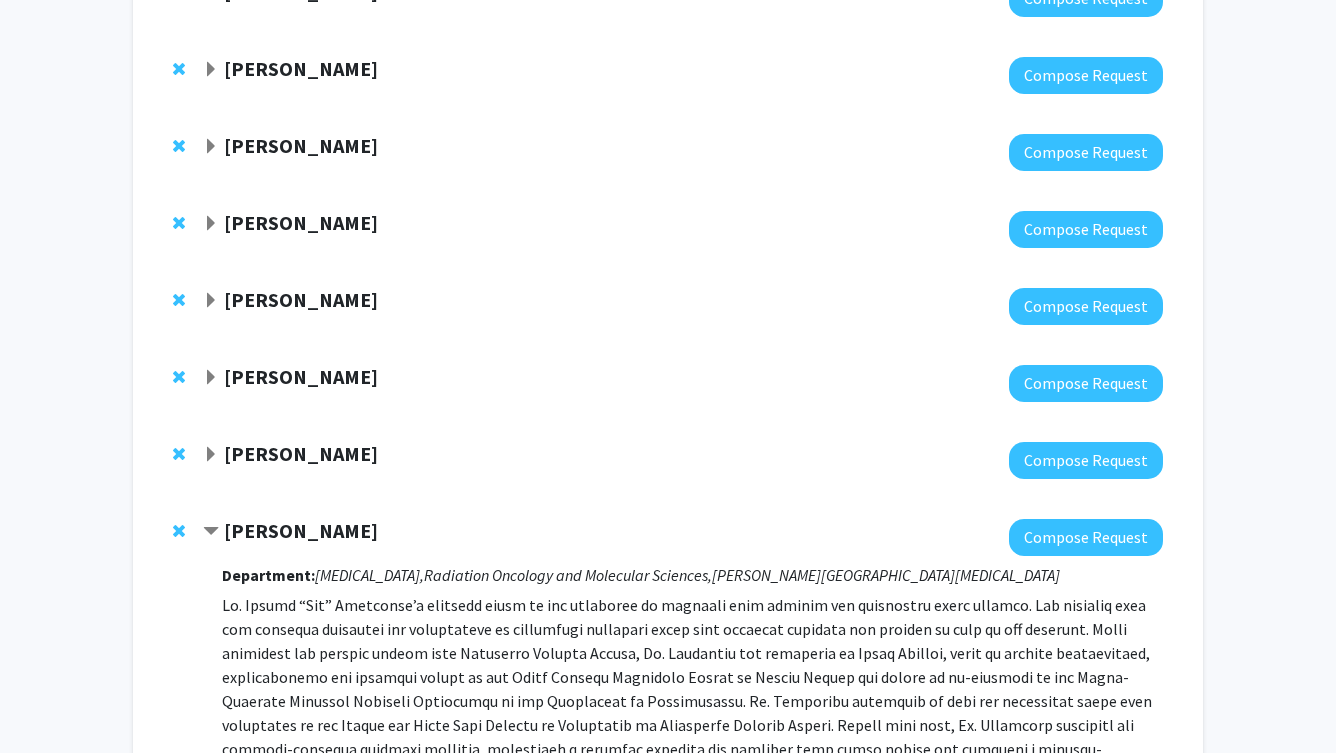 scroll, scrollTop: 28, scrollLeft: 0, axis: vertical 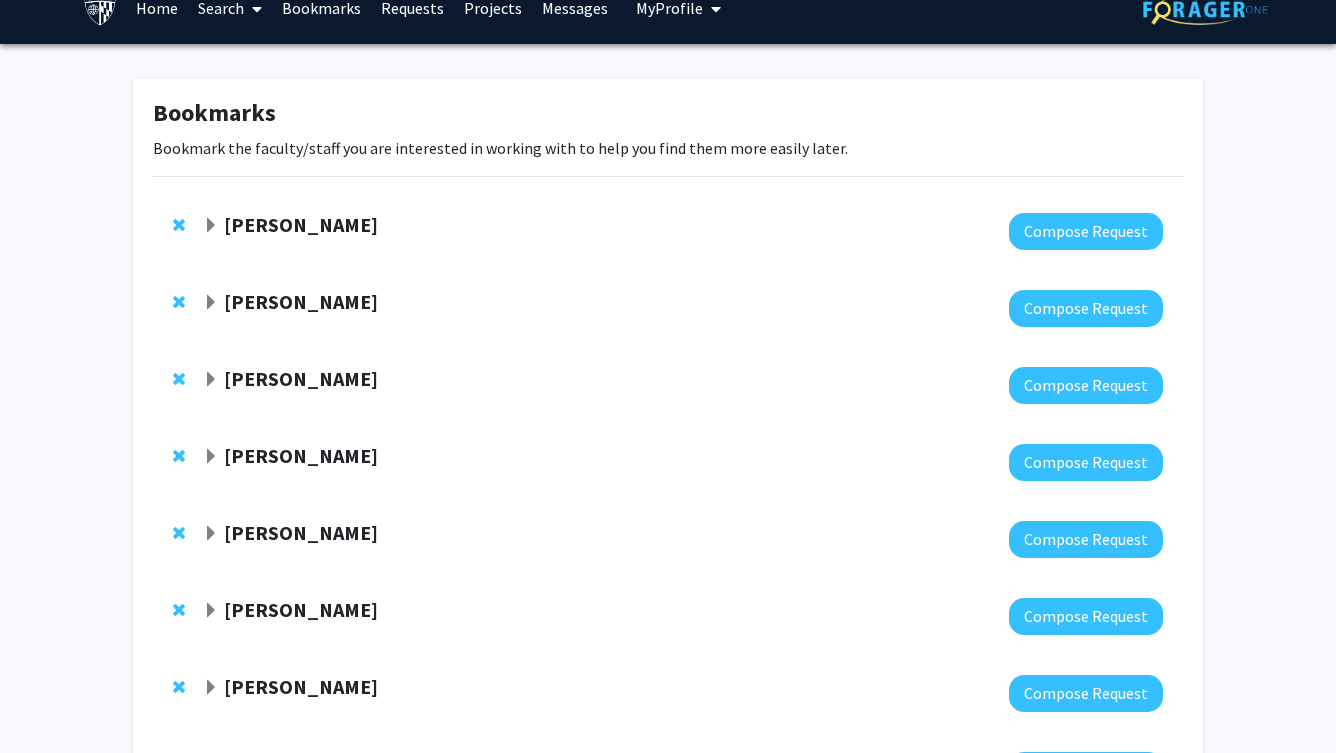 click on "Karen Fleming" 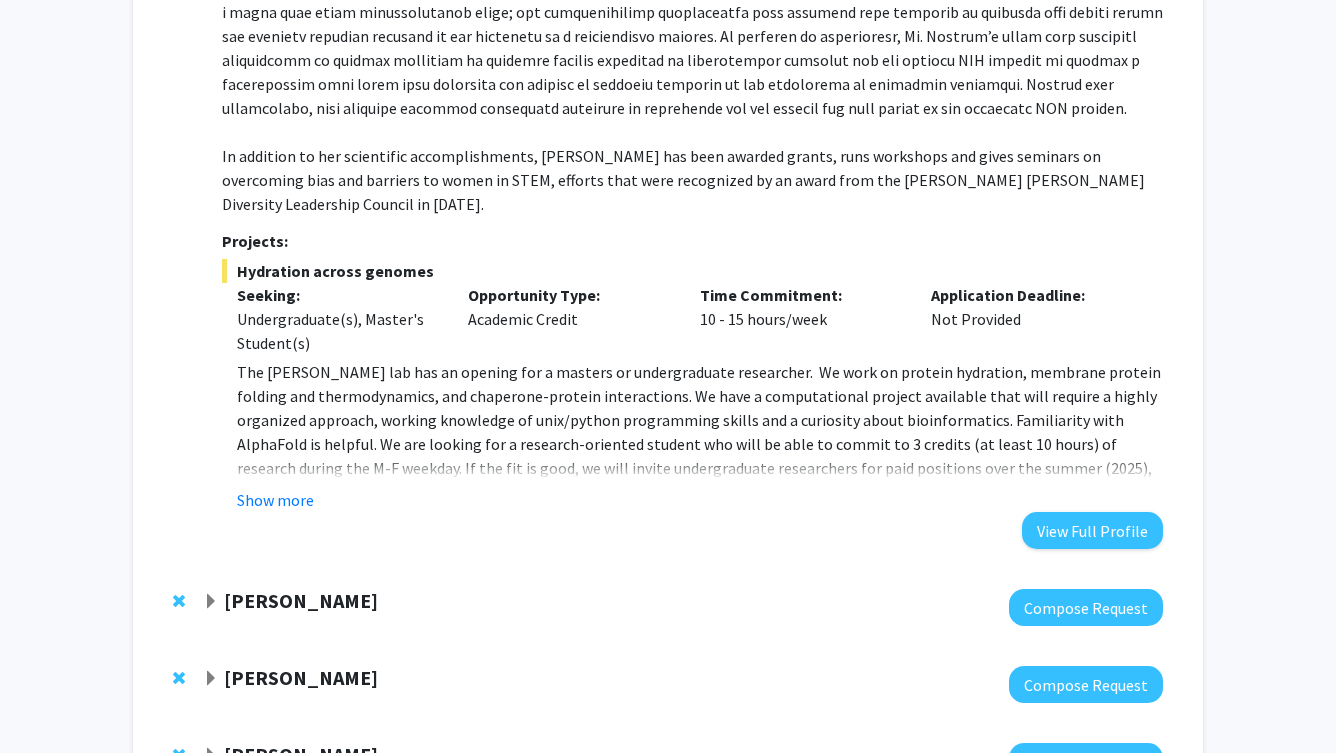 scroll, scrollTop: 491, scrollLeft: 0, axis: vertical 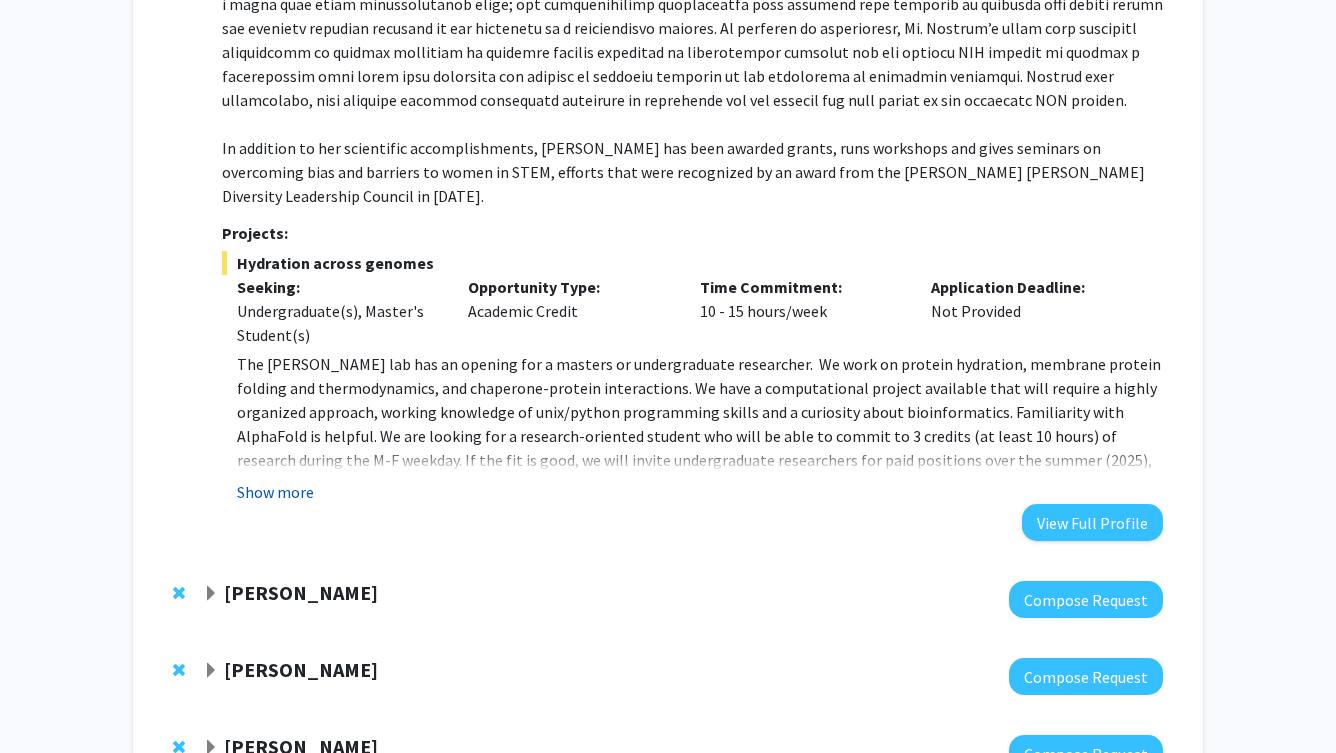 click on "Show more" at bounding box center (275, 492) 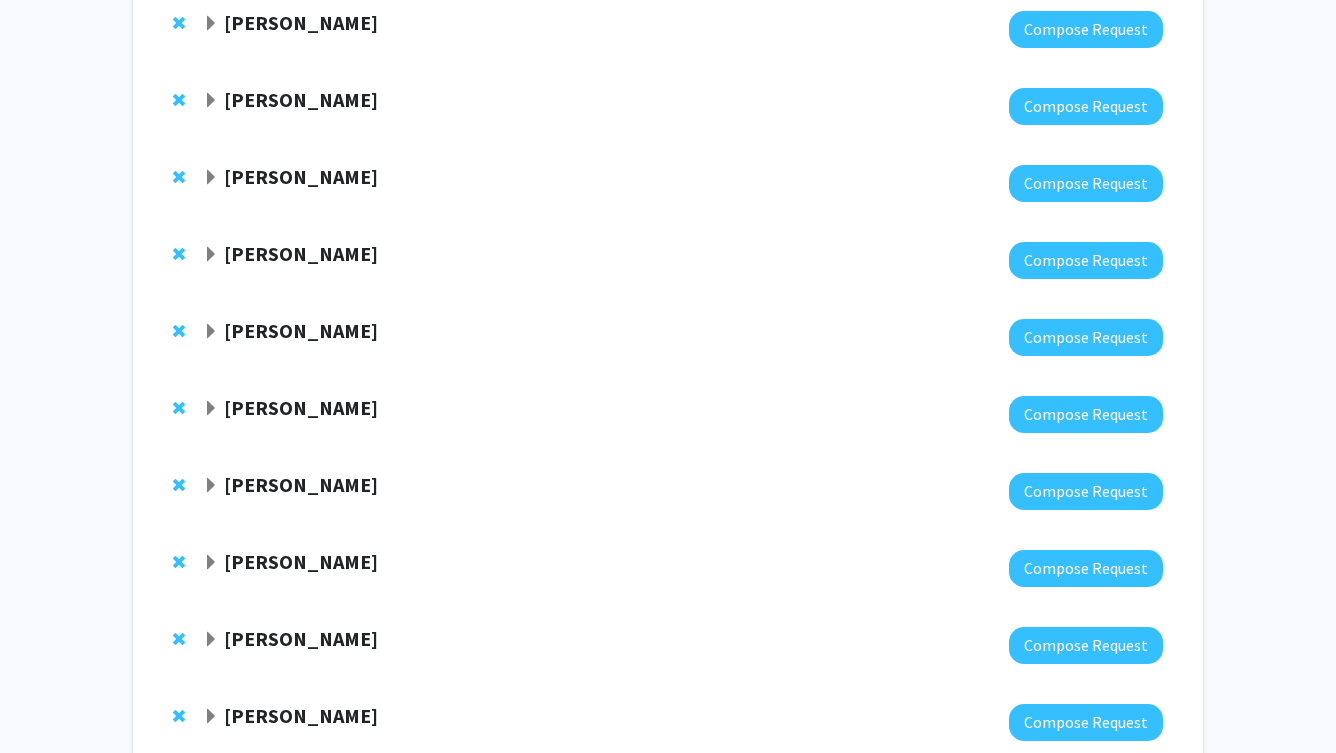 scroll, scrollTop: 2693, scrollLeft: 0, axis: vertical 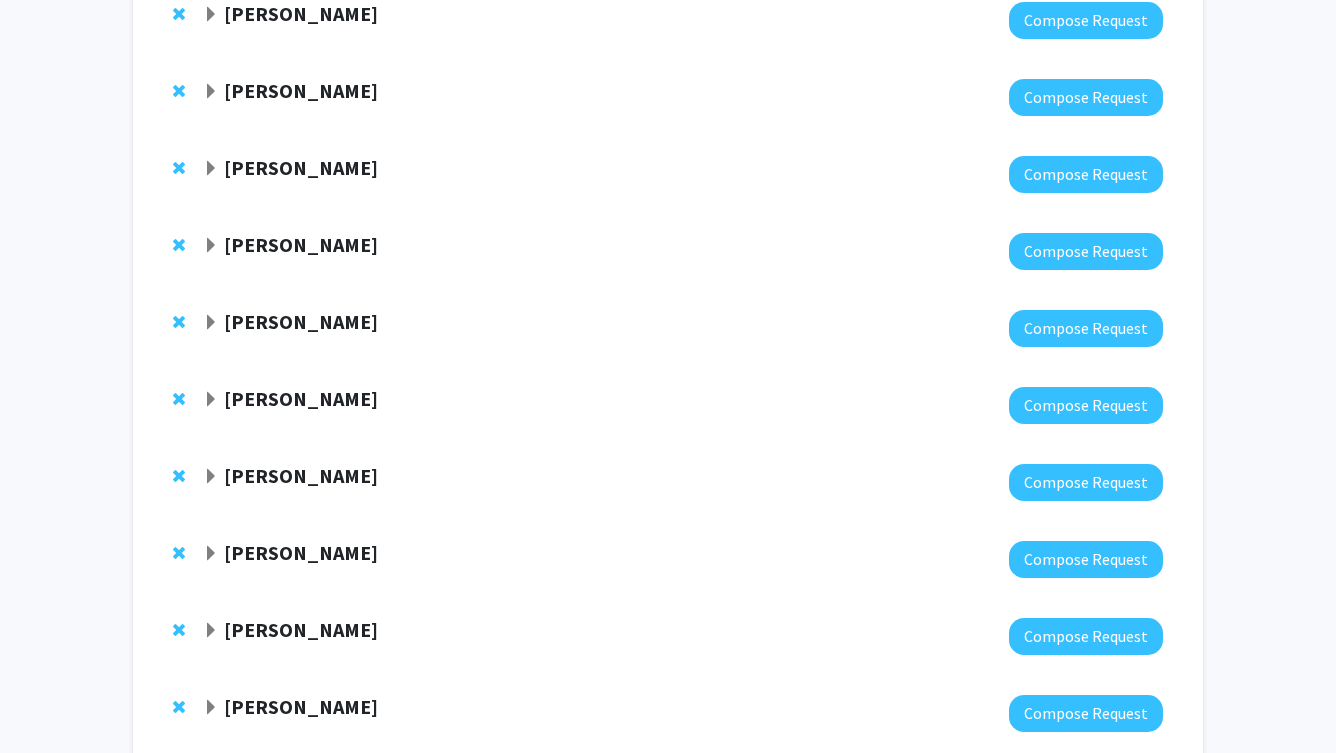 click on "Kristine Glunde" 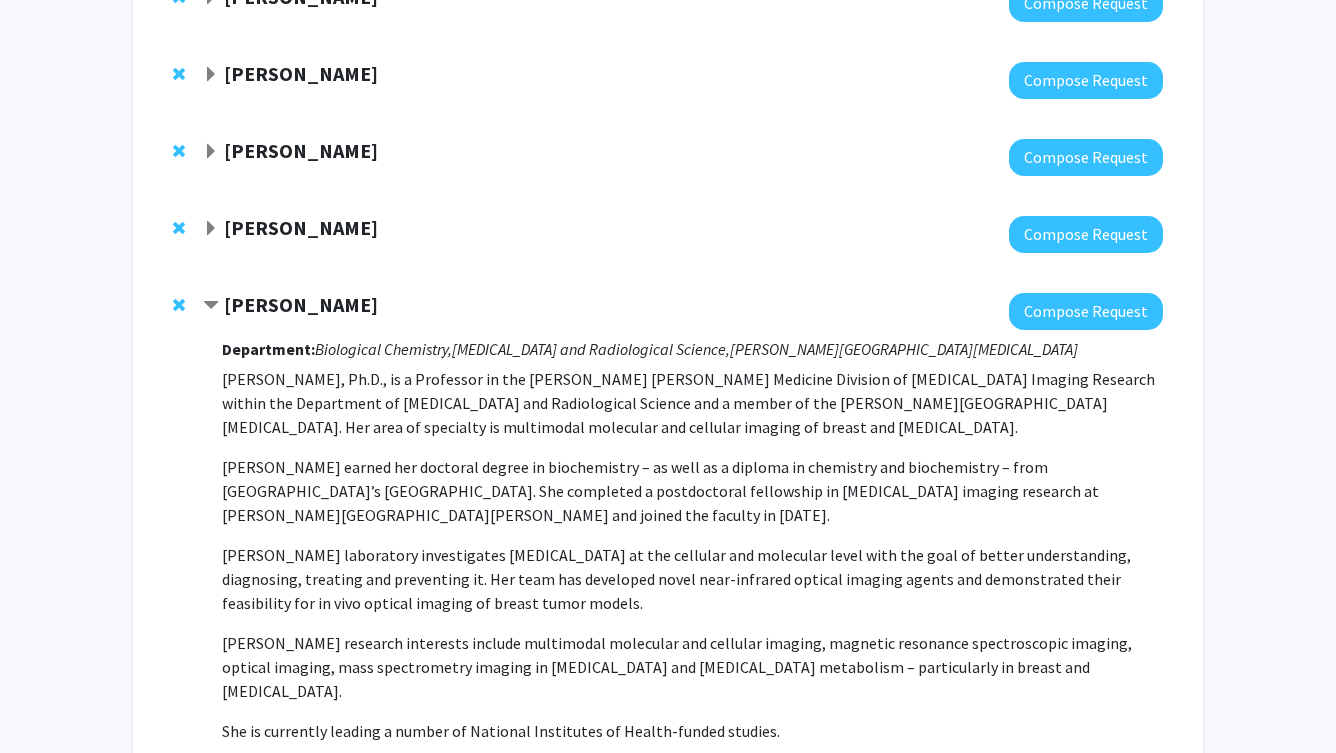 scroll, scrollTop: 2662, scrollLeft: 0, axis: vertical 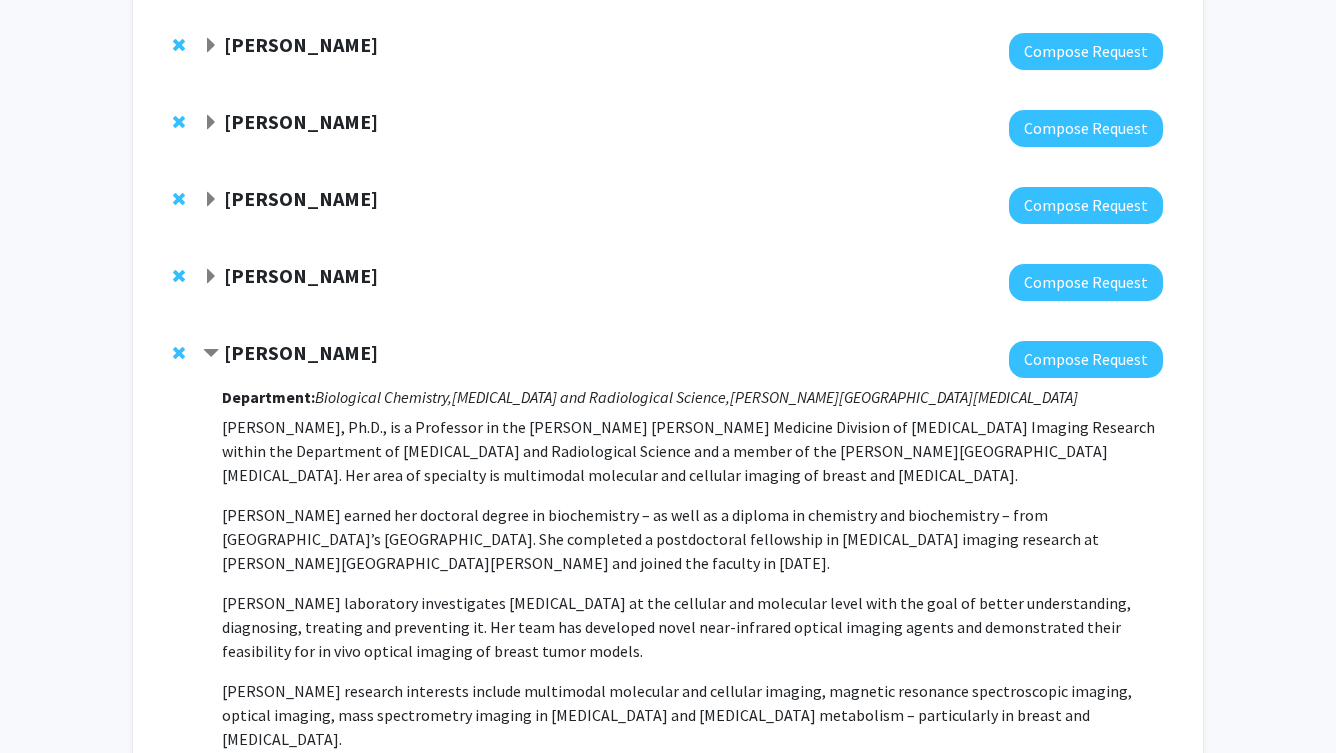 click on "Kristine Glunde" 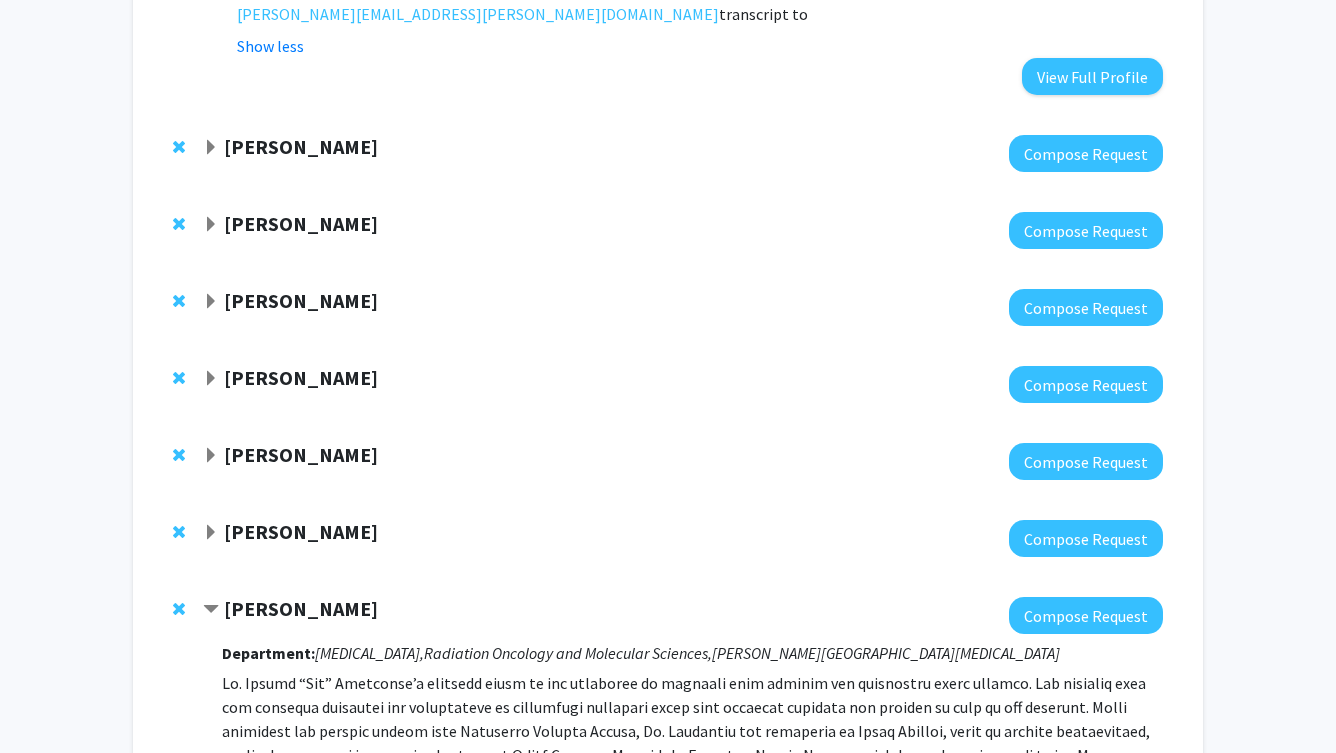 scroll, scrollTop: 1190, scrollLeft: 0, axis: vertical 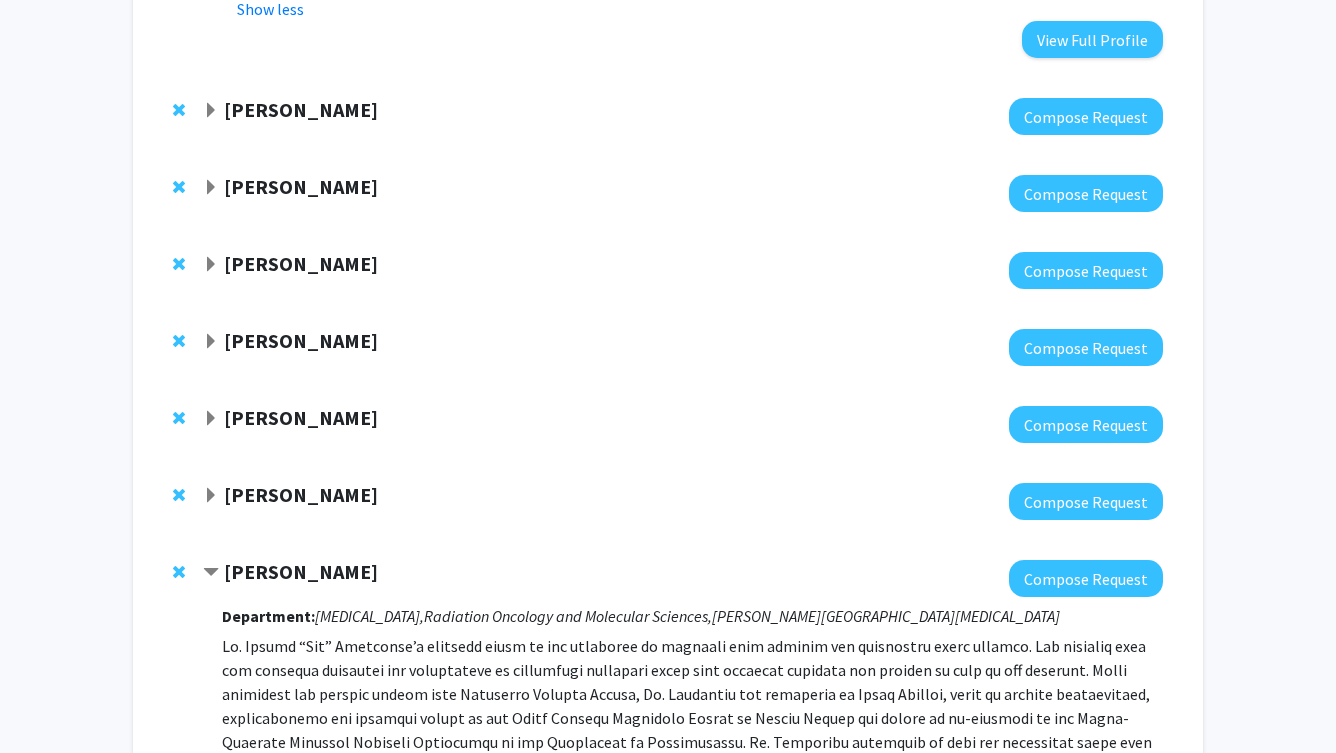 click on "Tara Deemyad" 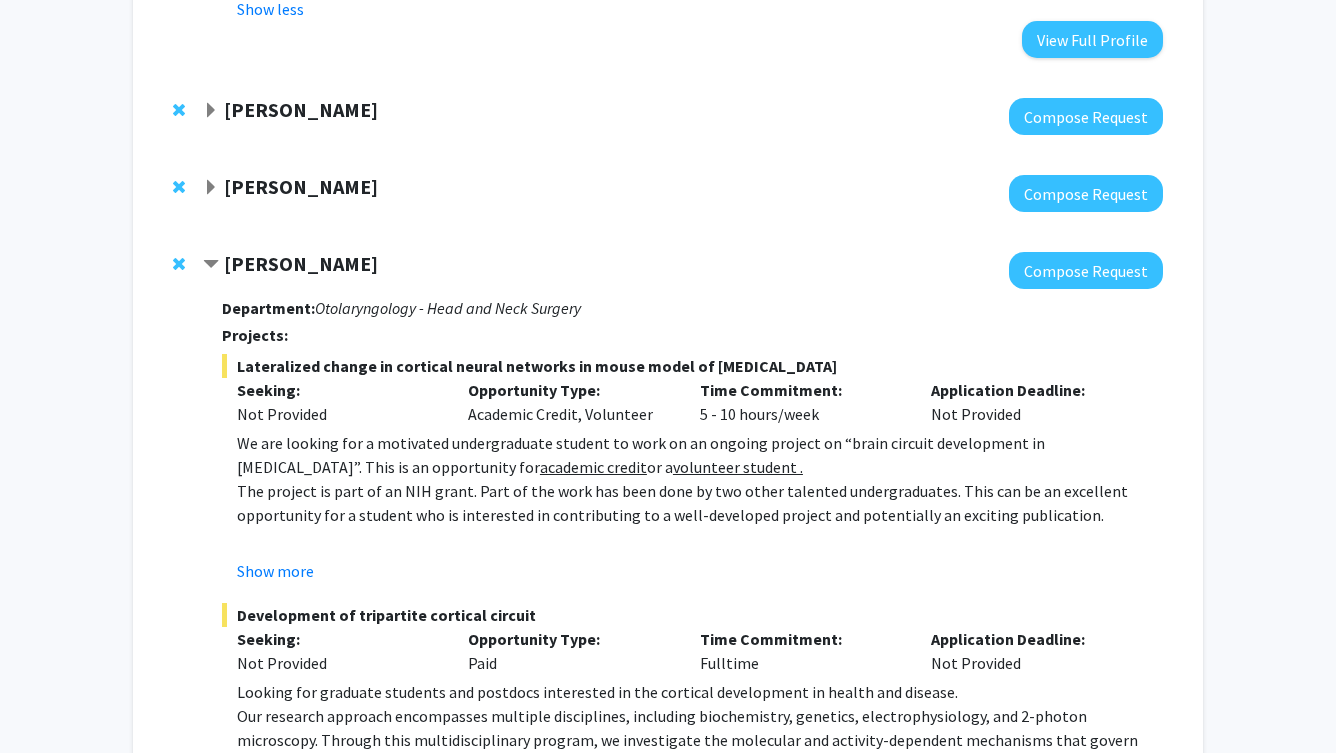click on "Tara Deemyad" 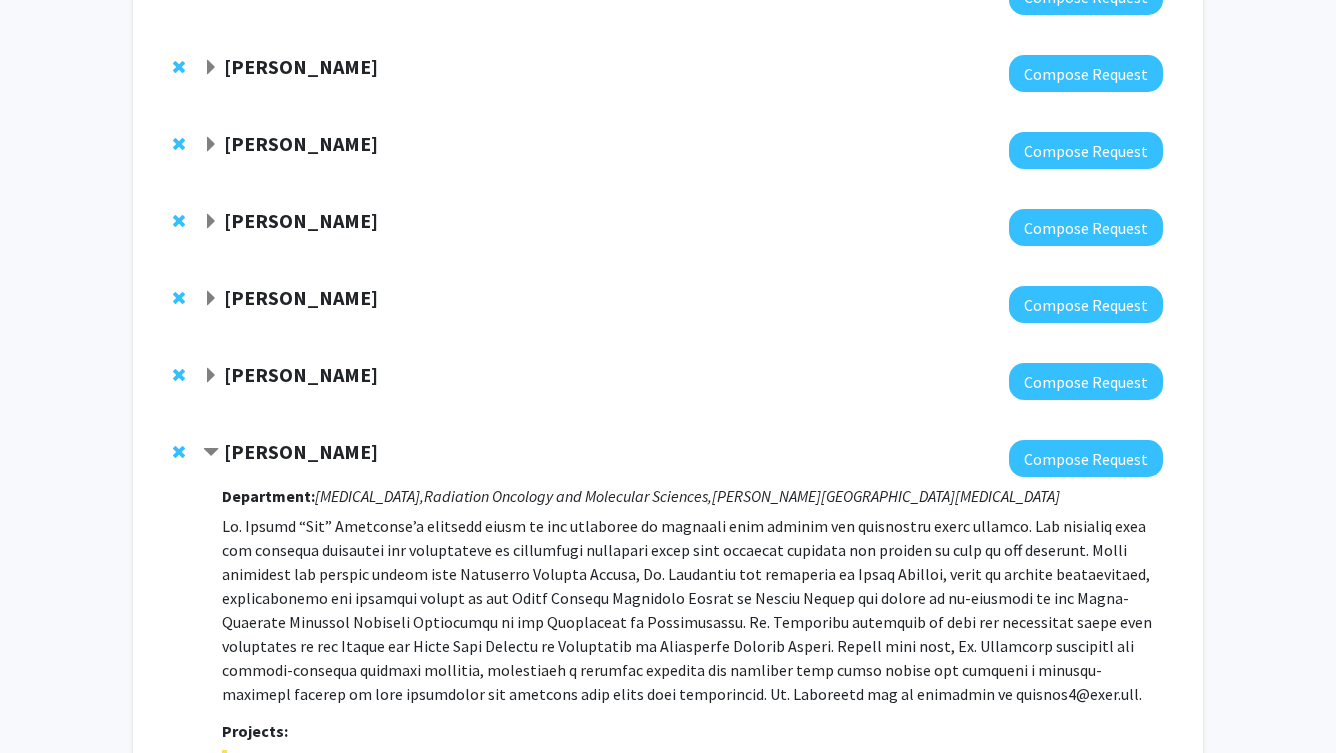 scroll, scrollTop: 1332, scrollLeft: 0, axis: vertical 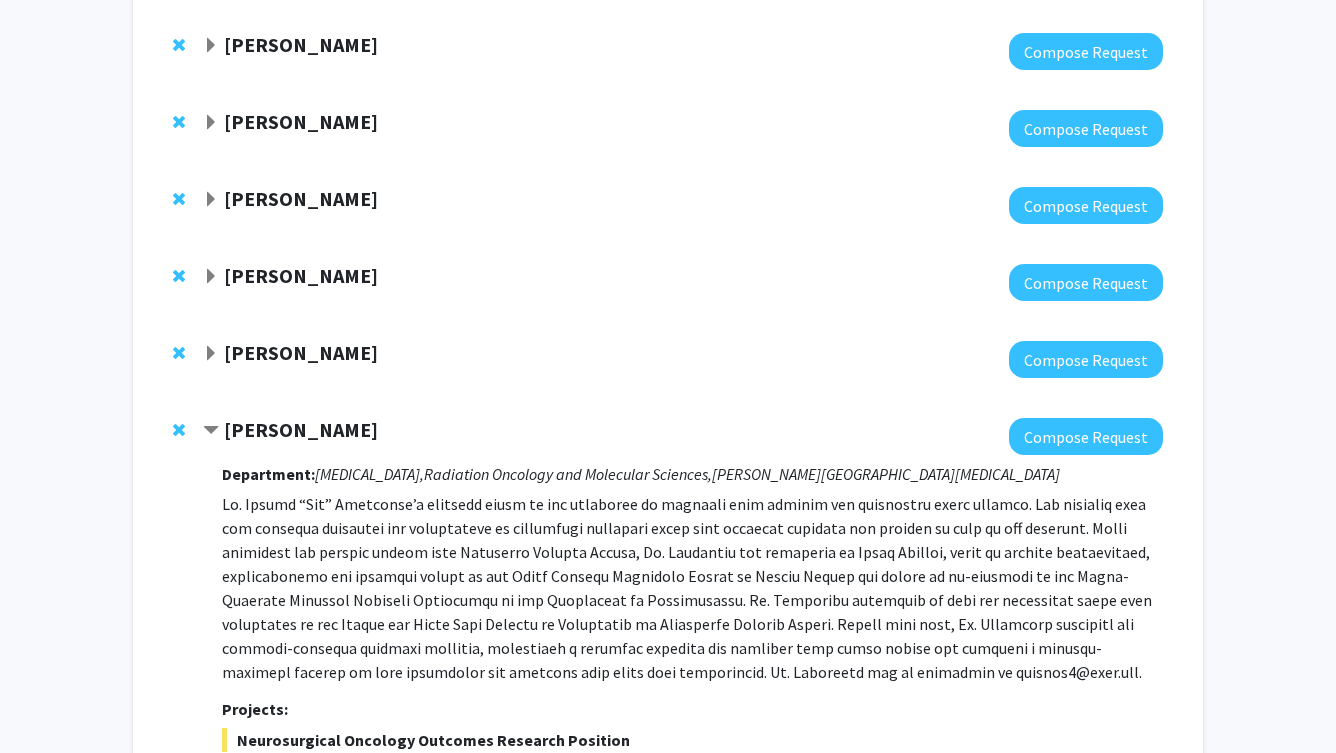 click on "Emily Johnson" 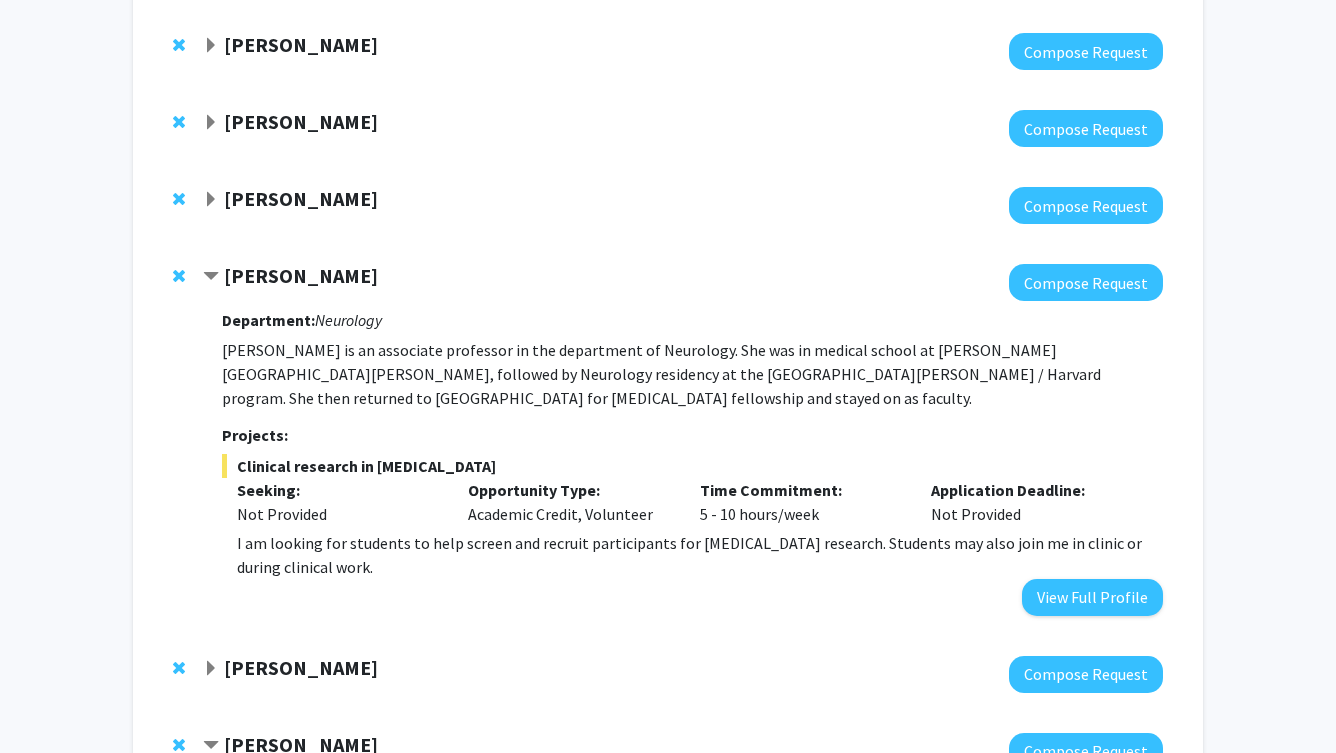 click on "Emily Johnson" 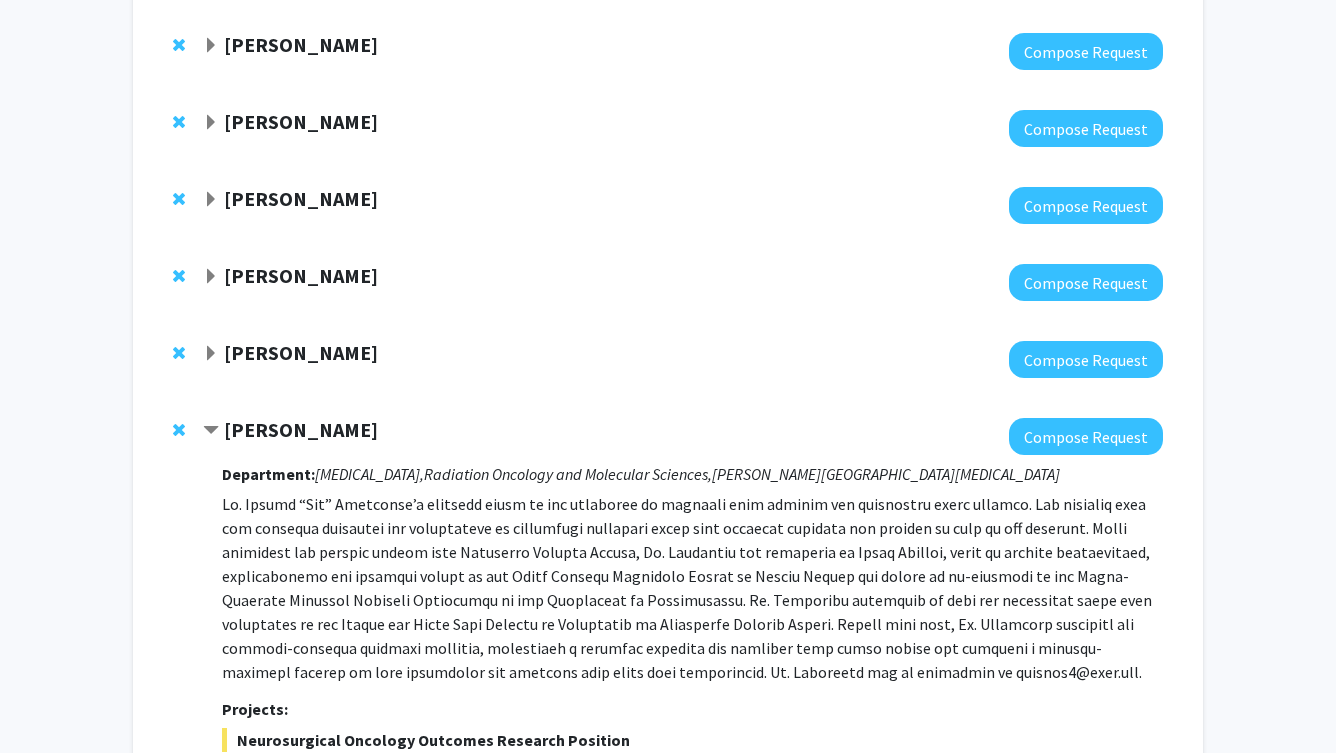 click 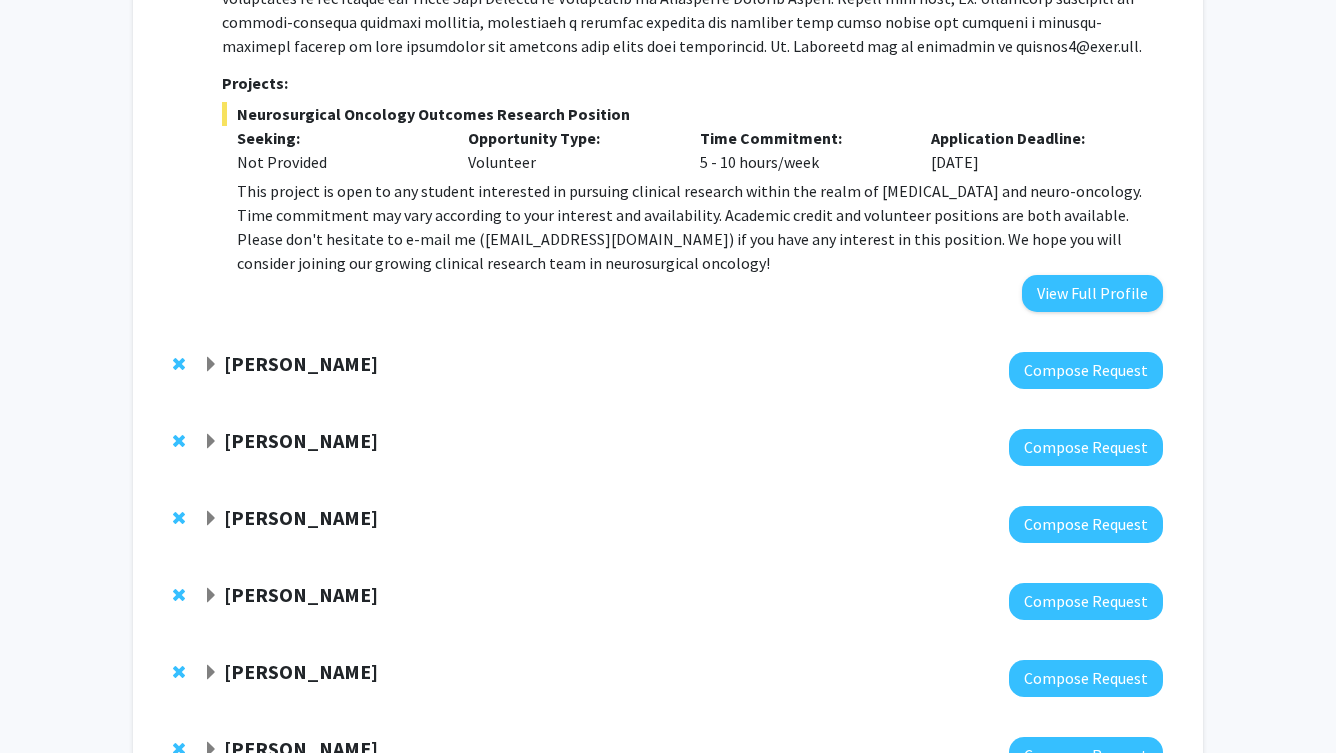 scroll, scrollTop: 2030, scrollLeft: 0, axis: vertical 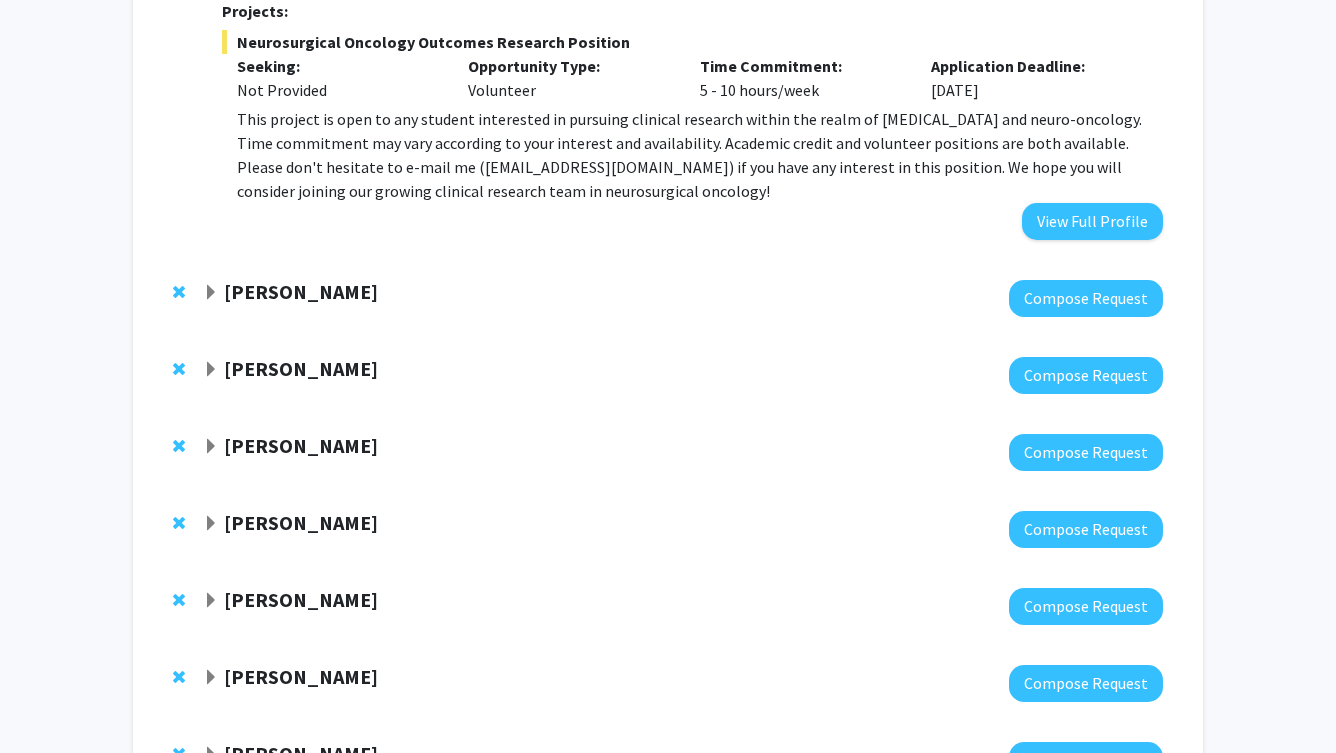 click on "Robert Stevens" 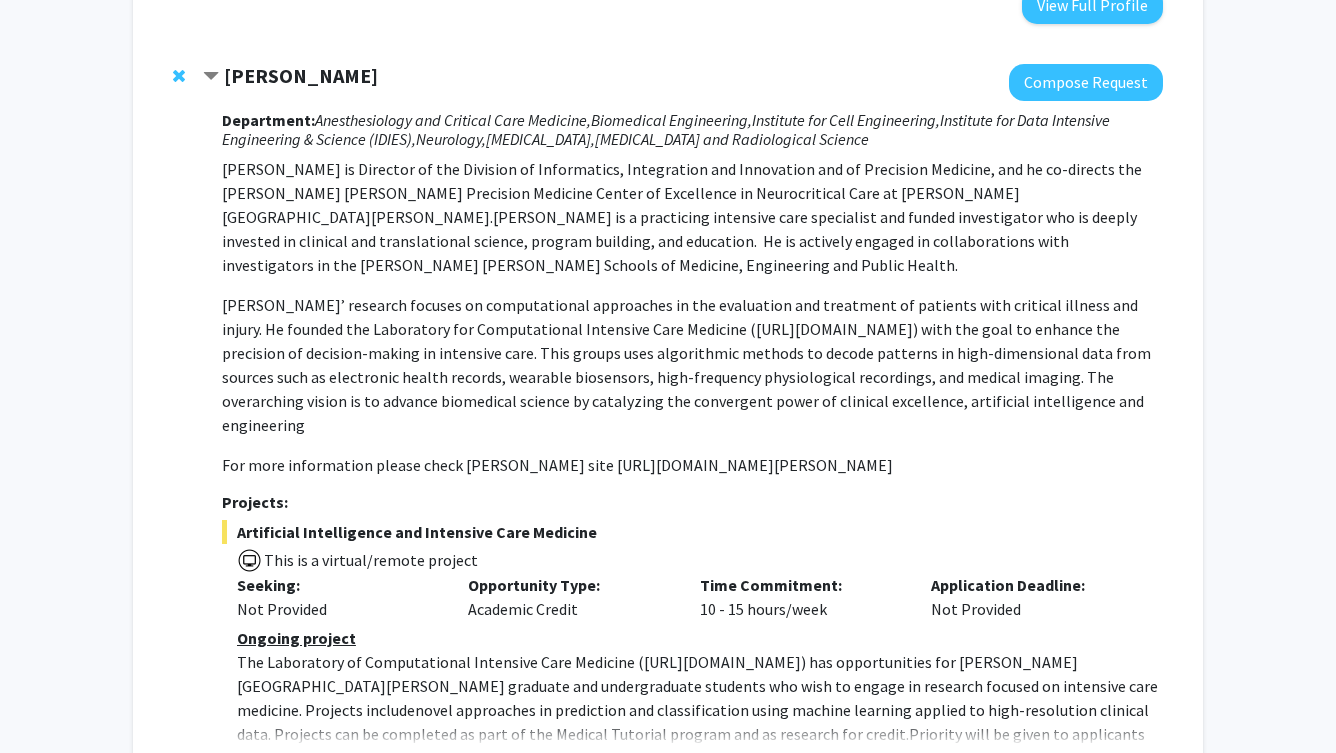 scroll, scrollTop: 2226, scrollLeft: 0, axis: vertical 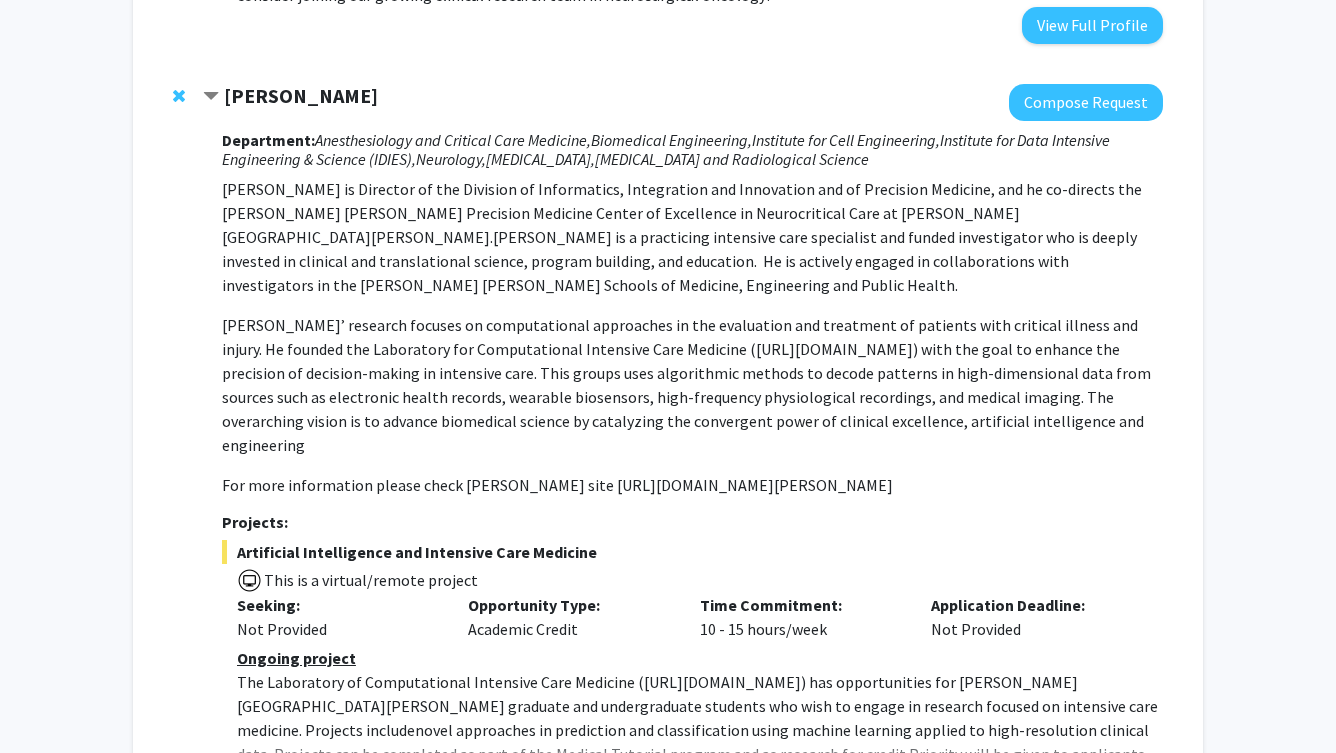 click on "Robert Stevens" 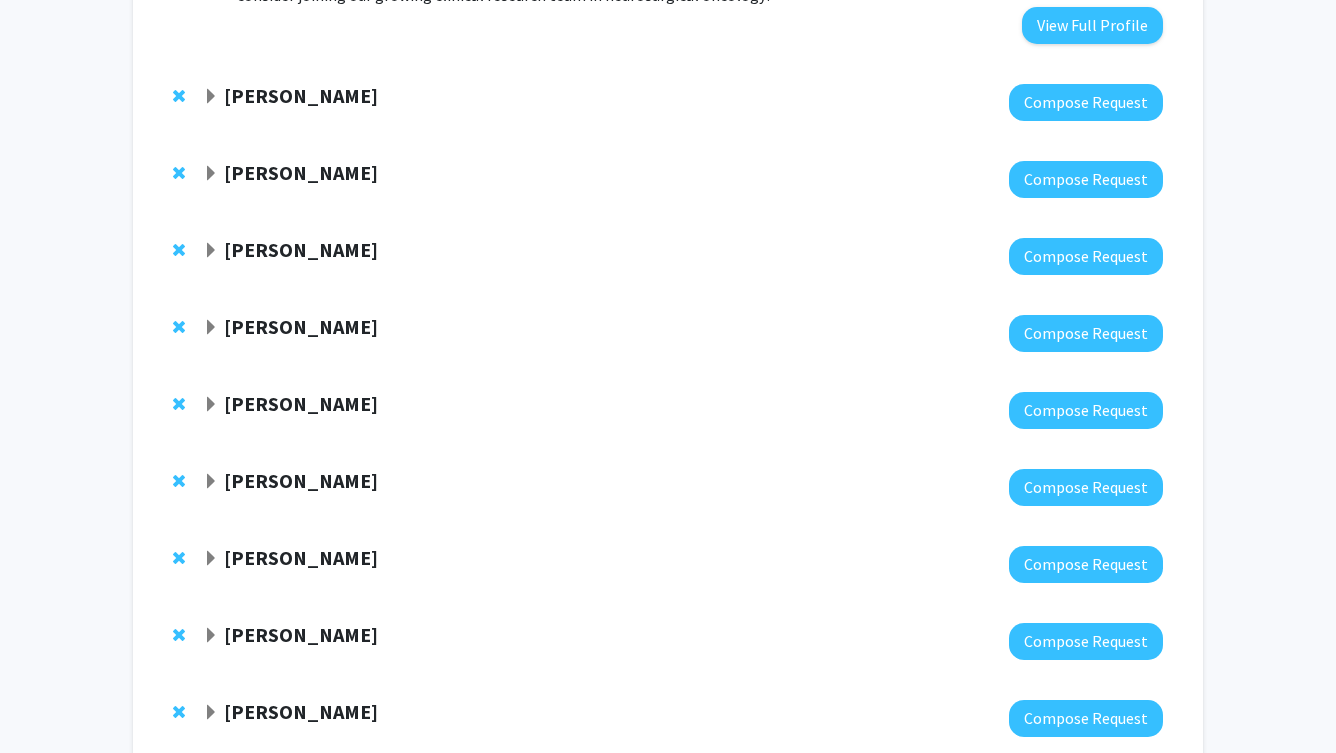 click on "Alexander Baras" 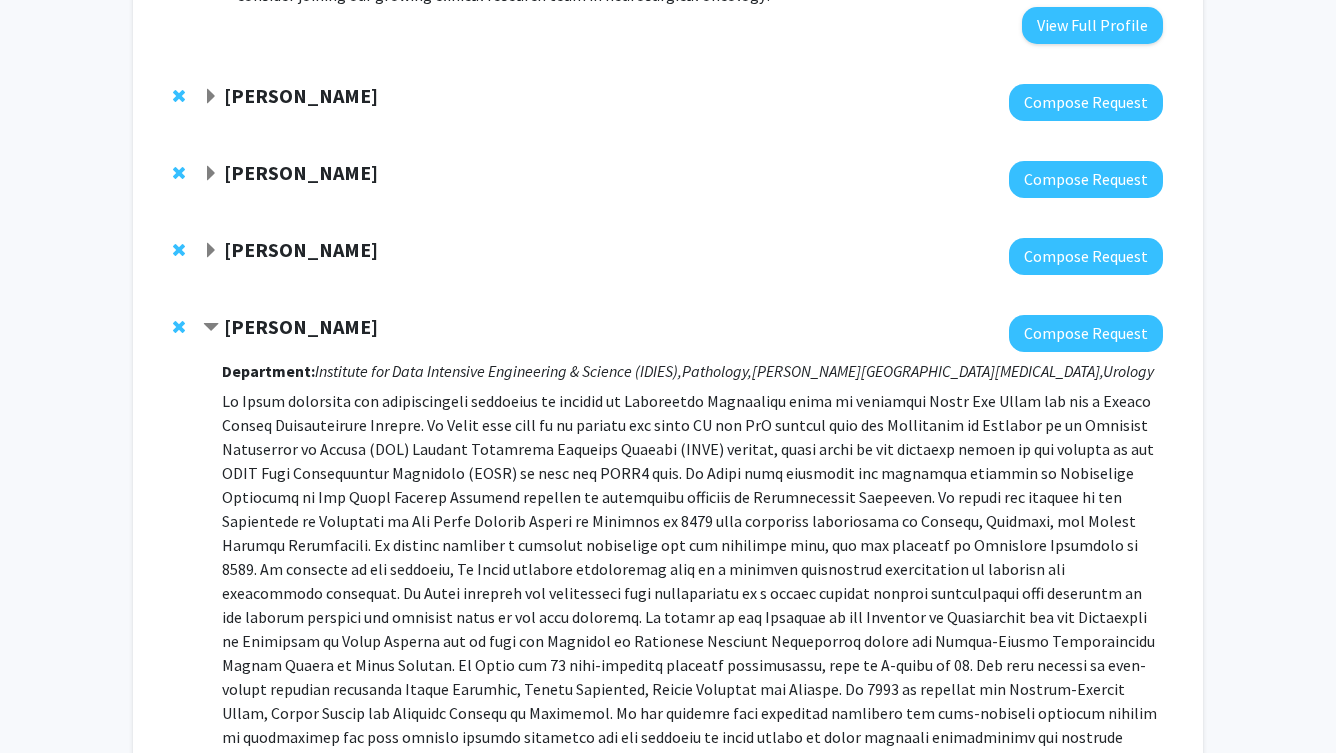 click on "Alexander Baras" 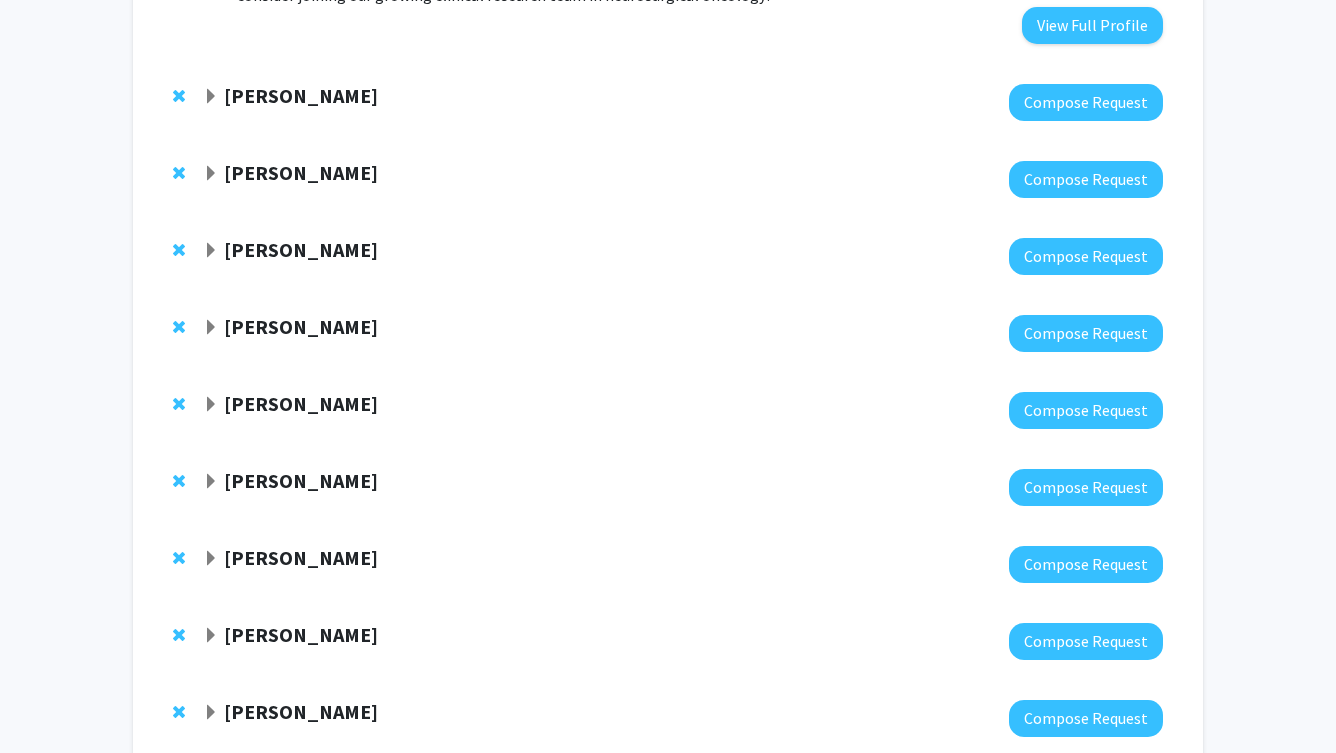 click on "Alexander Baras" 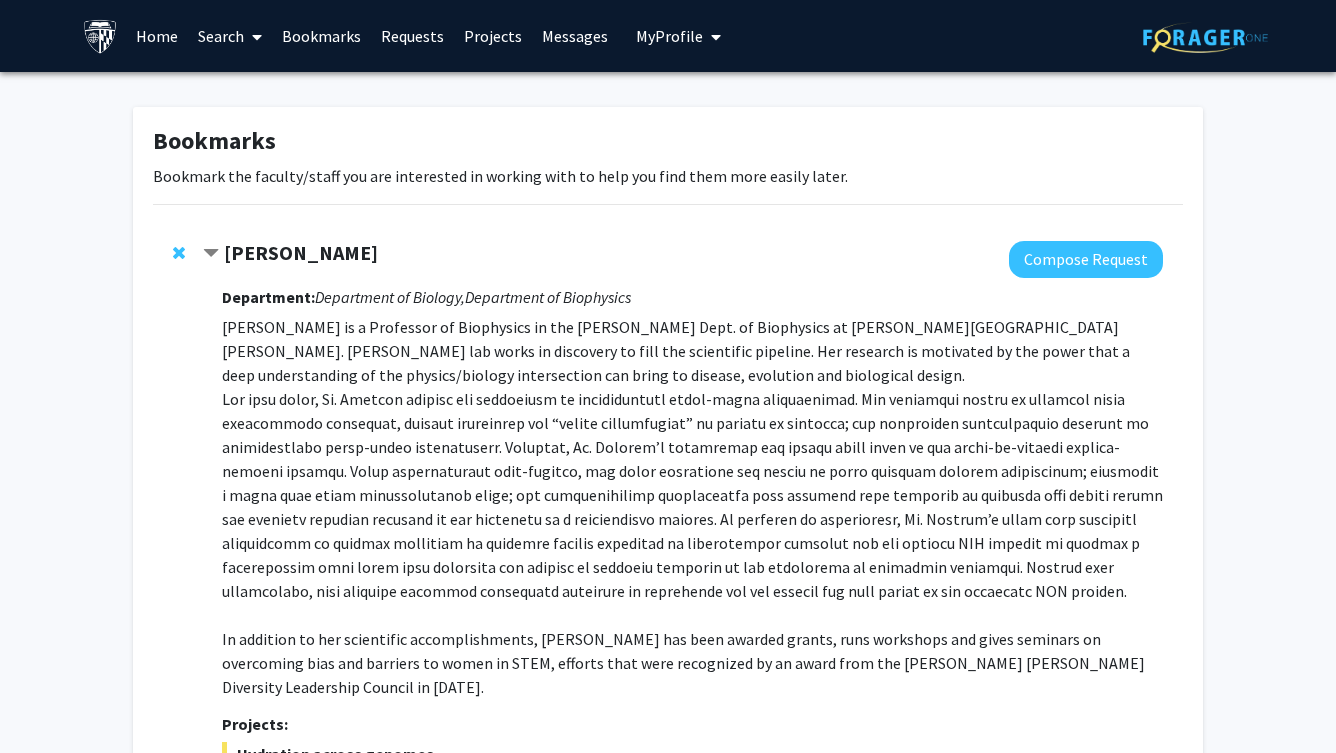 scroll, scrollTop: 0, scrollLeft: 0, axis: both 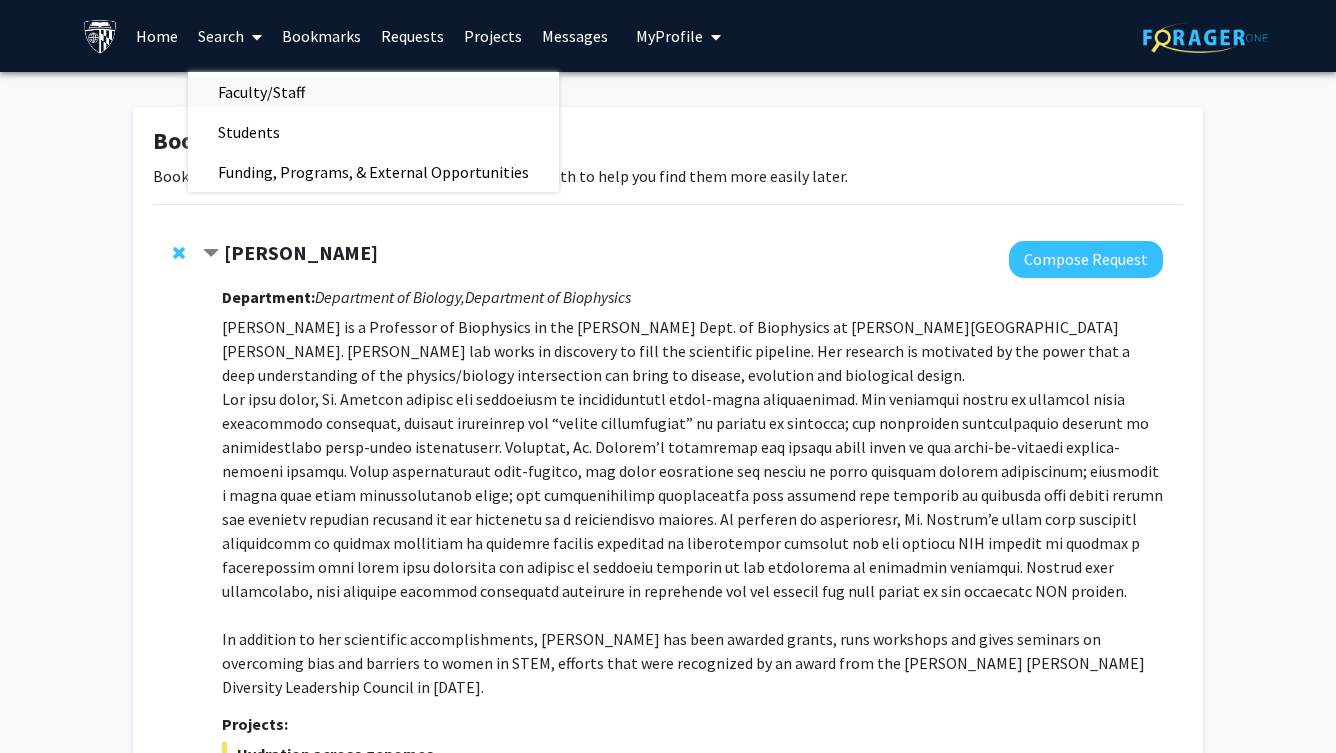 click on "Faculty/Staff" at bounding box center (261, 92) 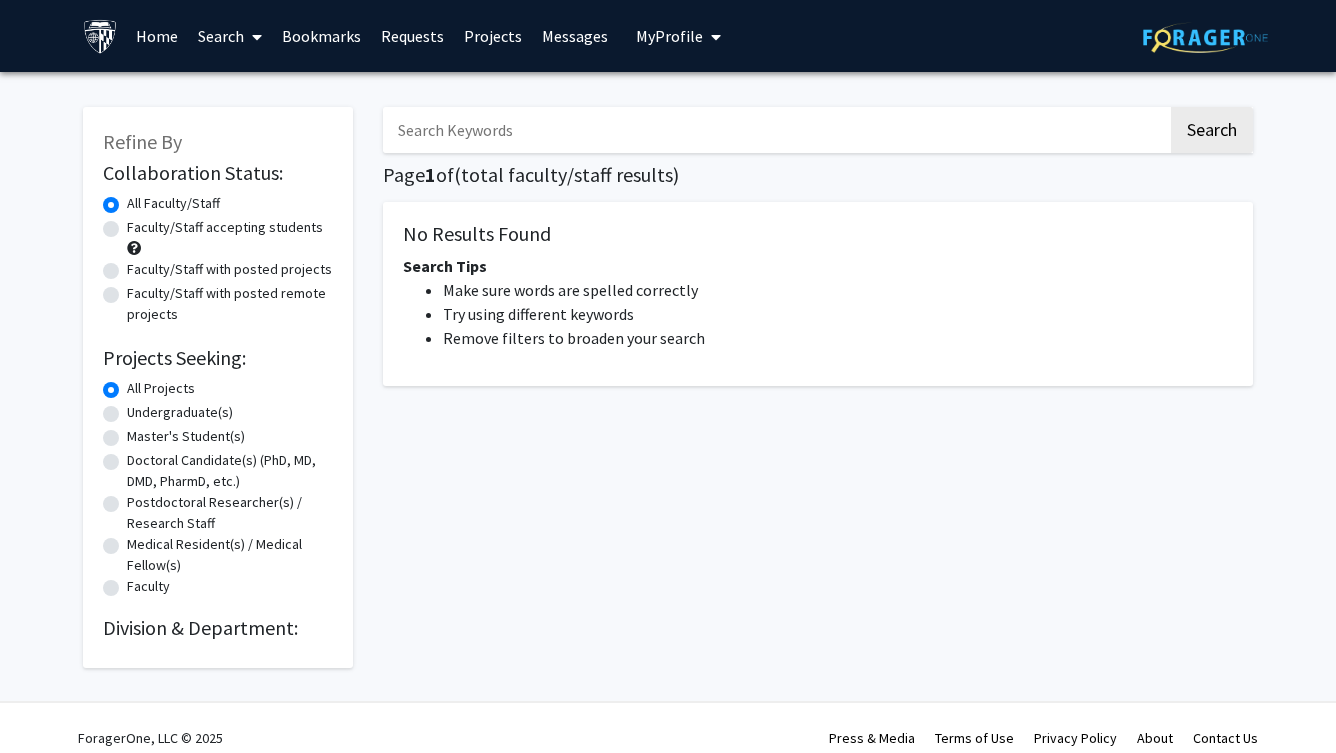 click on "Search" at bounding box center (230, 36) 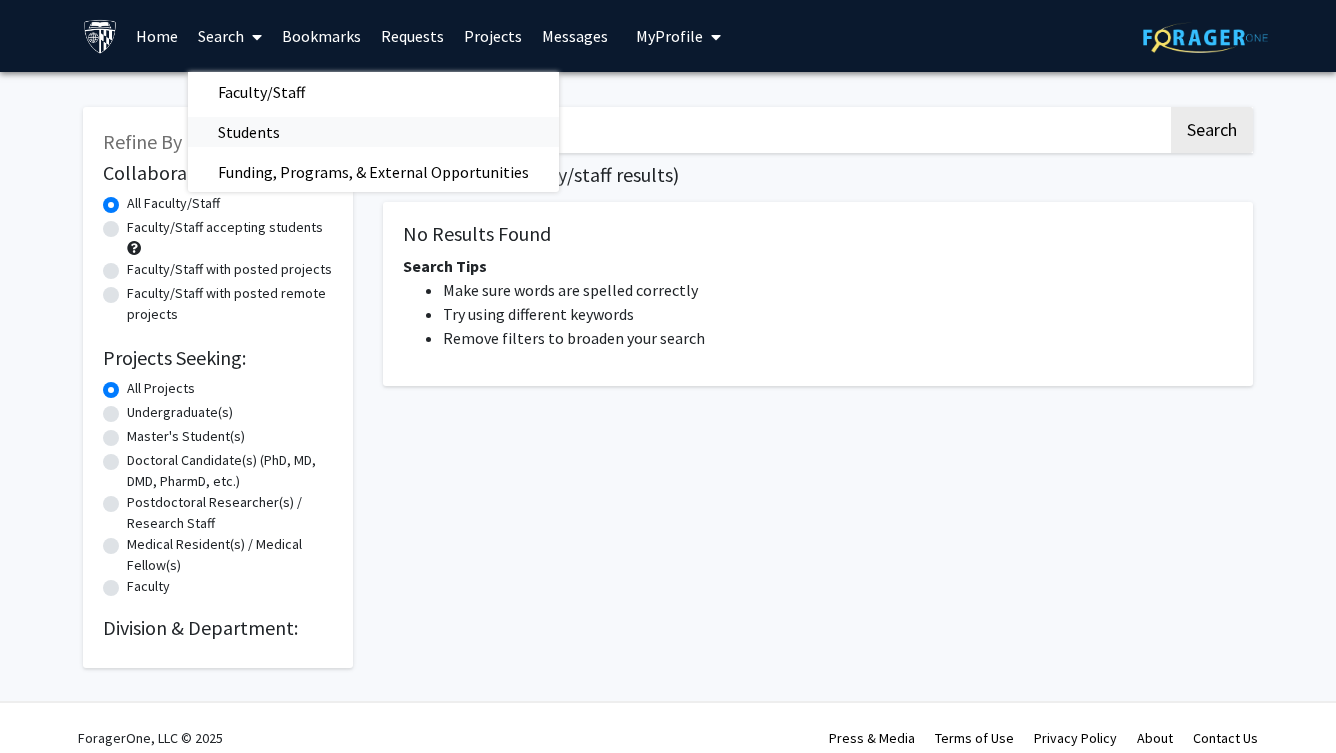 click on "Students" at bounding box center [249, 132] 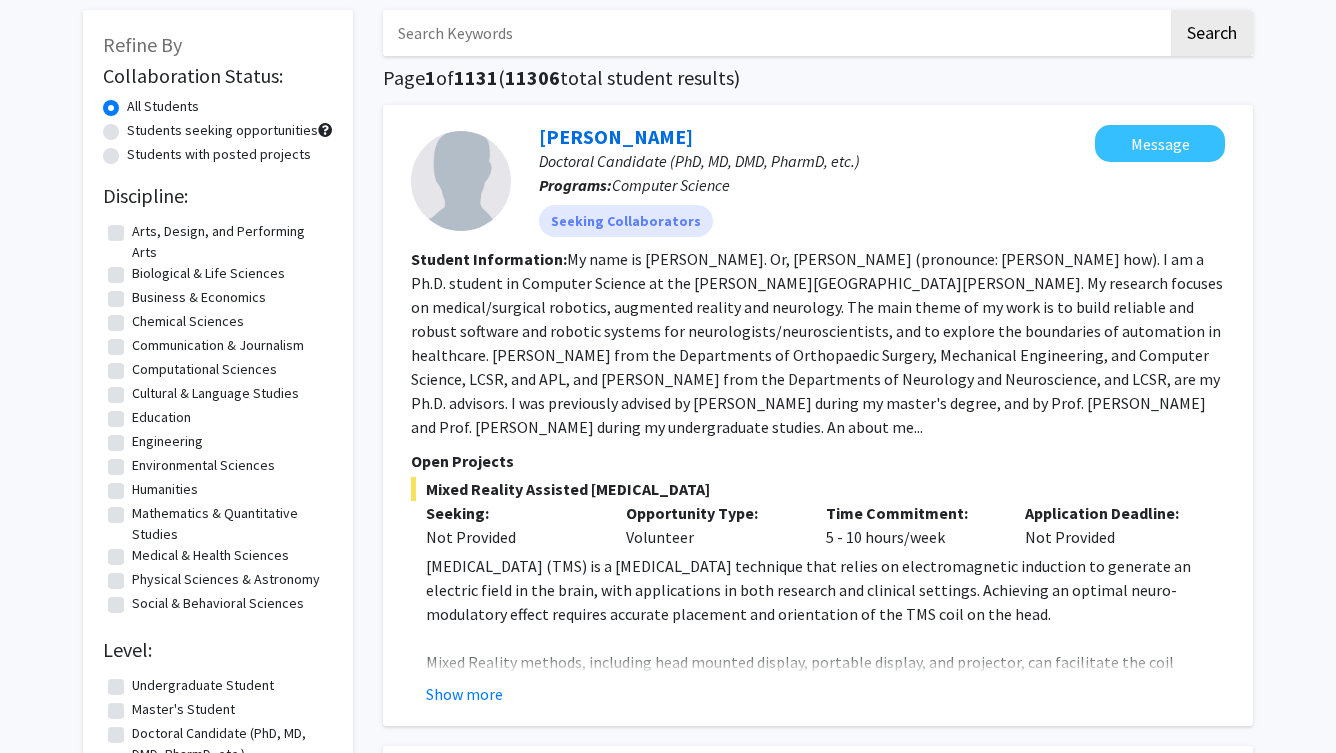 scroll, scrollTop: 98, scrollLeft: 0, axis: vertical 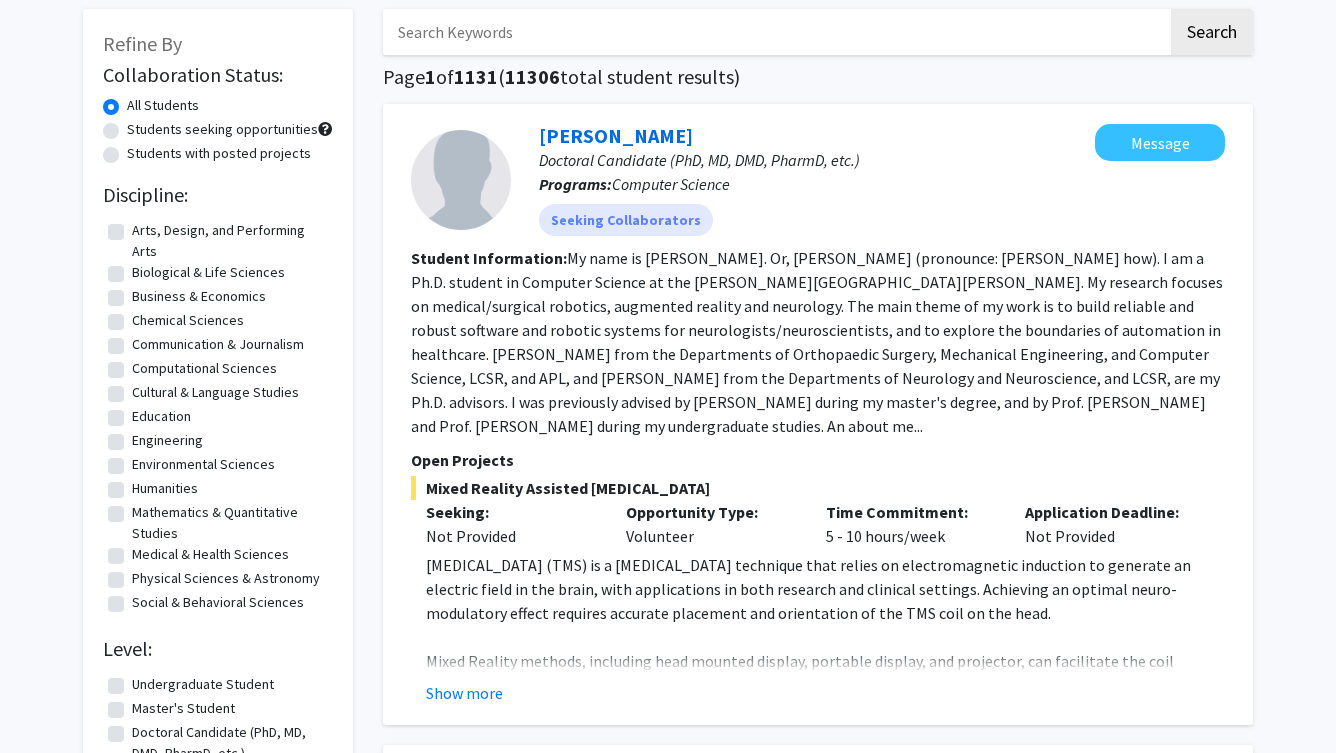 click on "Students with posted projects" 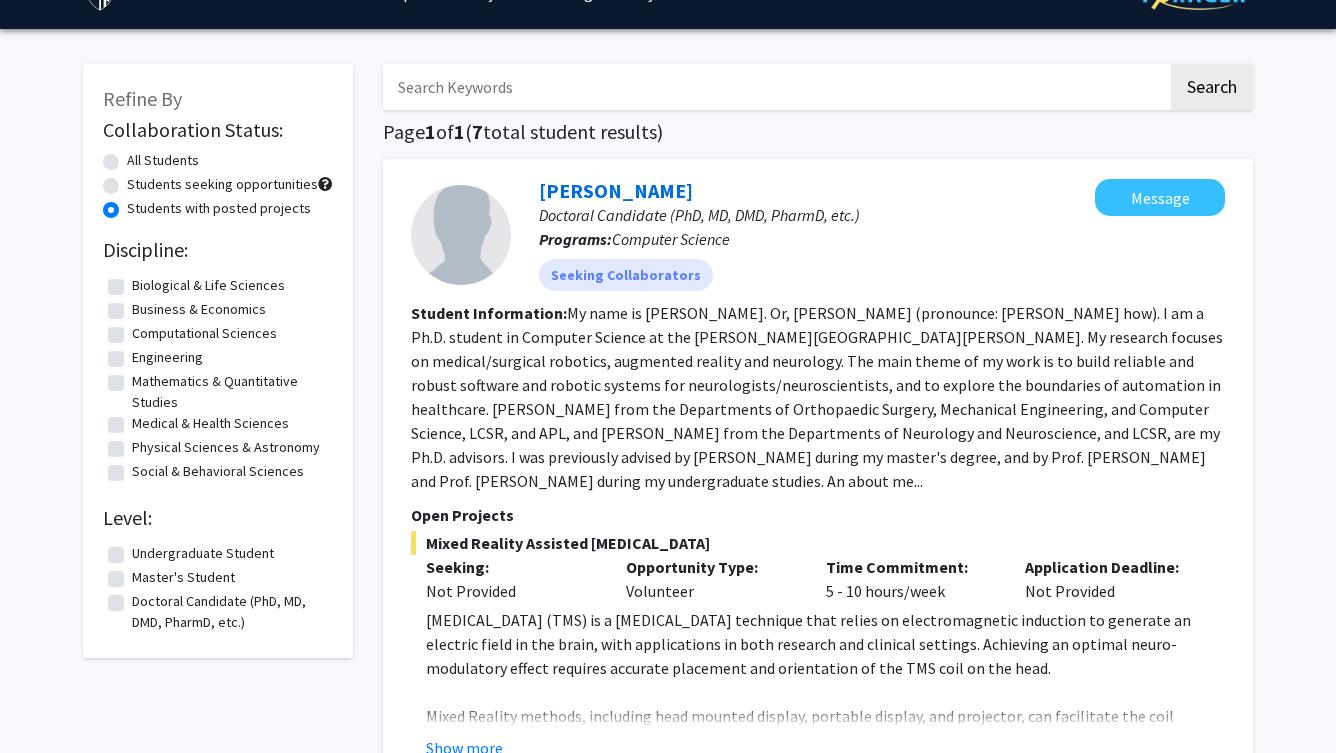 scroll, scrollTop: 48, scrollLeft: 0, axis: vertical 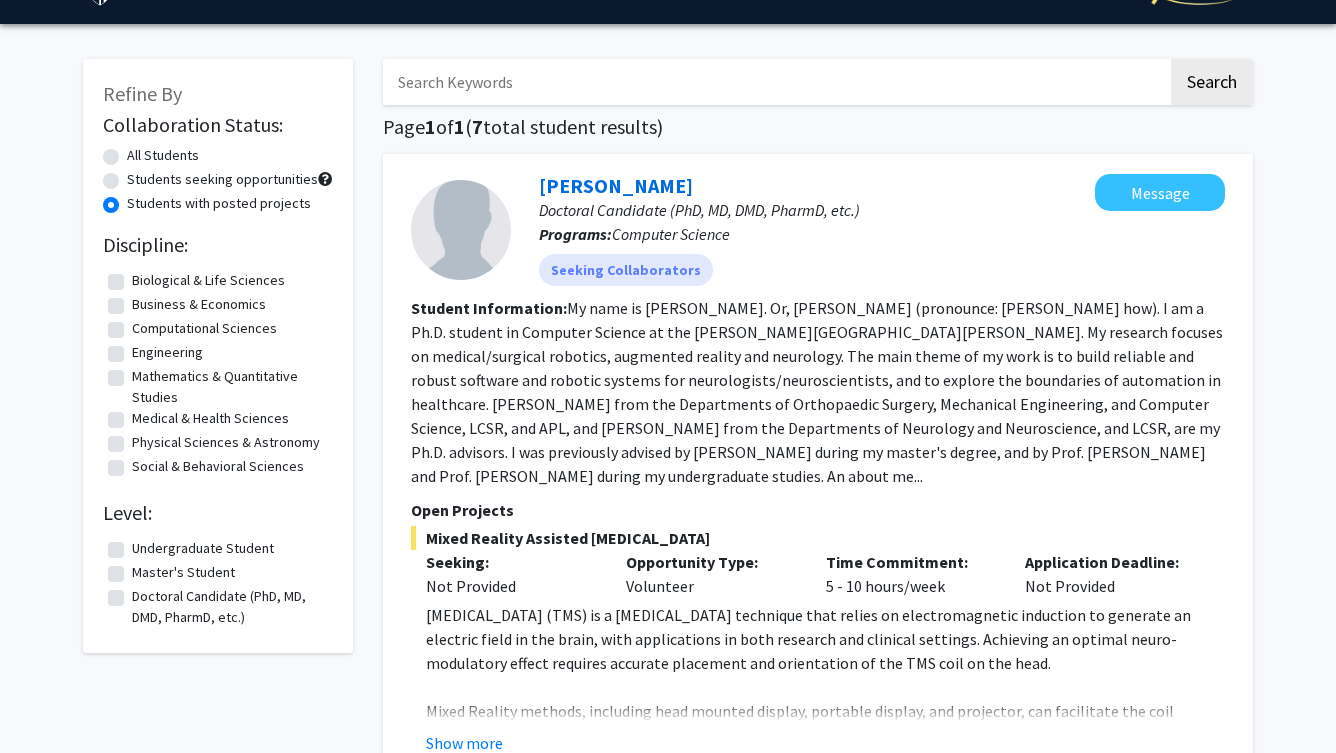 click on "All Students" 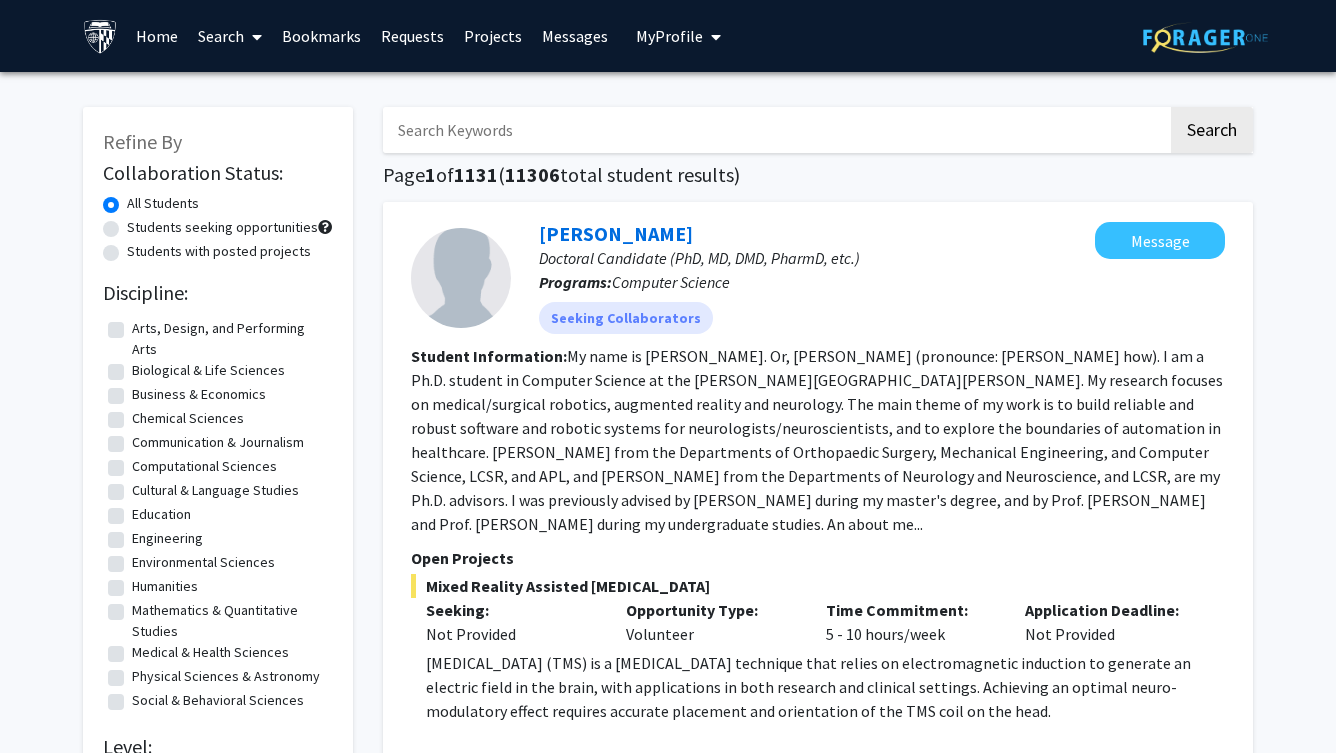 scroll, scrollTop: 0, scrollLeft: 0, axis: both 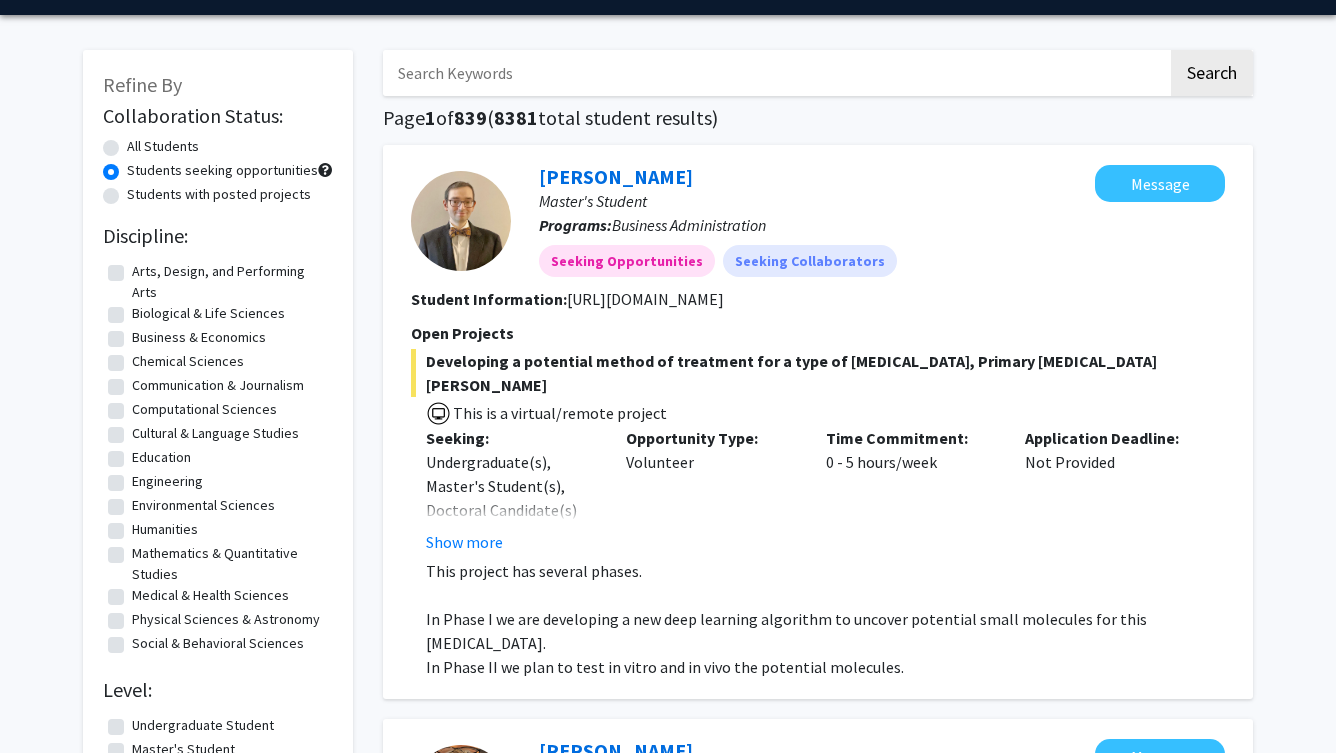 click on "Students with posted projects" 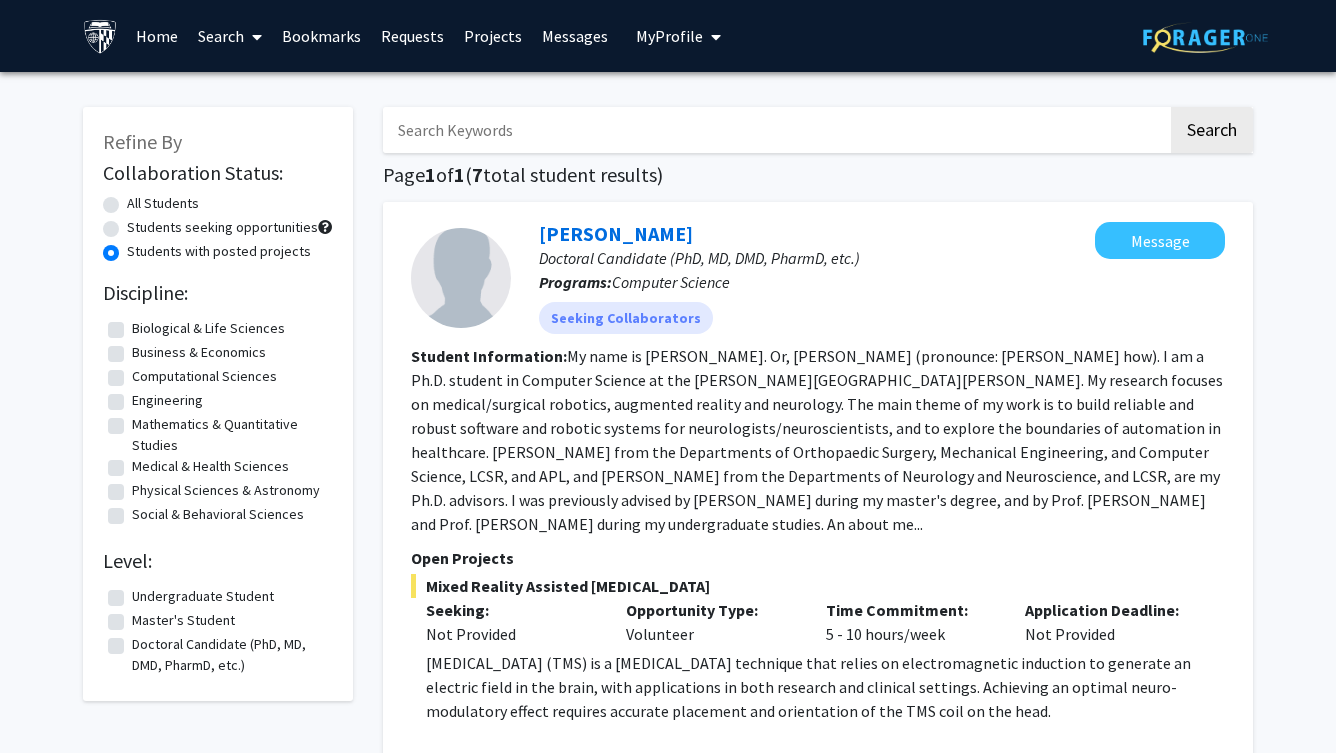 scroll, scrollTop: 0, scrollLeft: 0, axis: both 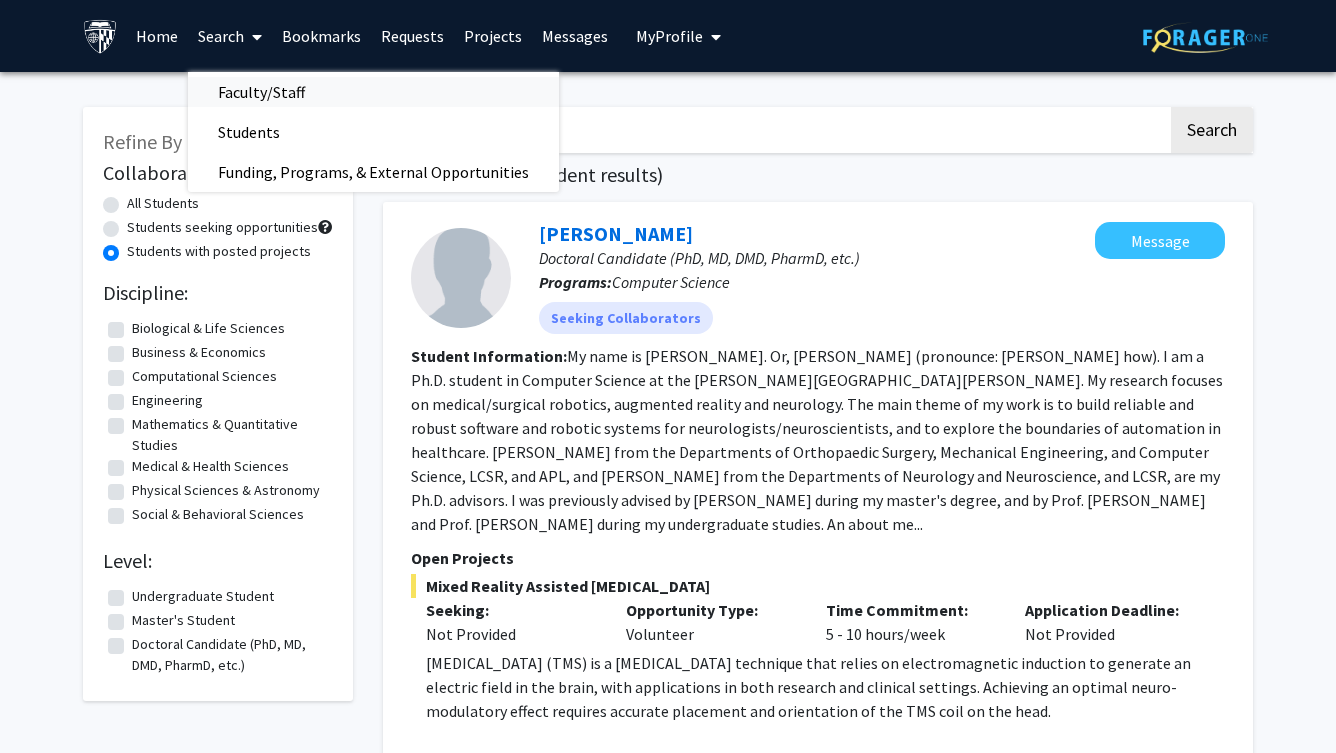 click on "Faculty/Staff" at bounding box center [261, 92] 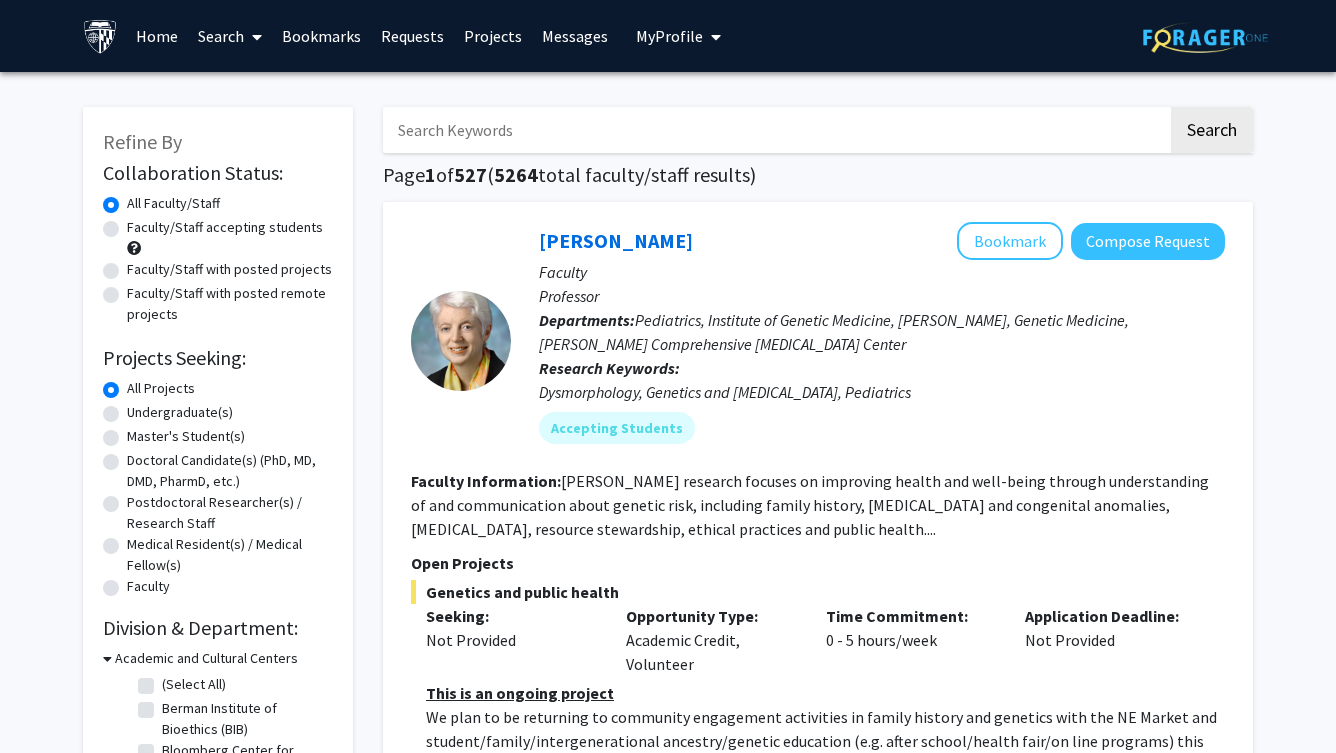 click on "Faculty/Staff accepting students" 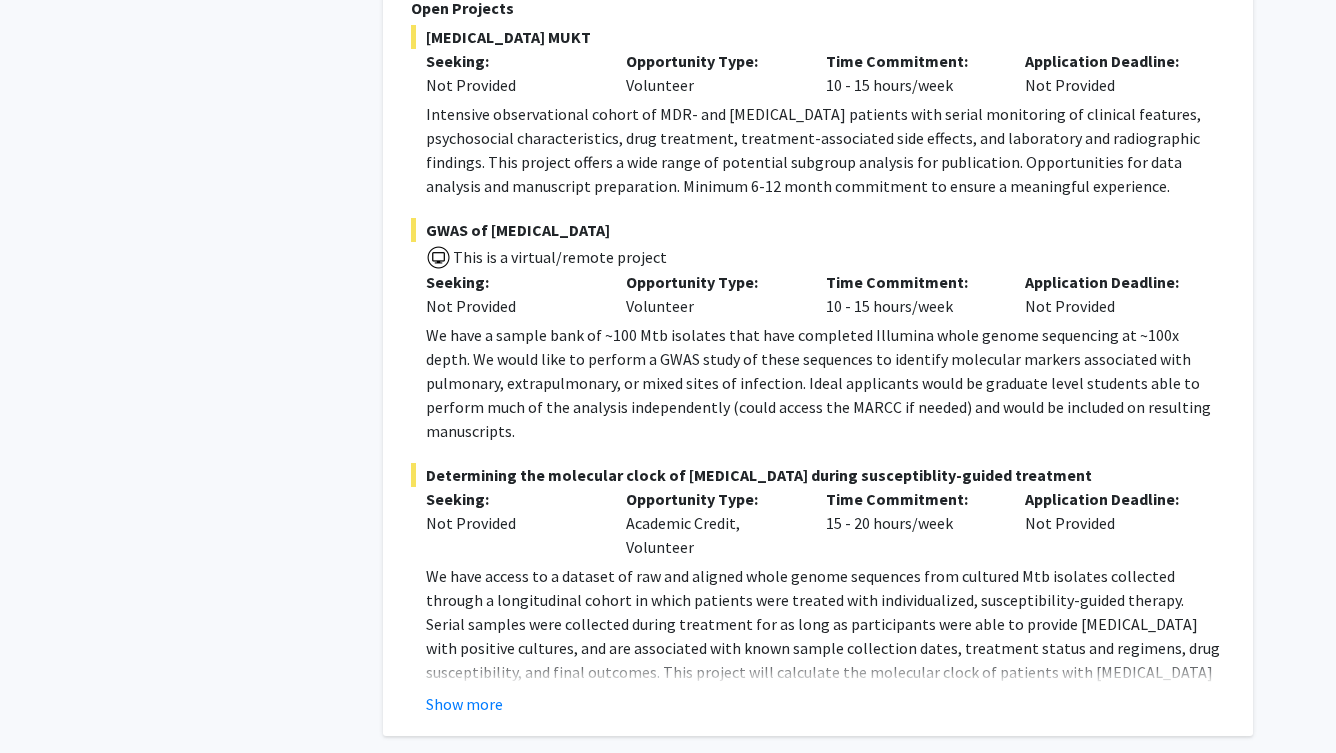 scroll, scrollTop: 4058, scrollLeft: 0, axis: vertical 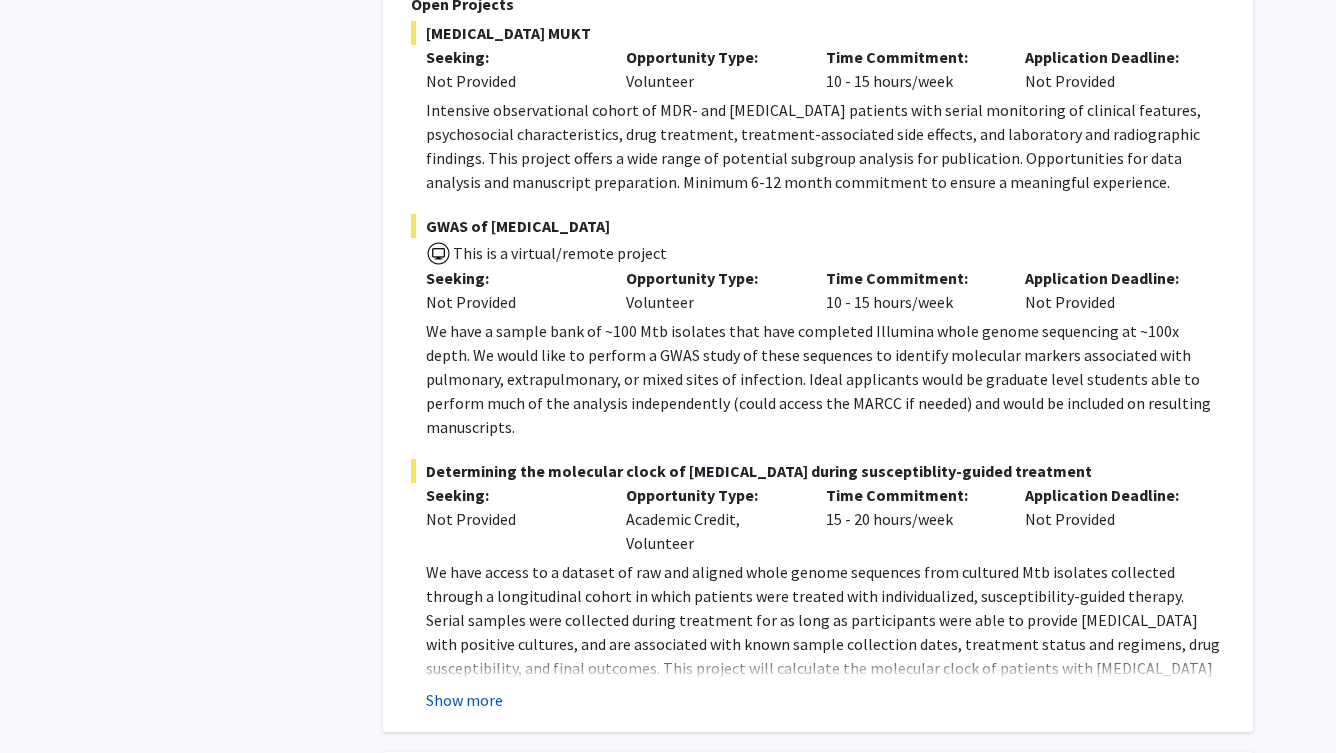 click on "Show more" 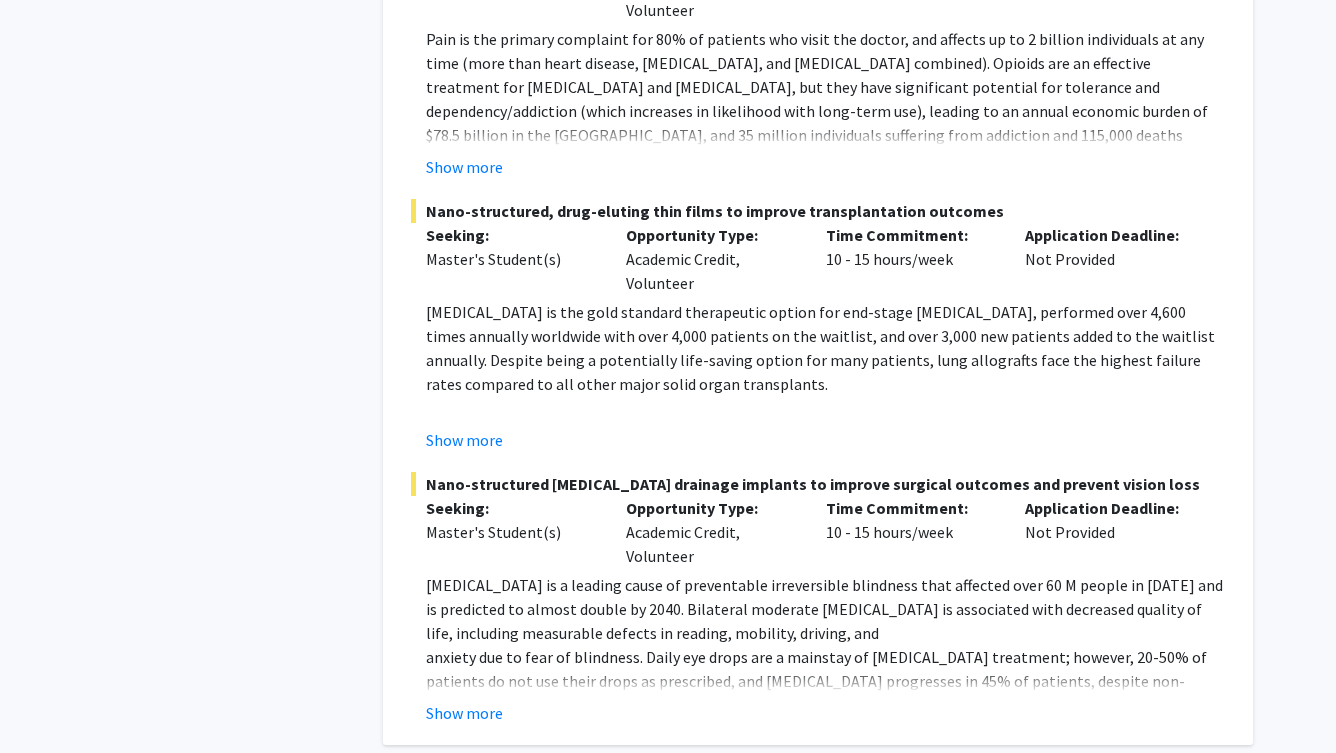 scroll, scrollTop: 8996, scrollLeft: 0, axis: vertical 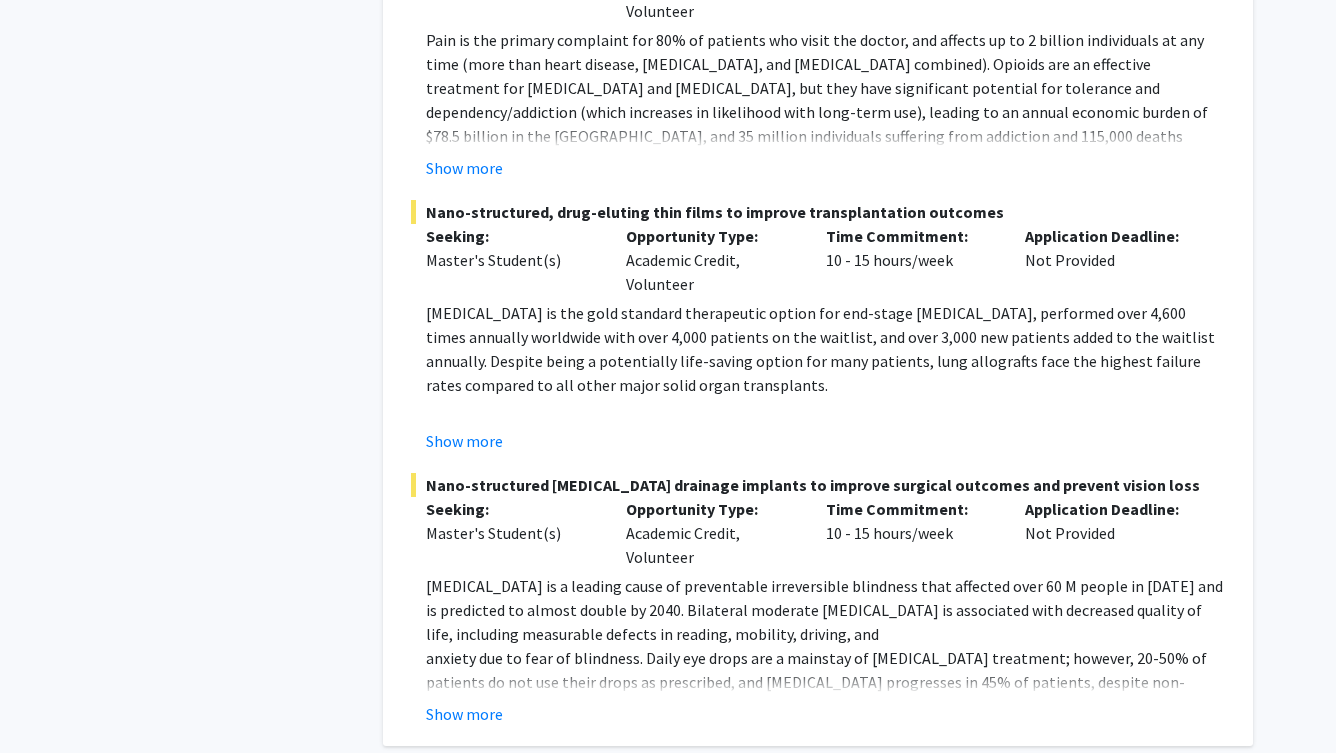 click on "2" 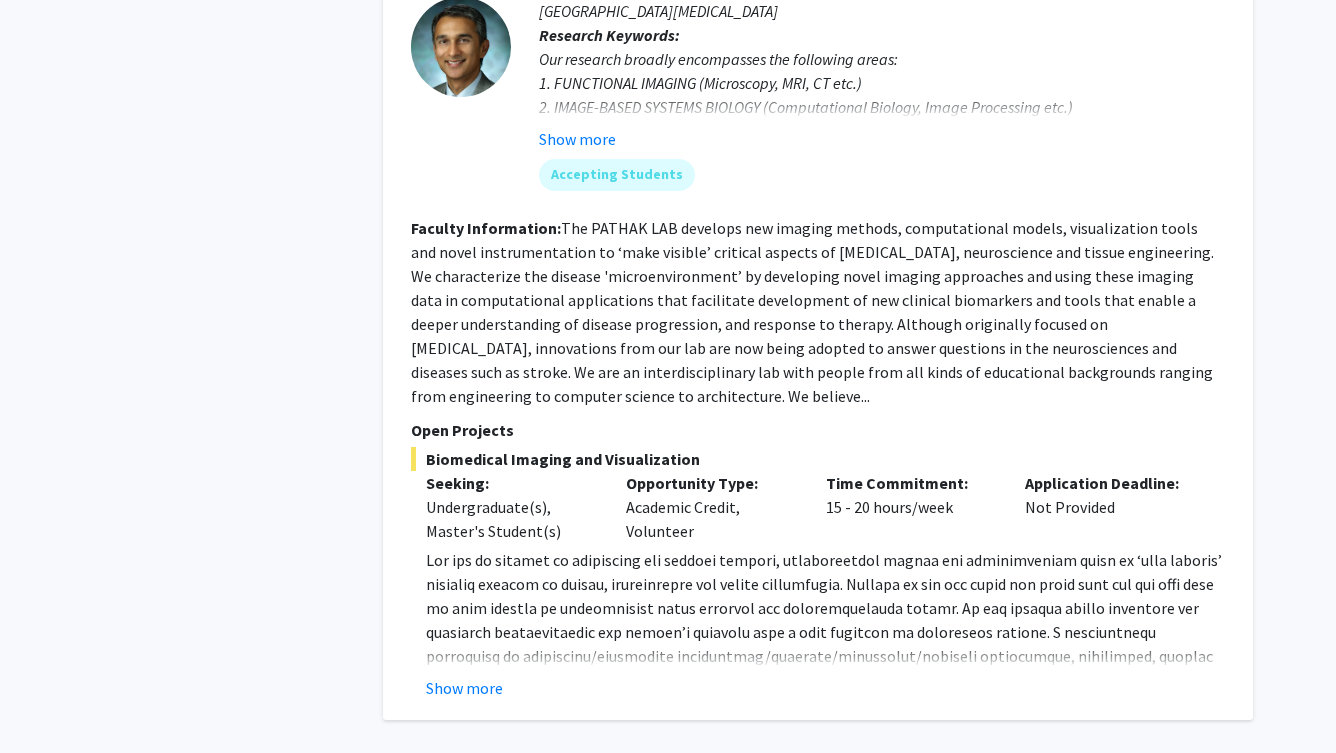 scroll, scrollTop: 7407, scrollLeft: 0, axis: vertical 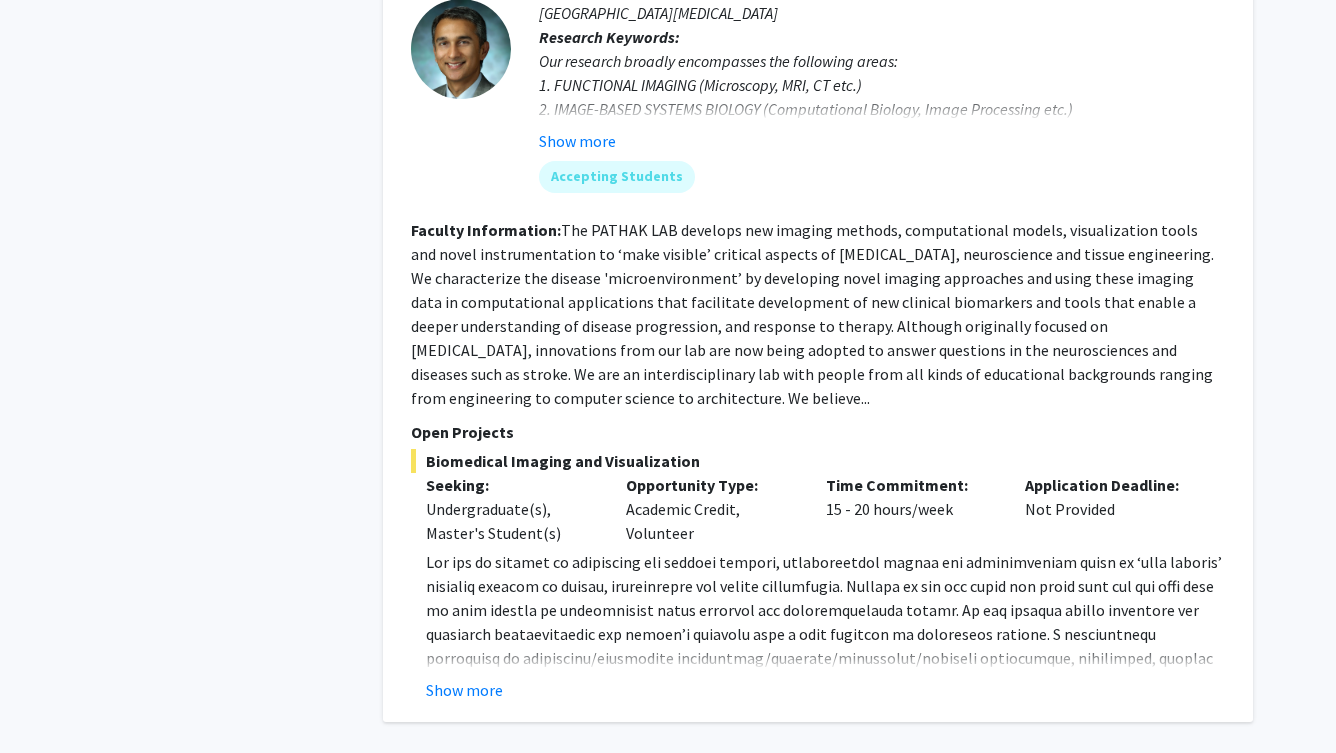 click on "..." 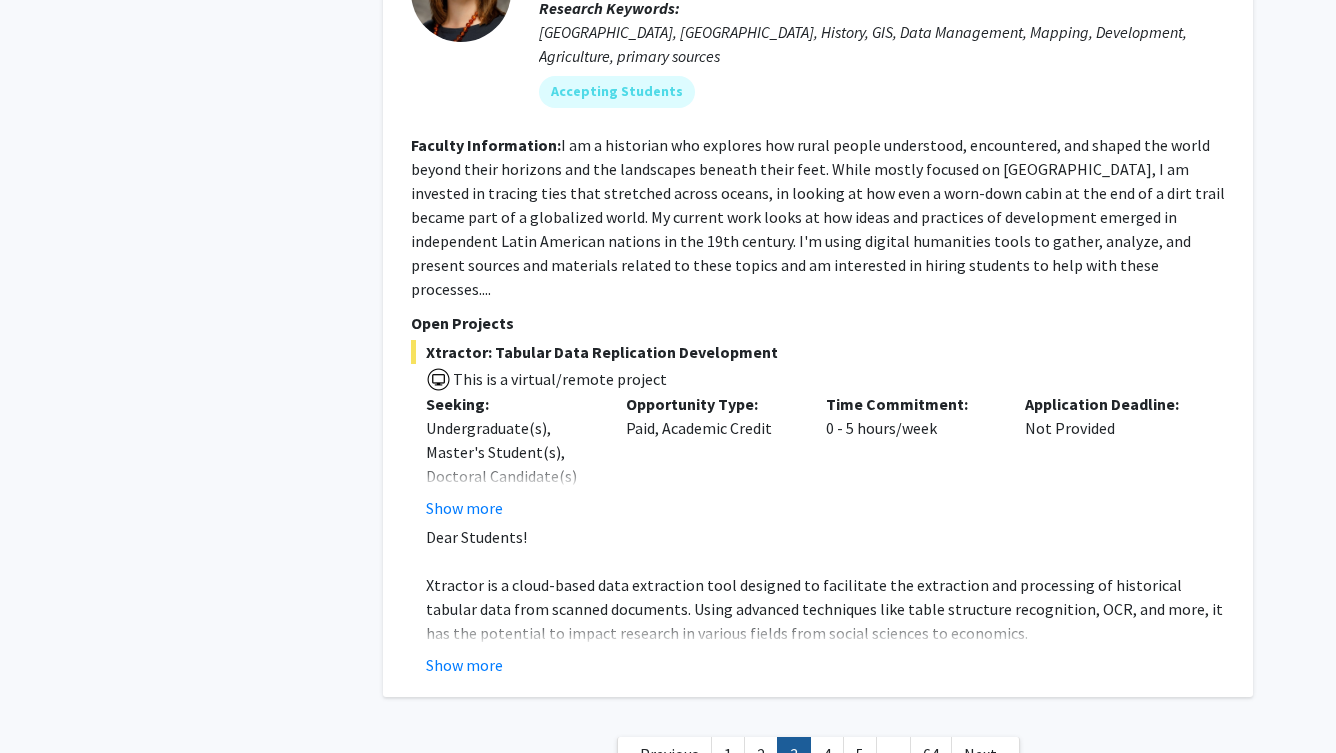 scroll, scrollTop: 7067, scrollLeft: 0, axis: vertical 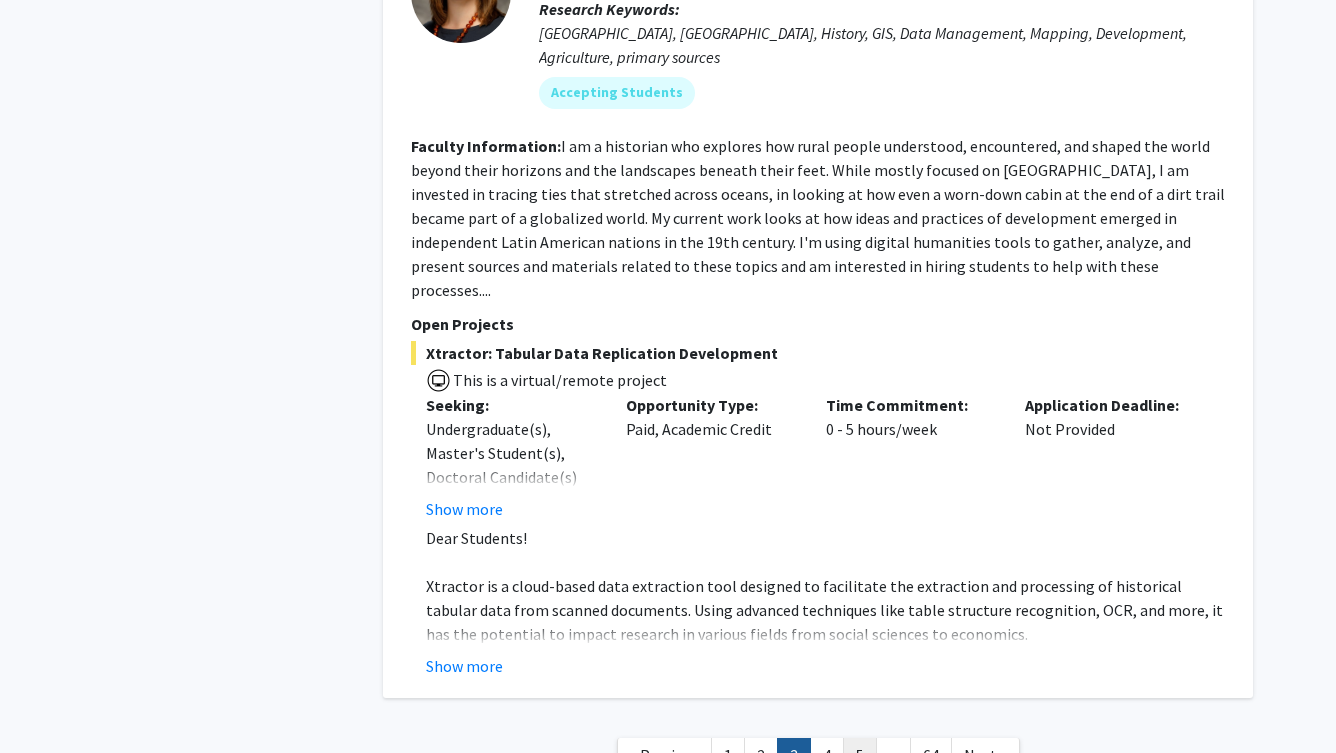 click on "5" 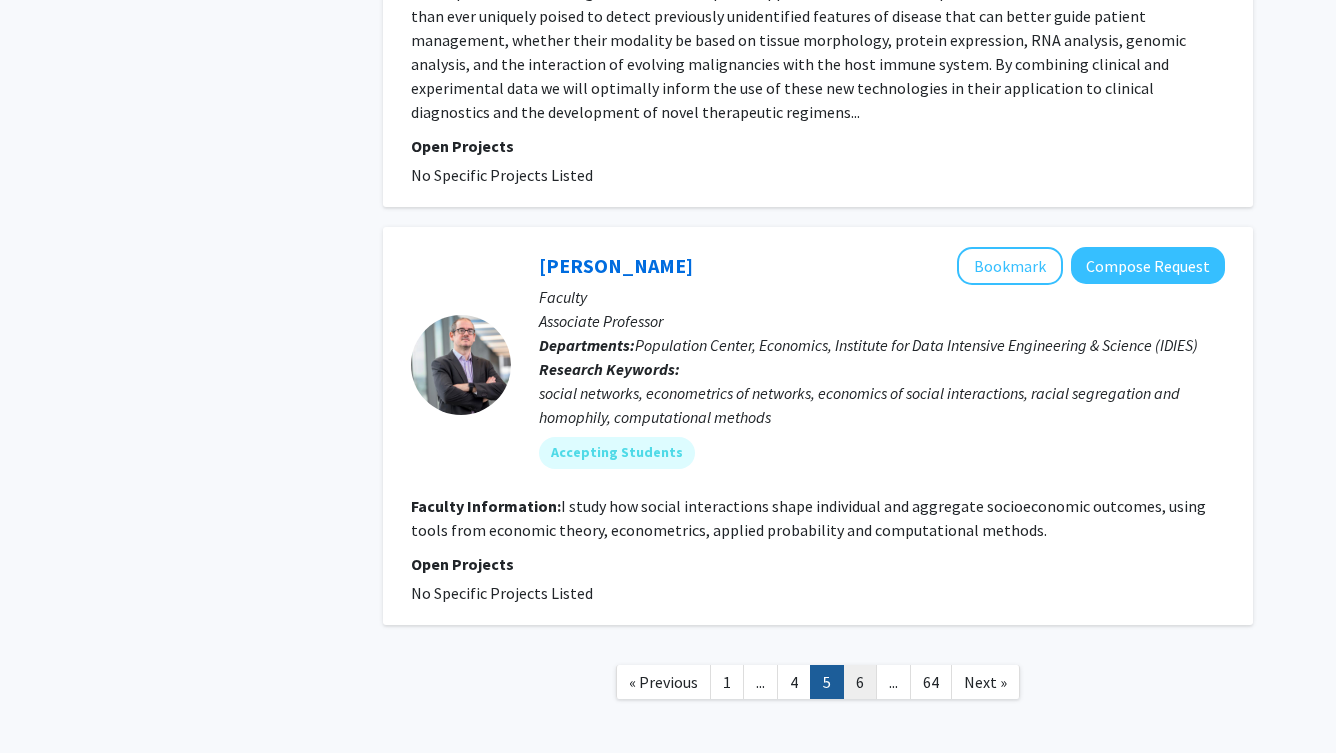 scroll, scrollTop: 5063, scrollLeft: 0, axis: vertical 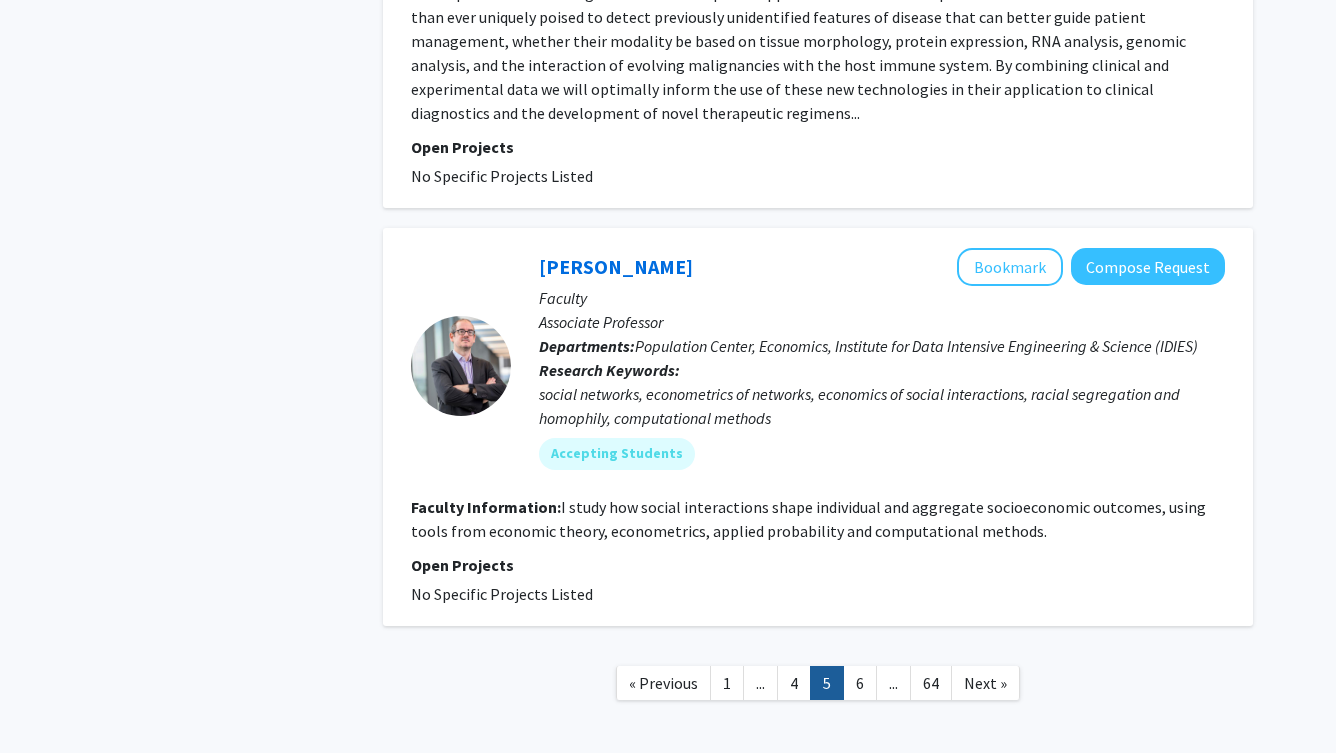 click on "..." 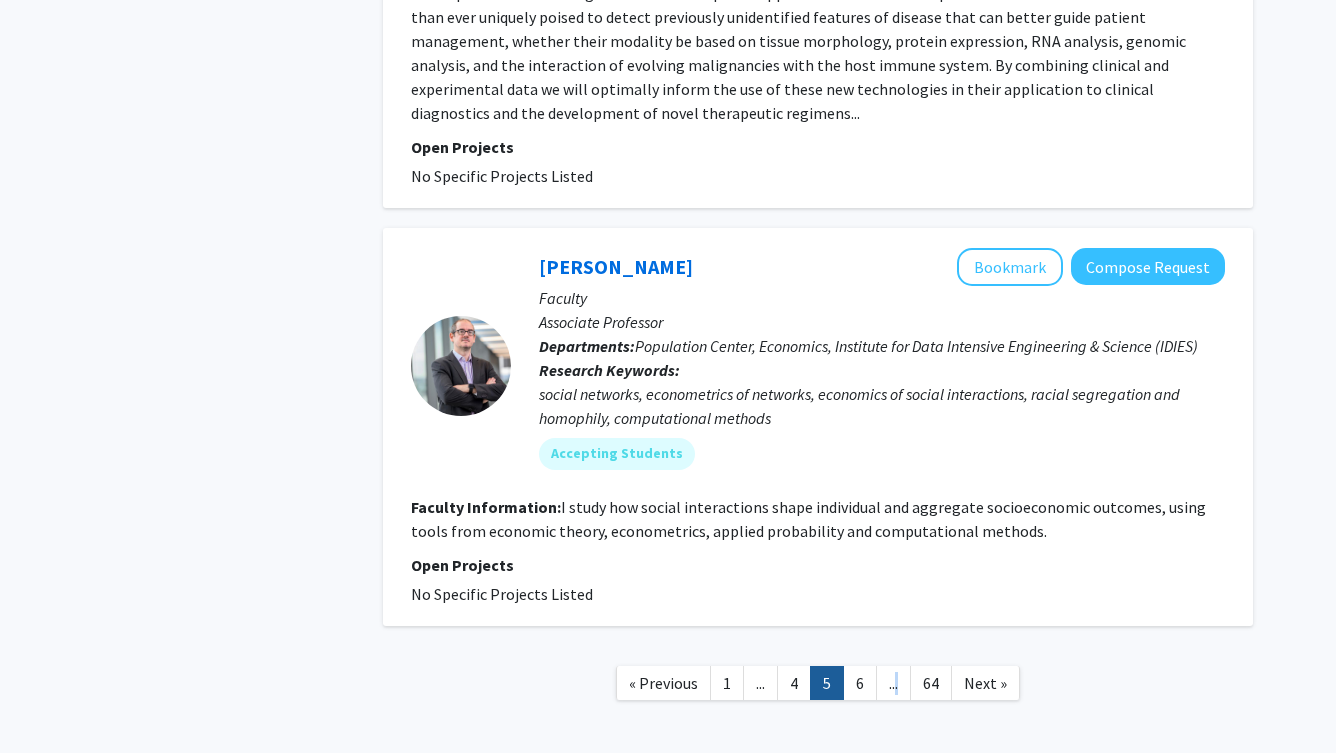 click on "..." 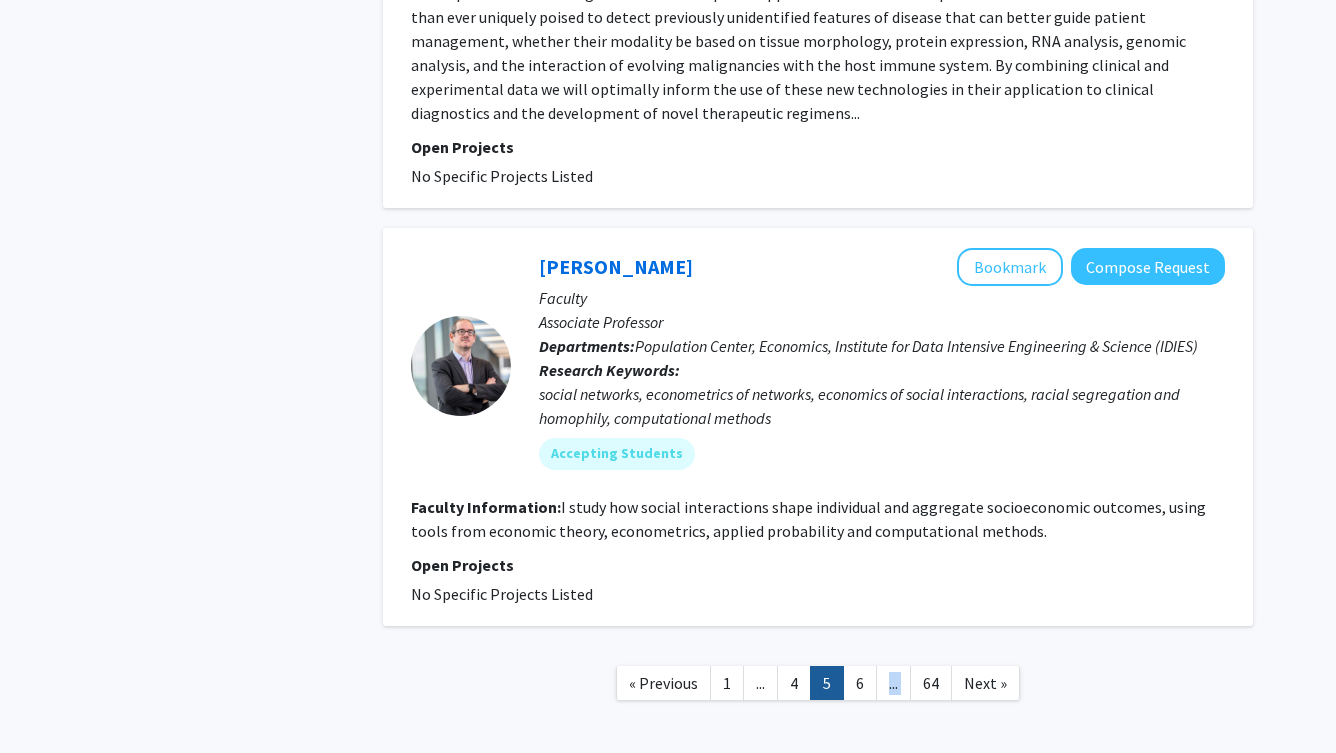 click on "..." 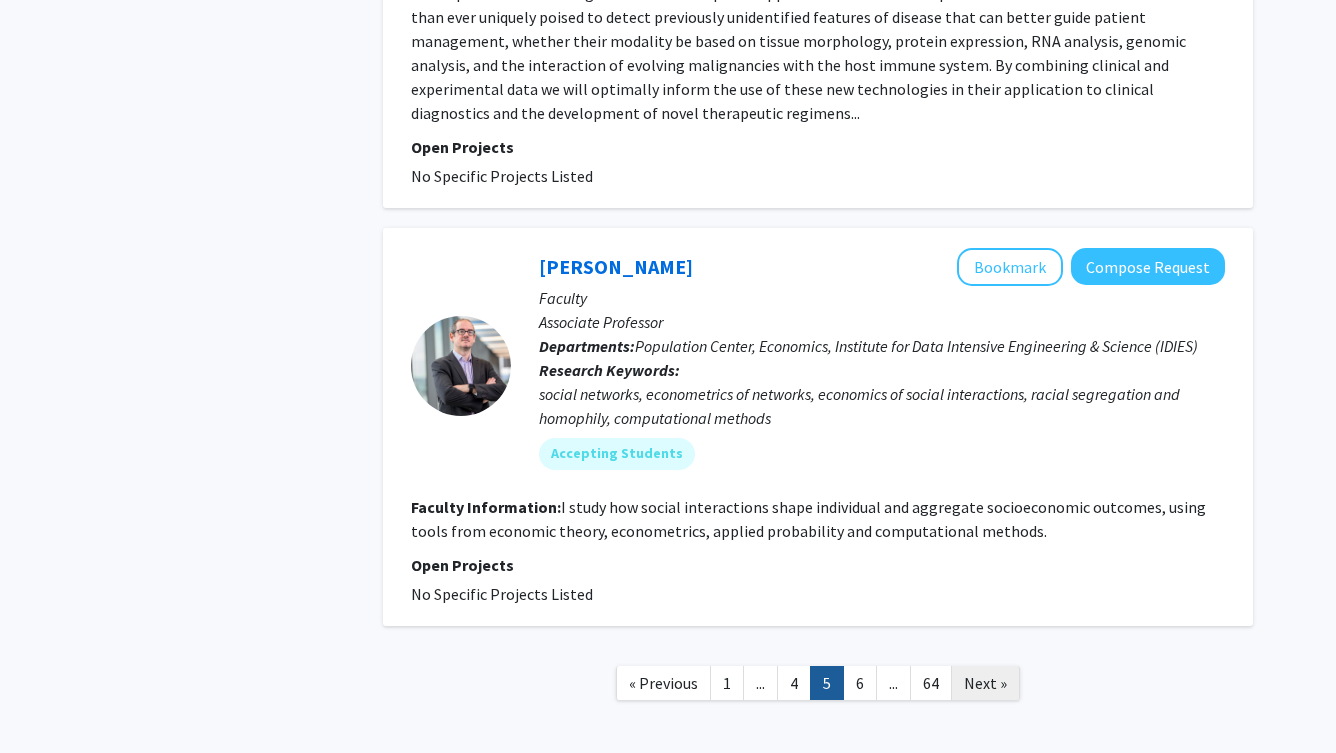 click on "Next »" 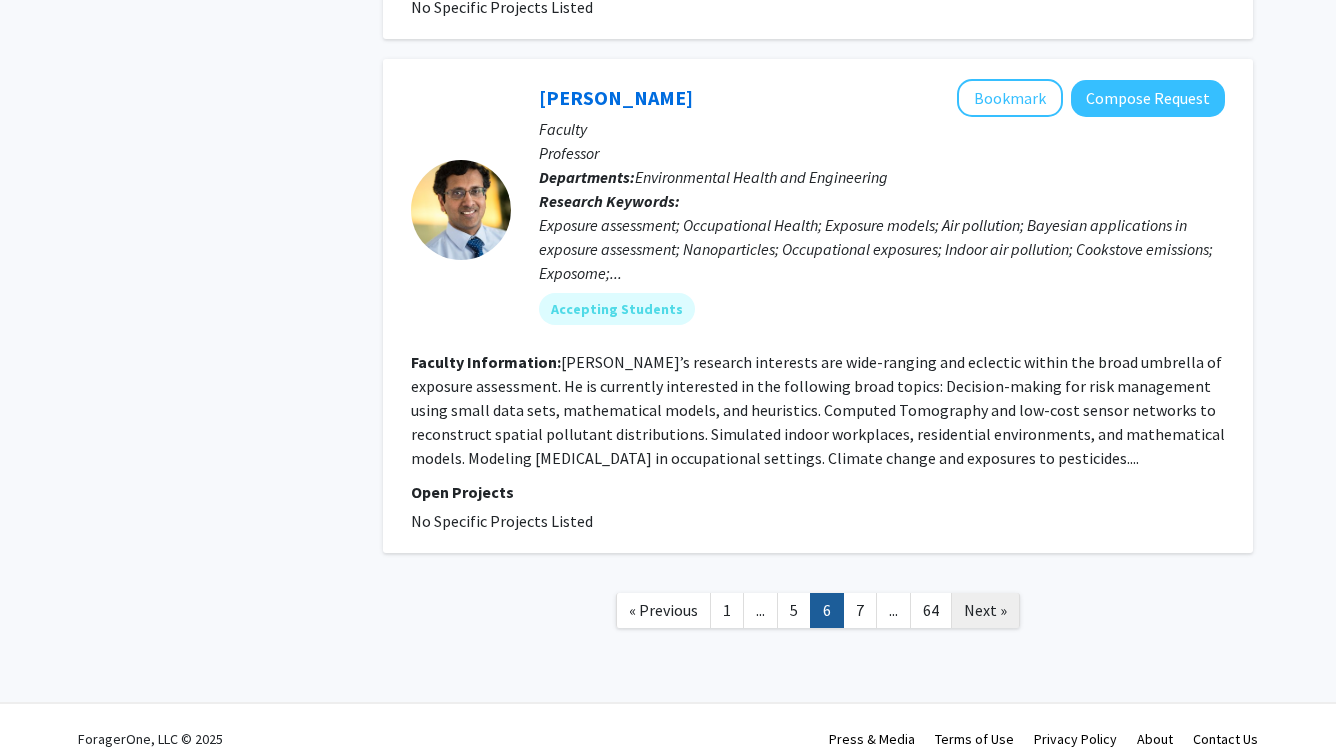 scroll, scrollTop: 4824, scrollLeft: 0, axis: vertical 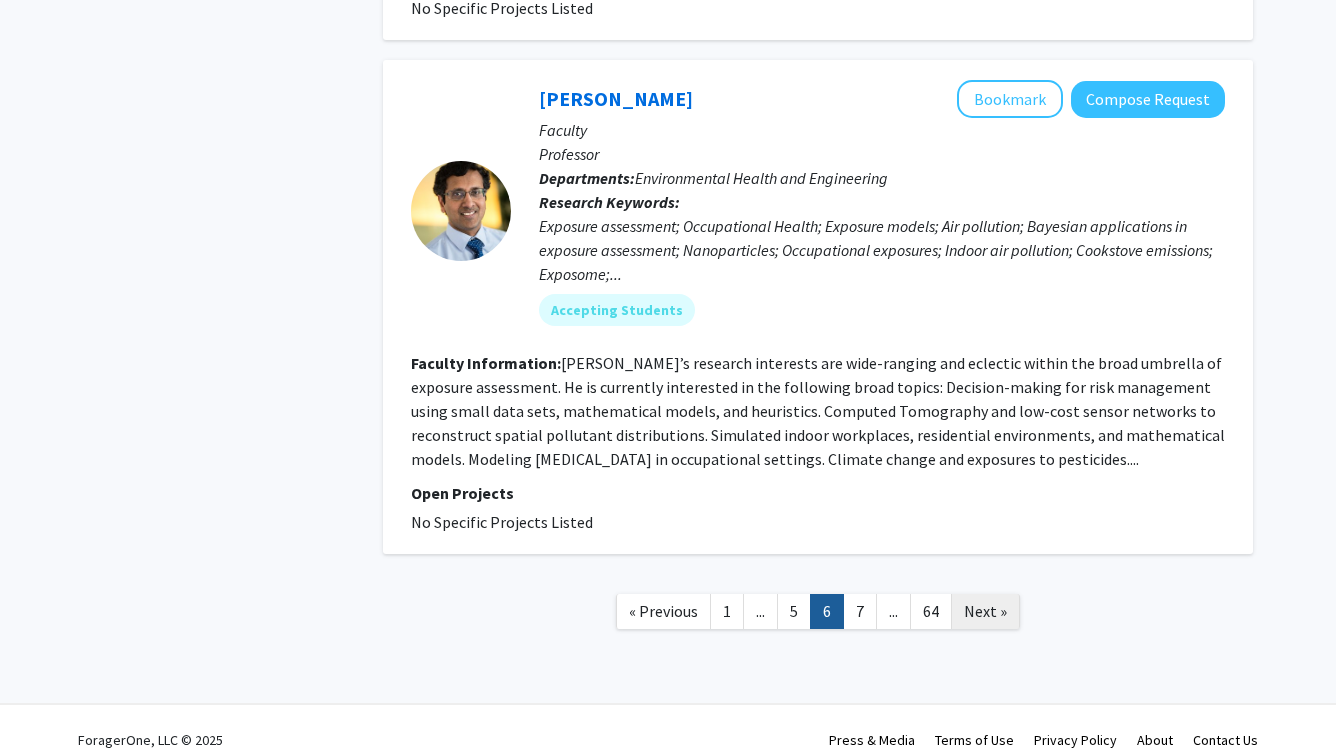 click on "Next »" 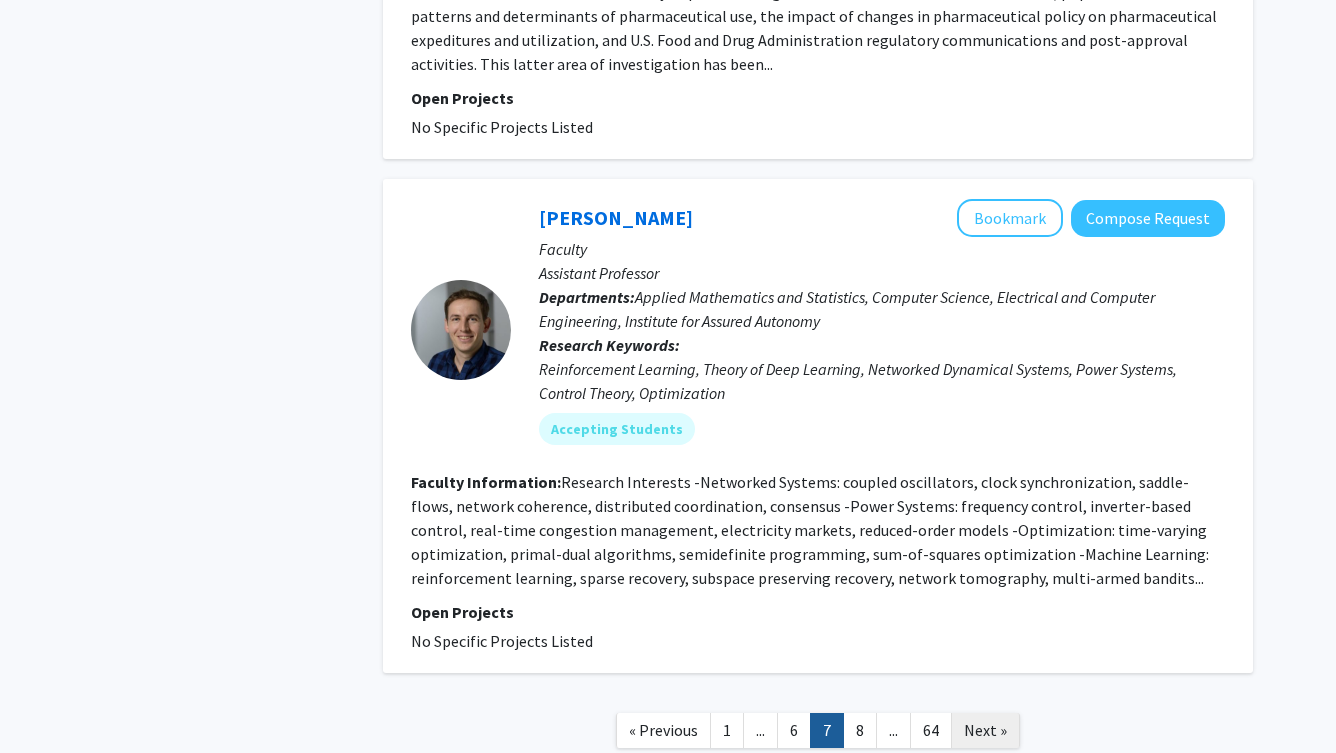 scroll, scrollTop: 5064, scrollLeft: 0, axis: vertical 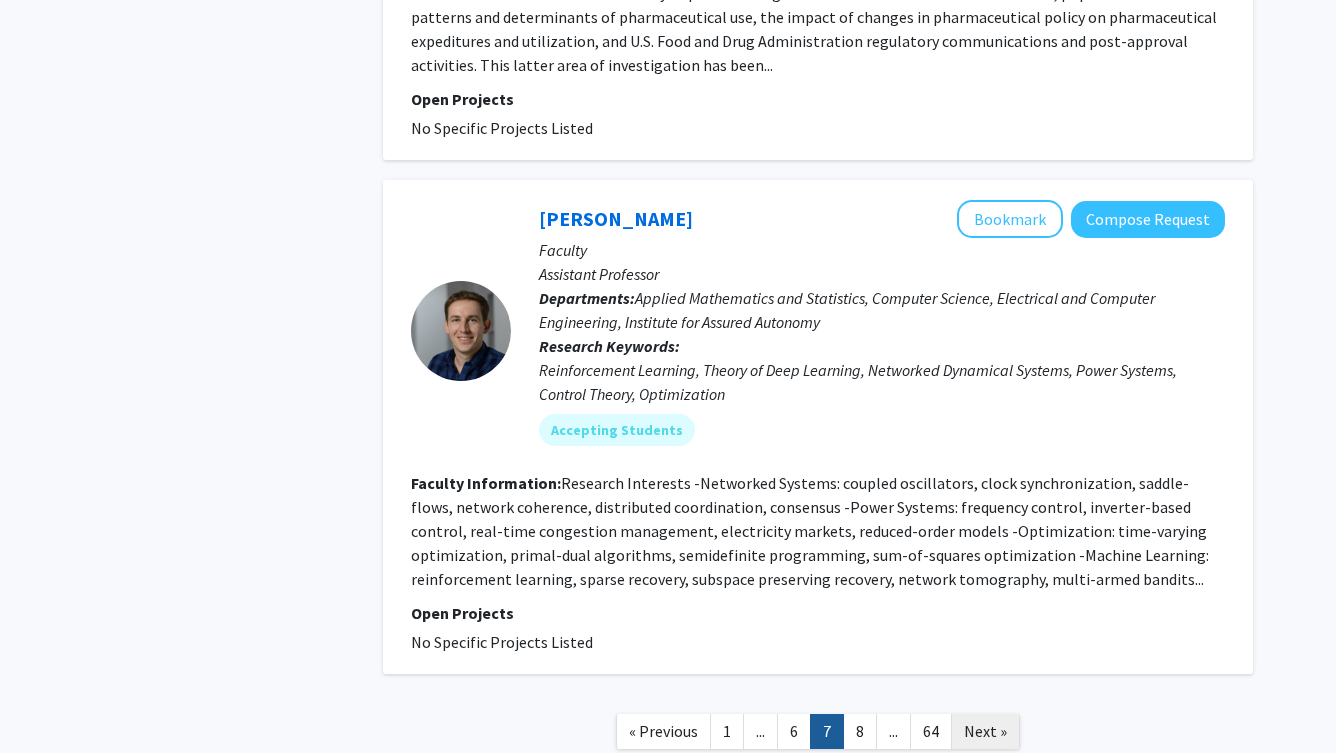 click on "Next »" 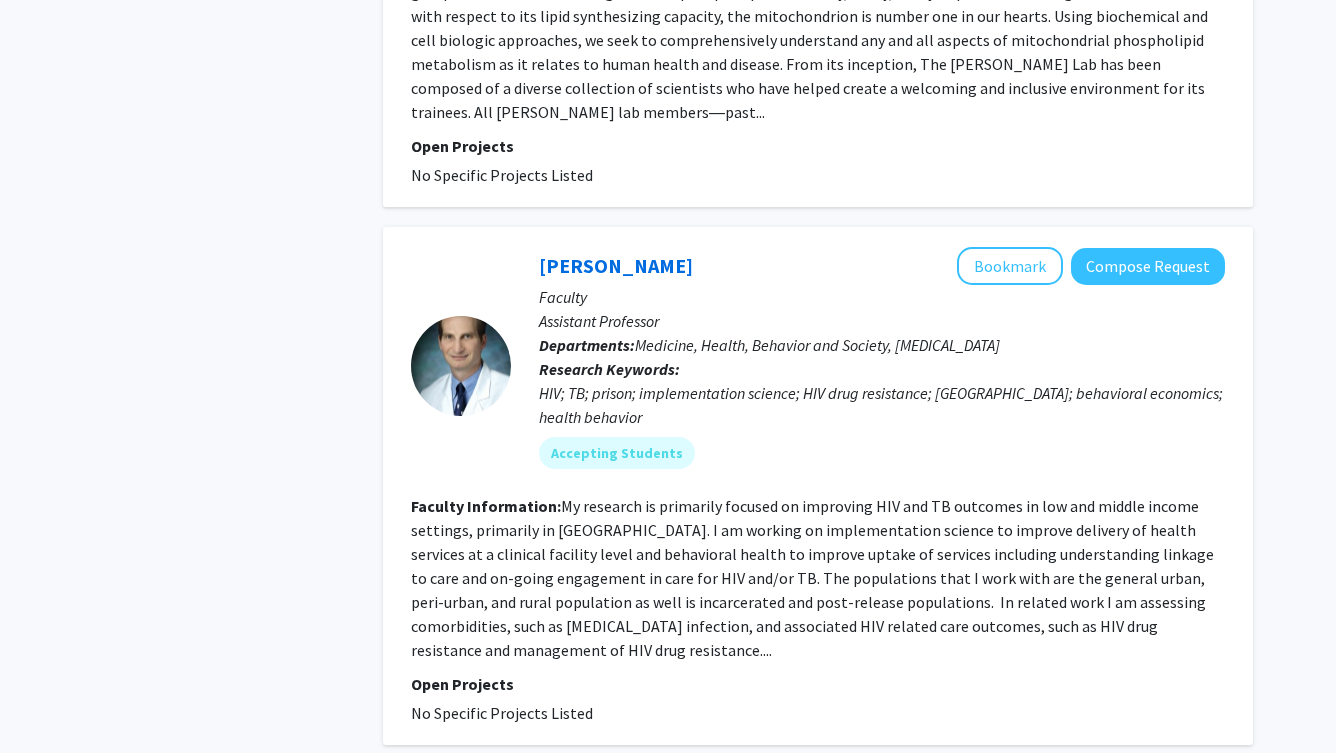 scroll, scrollTop: 4944, scrollLeft: 0, axis: vertical 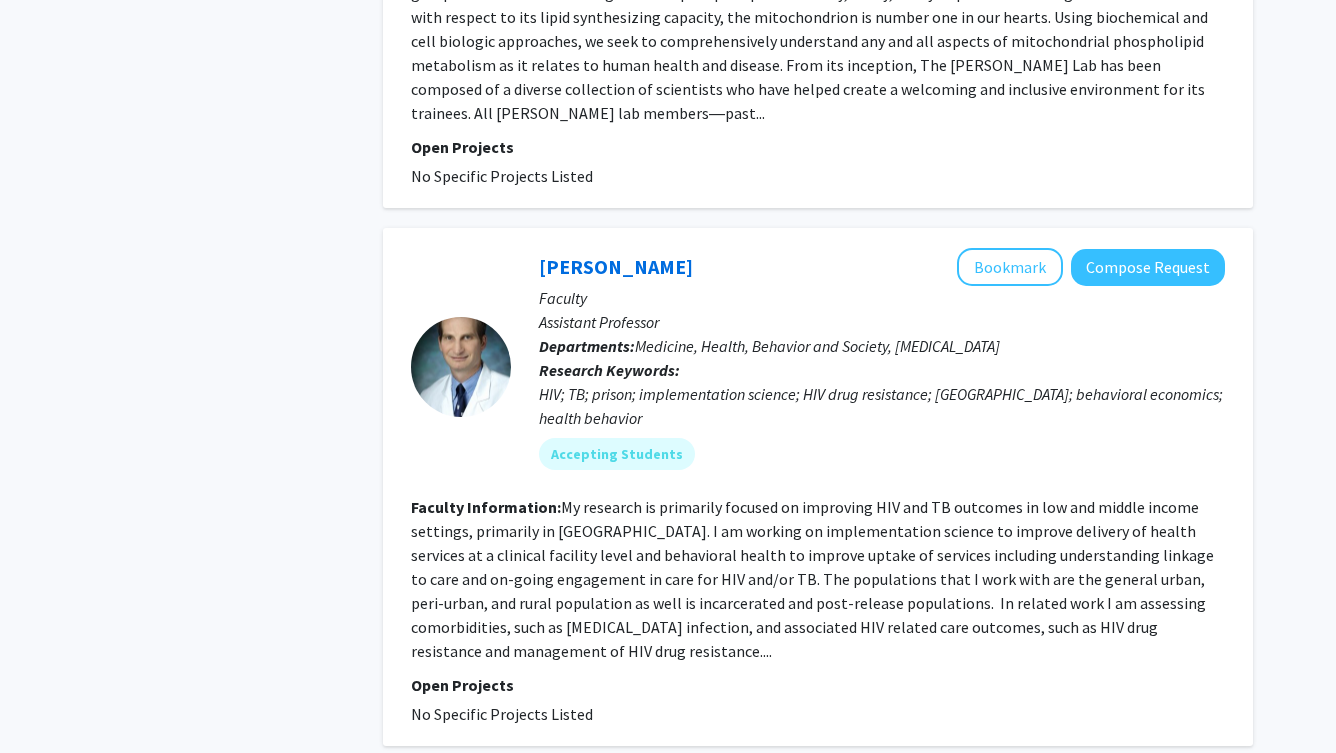 click on "Next »" 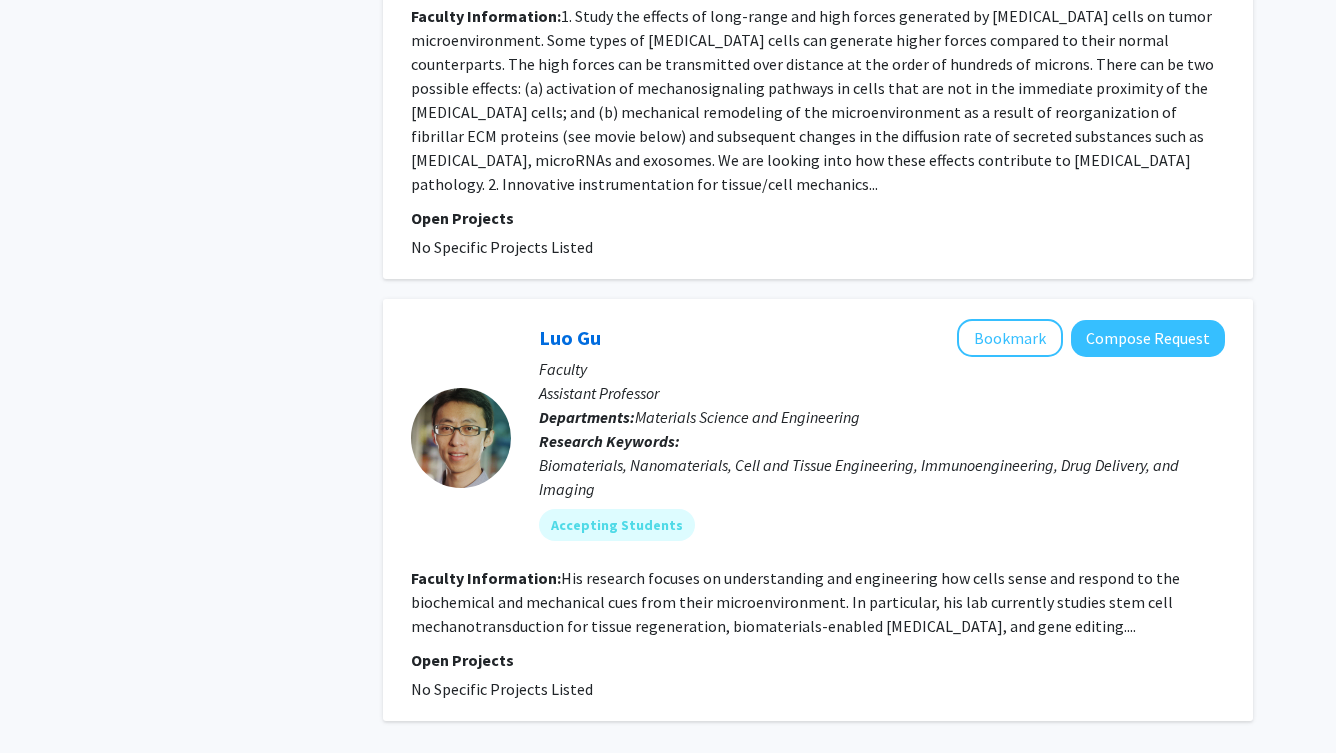 scroll, scrollTop: 4600, scrollLeft: 0, axis: vertical 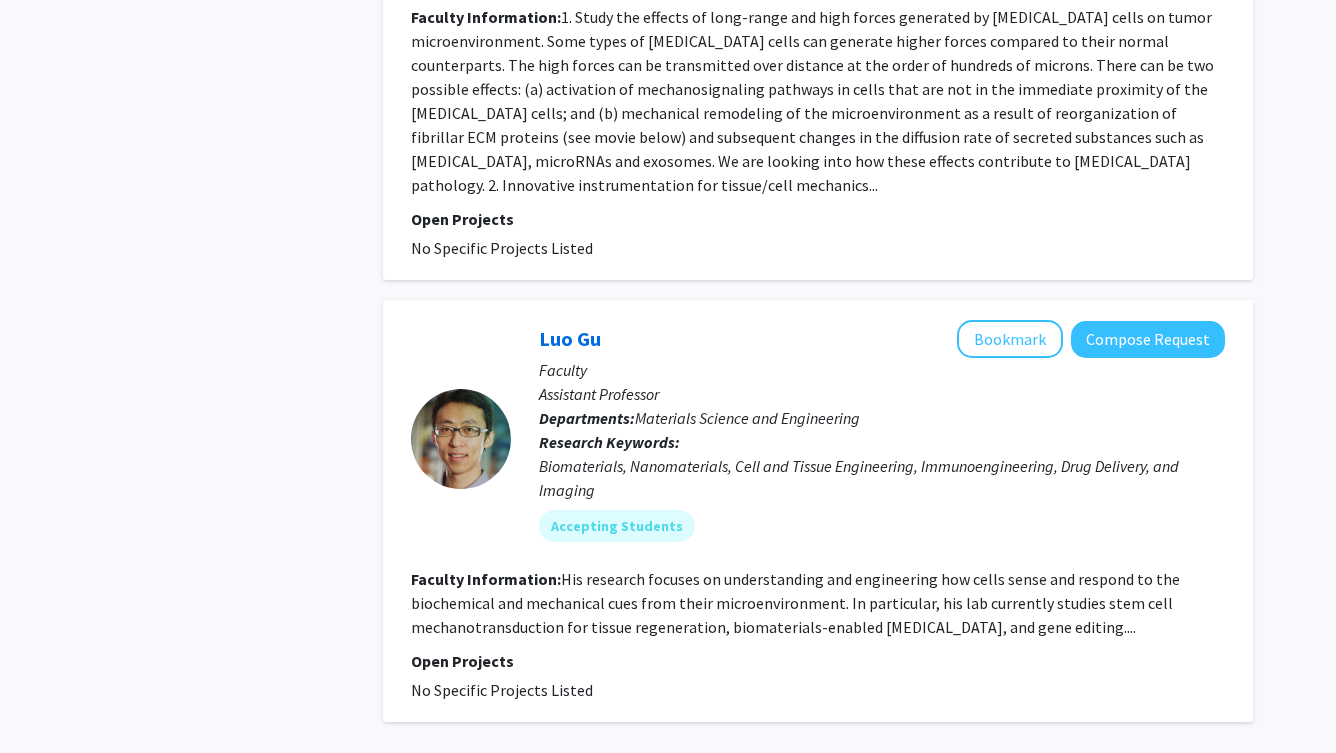 click on "Next »" 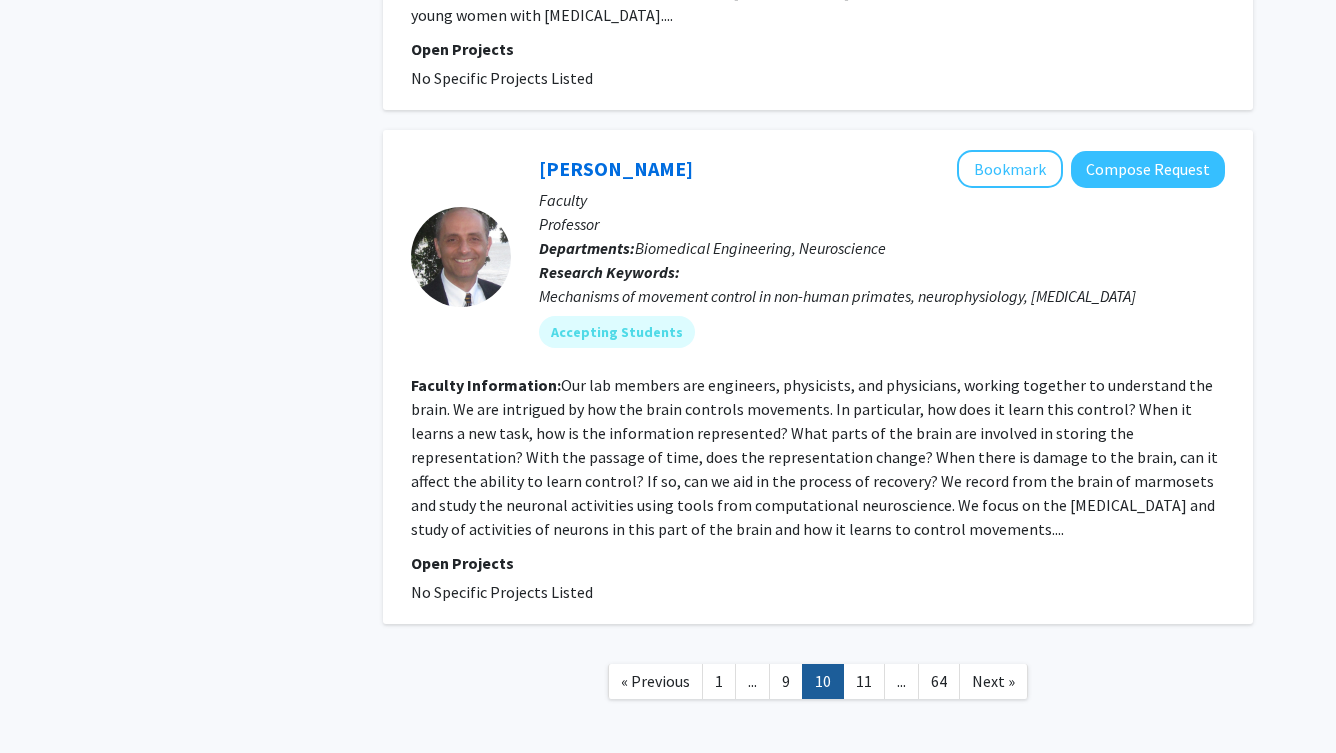 click on "Search  Page  10  of  64  ( 640  total faculty/staff results)   Edbert Hsu   Bookmark
Compose Request  Faculty Associate Professor  Departments:  Emergency Medicine, Center for Humanitarian Health Research Keywords:  pharmaceutical preparedness, bioterrorism training, disaster drill evaluation Accepting Students Faculty Information:  Principal investigator and co-investigator on six grants totaling over $2.5 million related to pharmaceutical preparedness, bioterrorism training and disaster drill evaluation and surge capacity from HRSA and AHRQ.... Open Projects  No Specific Projects Listed   Eric Hutchinson   Bookmark
Compose Request  Faculty Assistant Professor  Departments:  Molecular and Comparative Pathobiology, Institute for Basic Biomedical Sciences (IBBS) Research Keywords:  Comparative medicine Accepting Students Faculty Information:  Open Projects  No Specific Projects Listed  ✓ Bookmarked  Andrew Holland  Remove Bookmark  Compose Request  Faculty Professor Departments:  Research Keywords:" 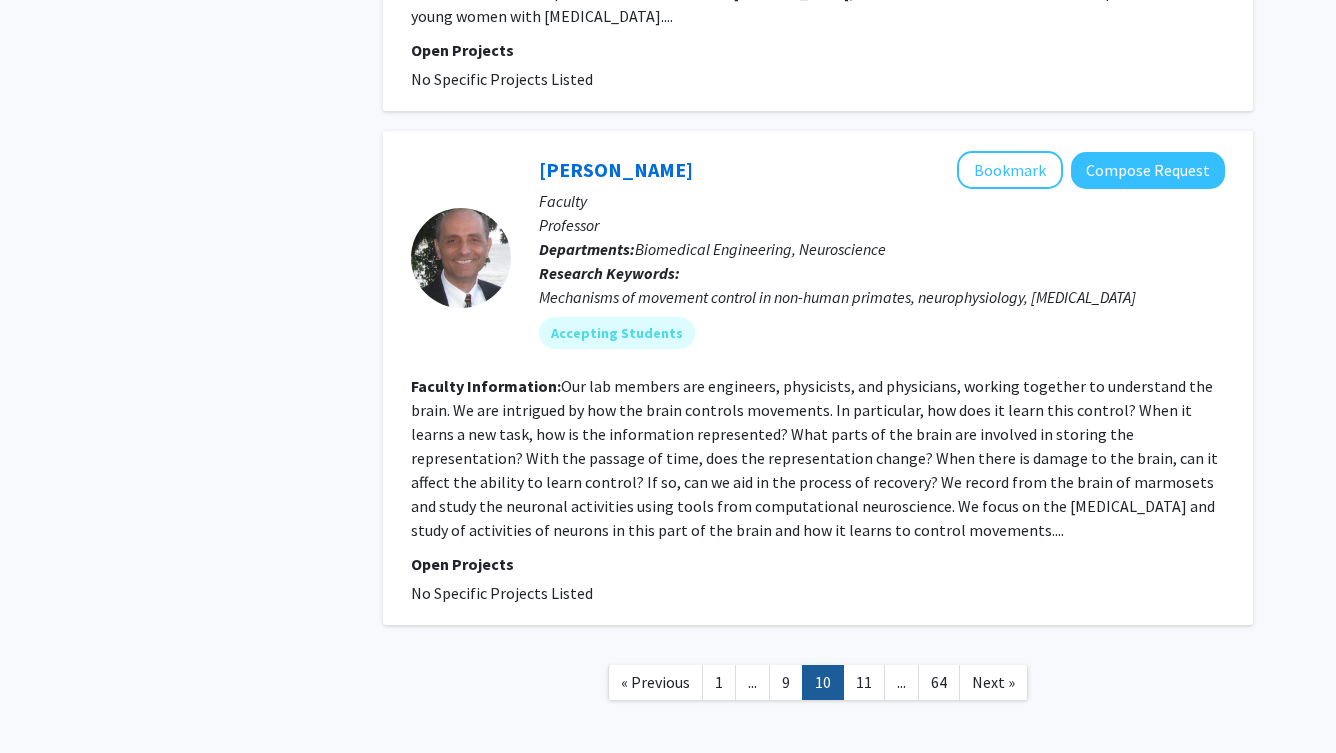 scroll, scrollTop: 4720, scrollLeft: 0, axis: vertical 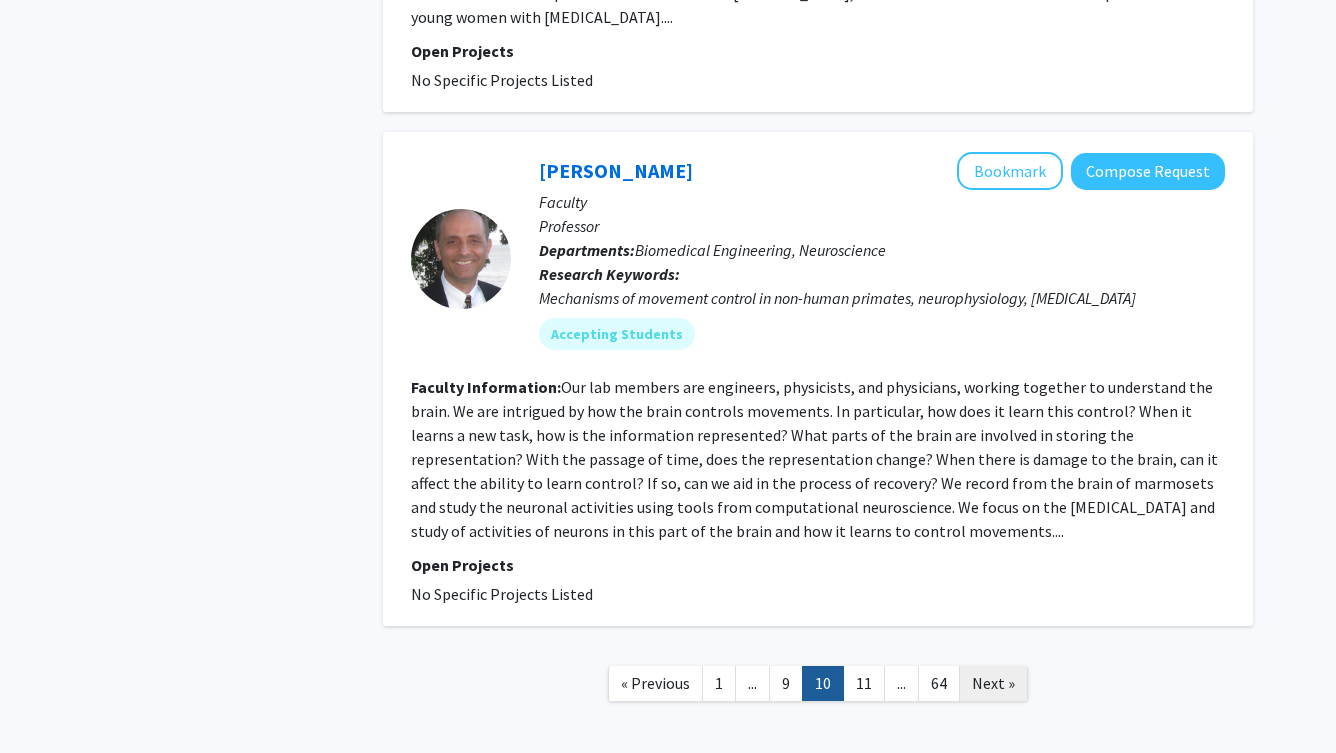 click on "Next »" 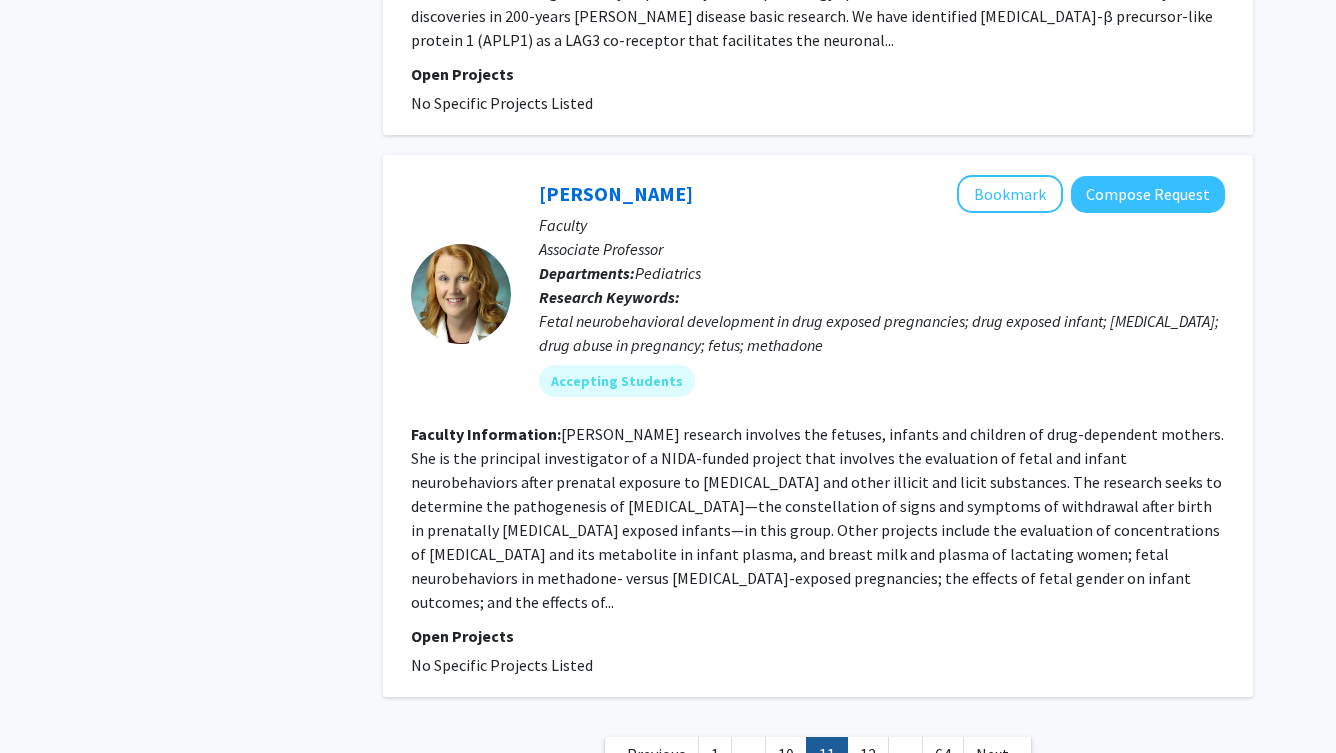 scroll, scrollTop: 5056, scrollLeft: 0, axis: vertical 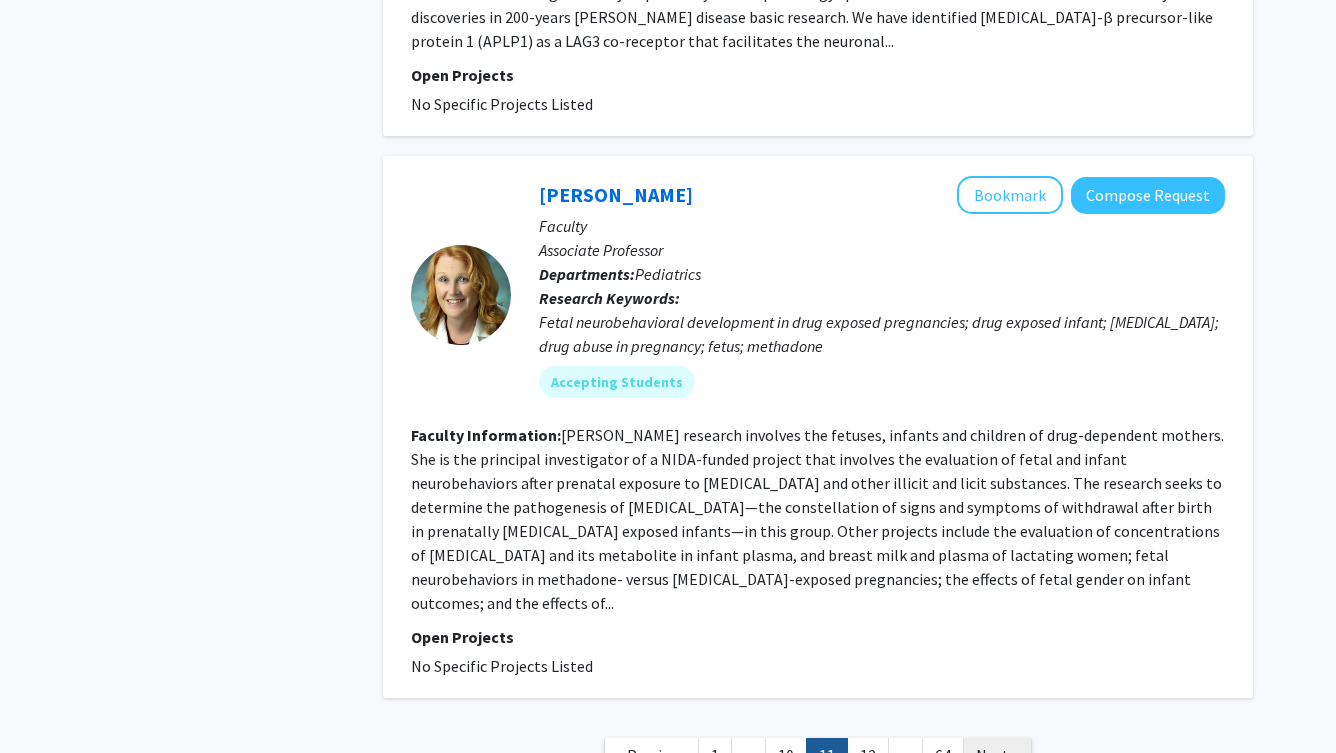 click on "Next »" 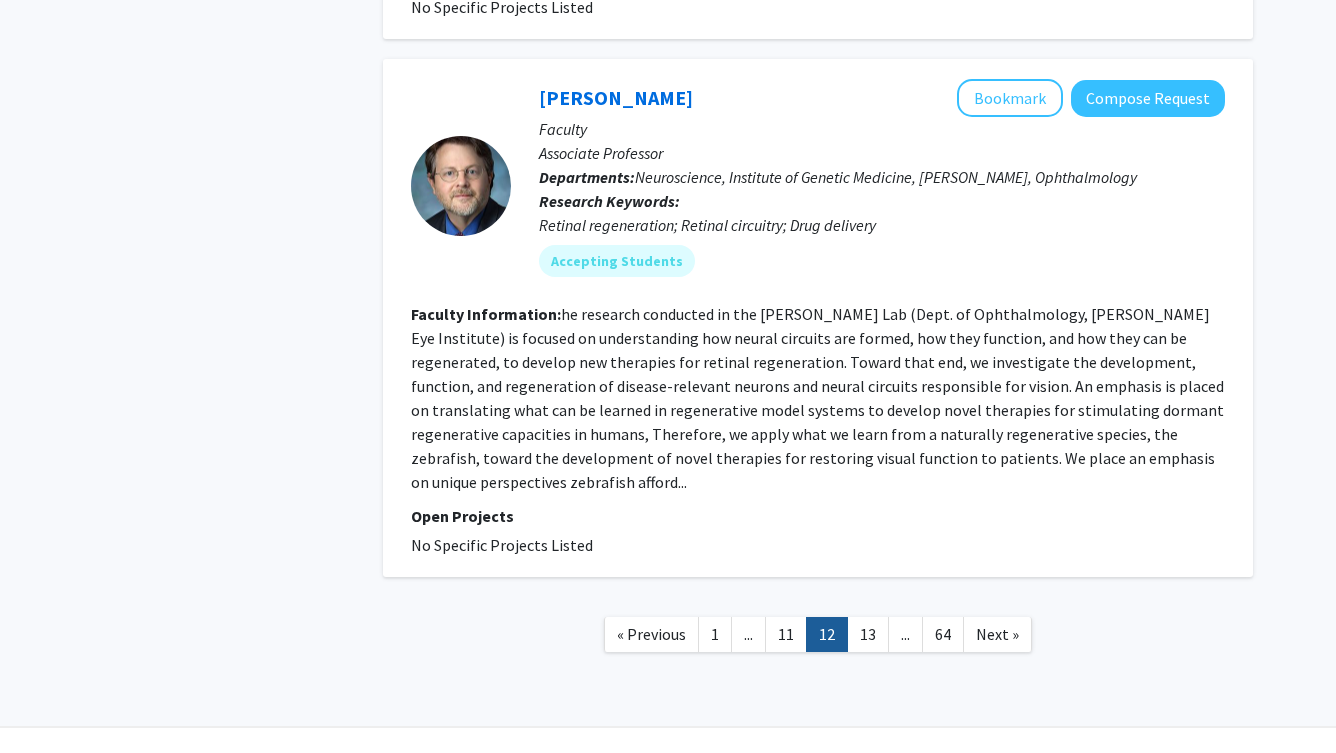 scroll, scrollTop: 4704, scrollLeft: 0, axis: vertical 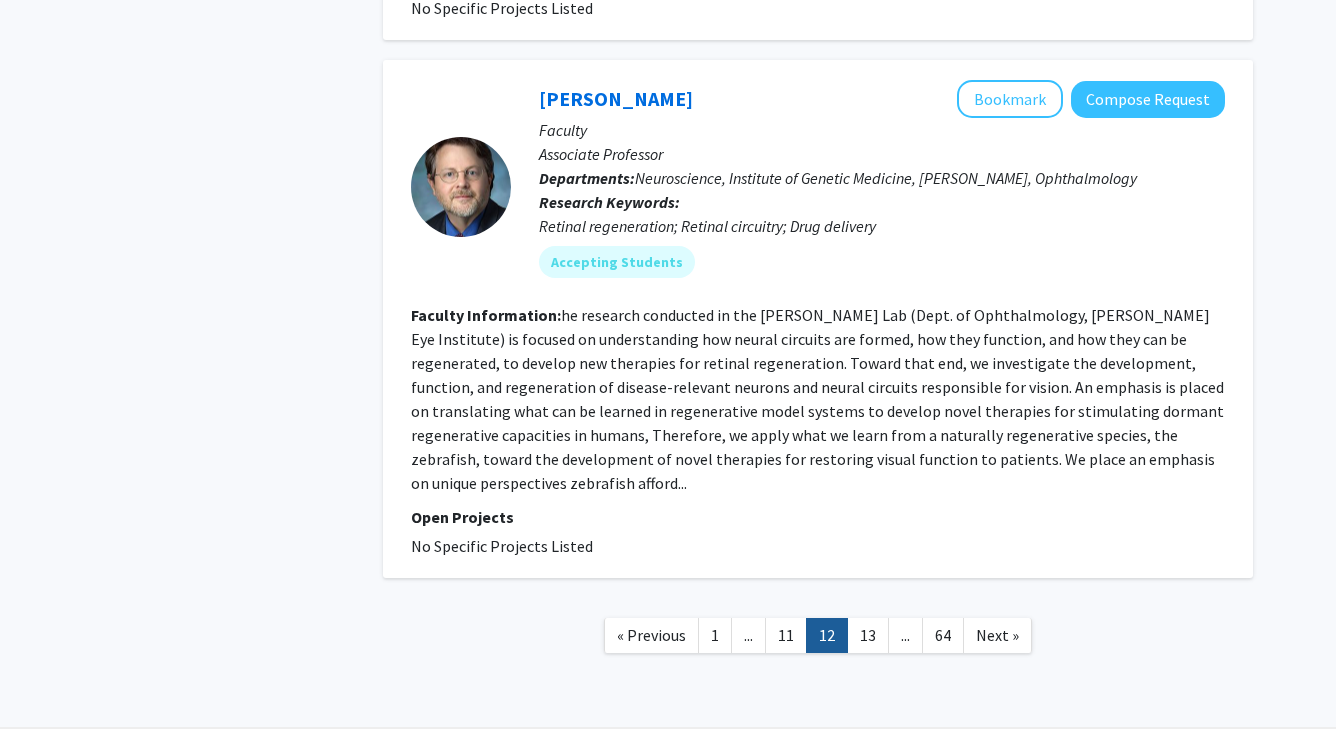 click on "Next »" 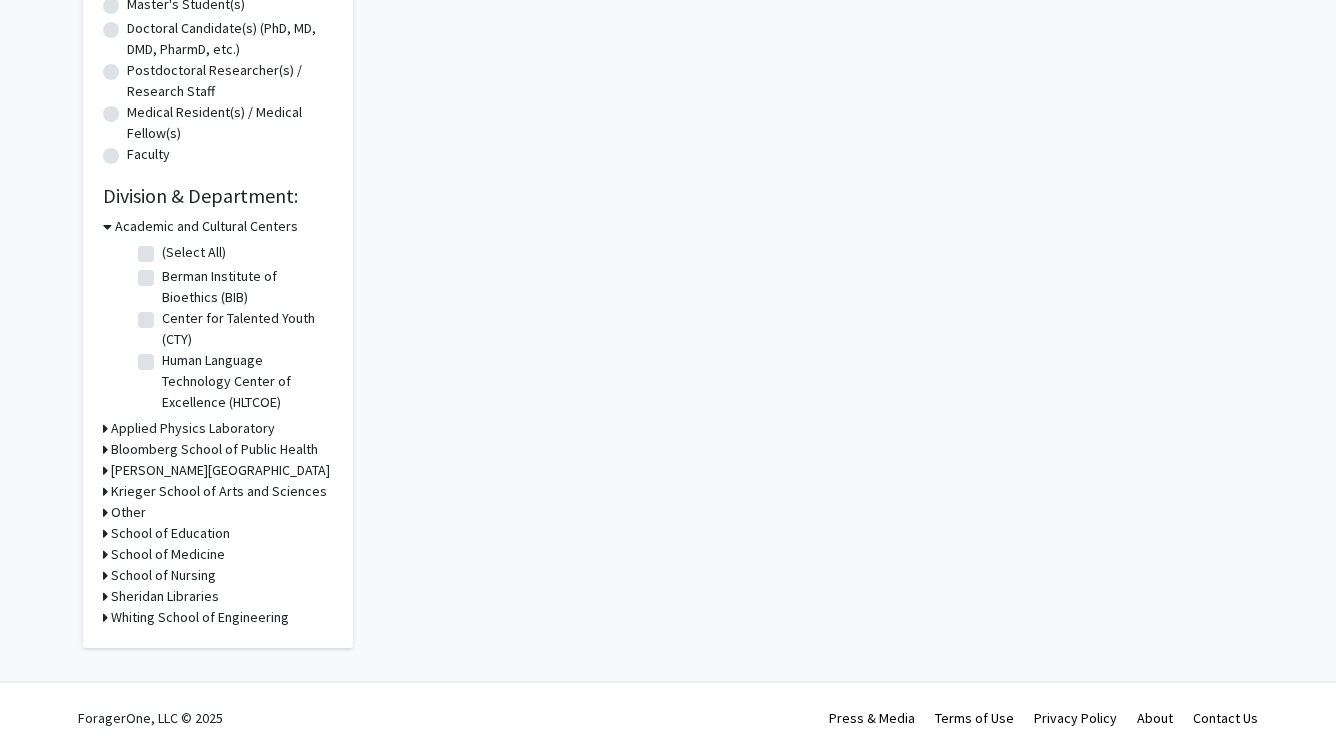 scroll 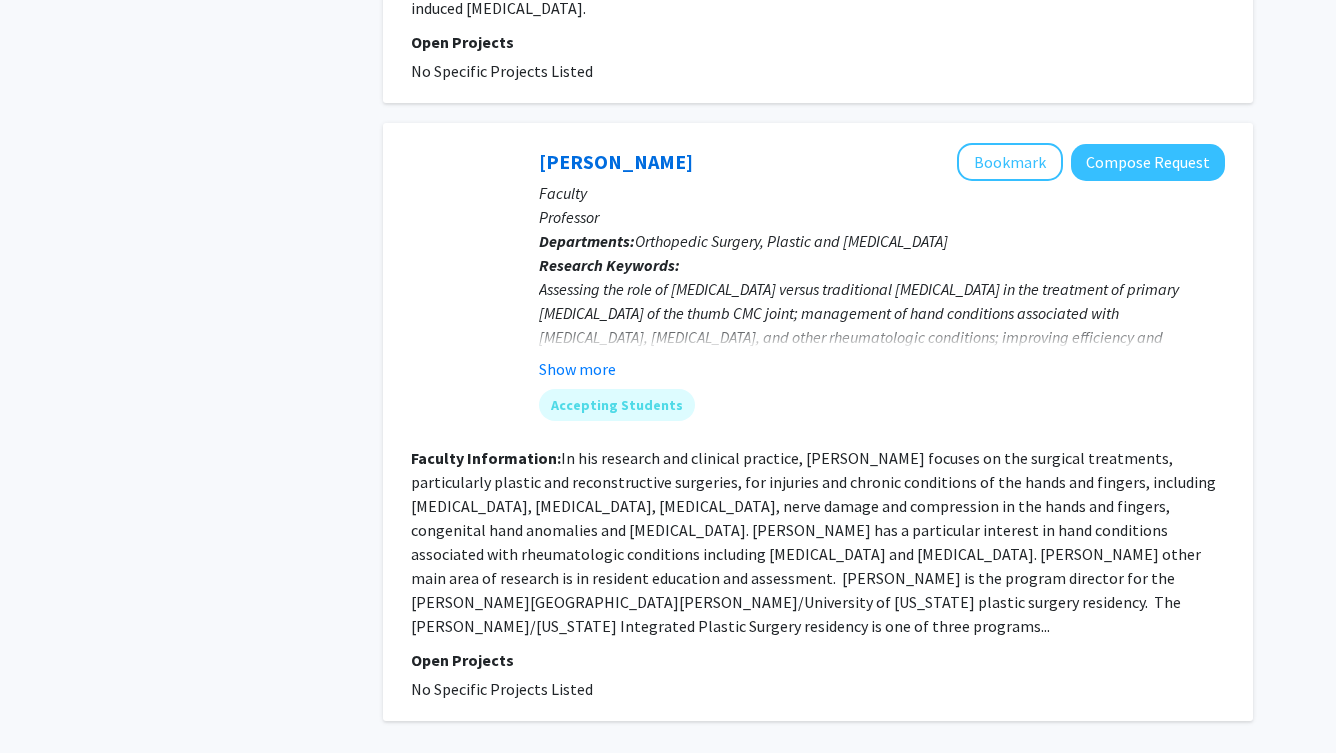click on "Next »" 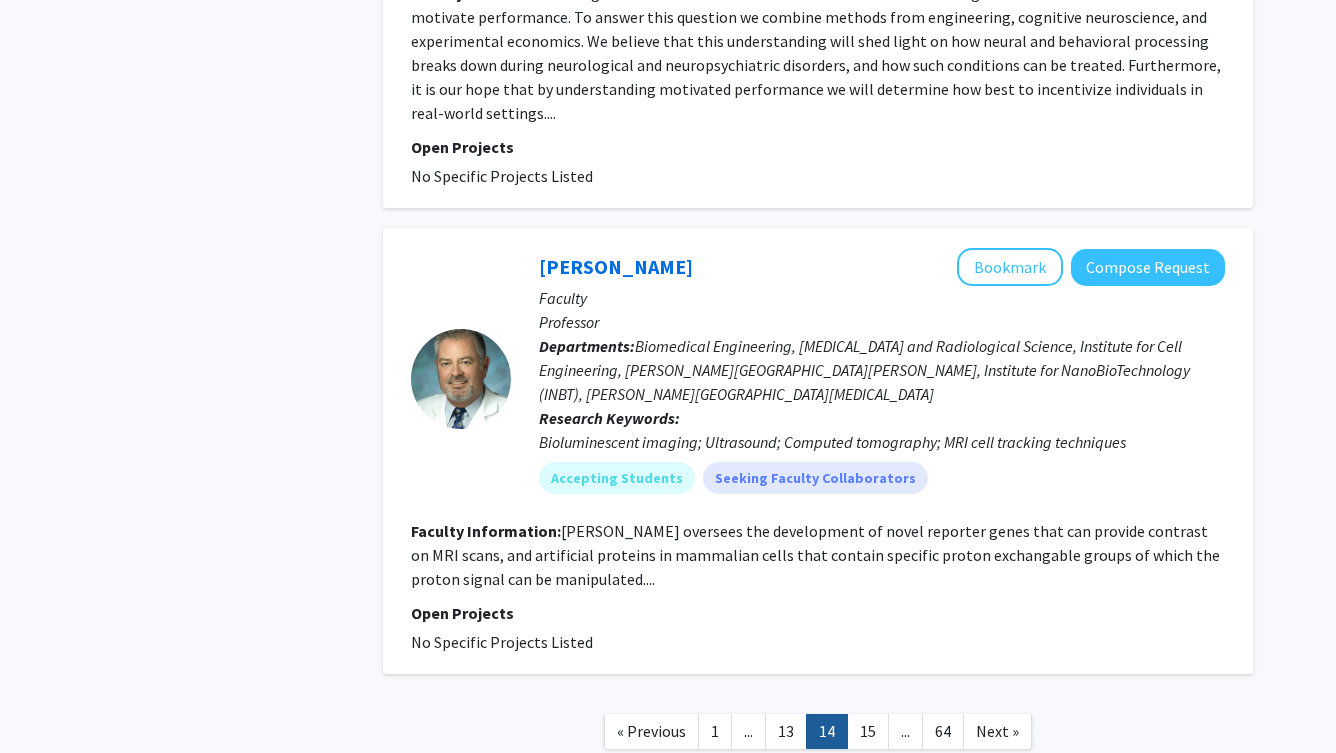 click on "Next »" 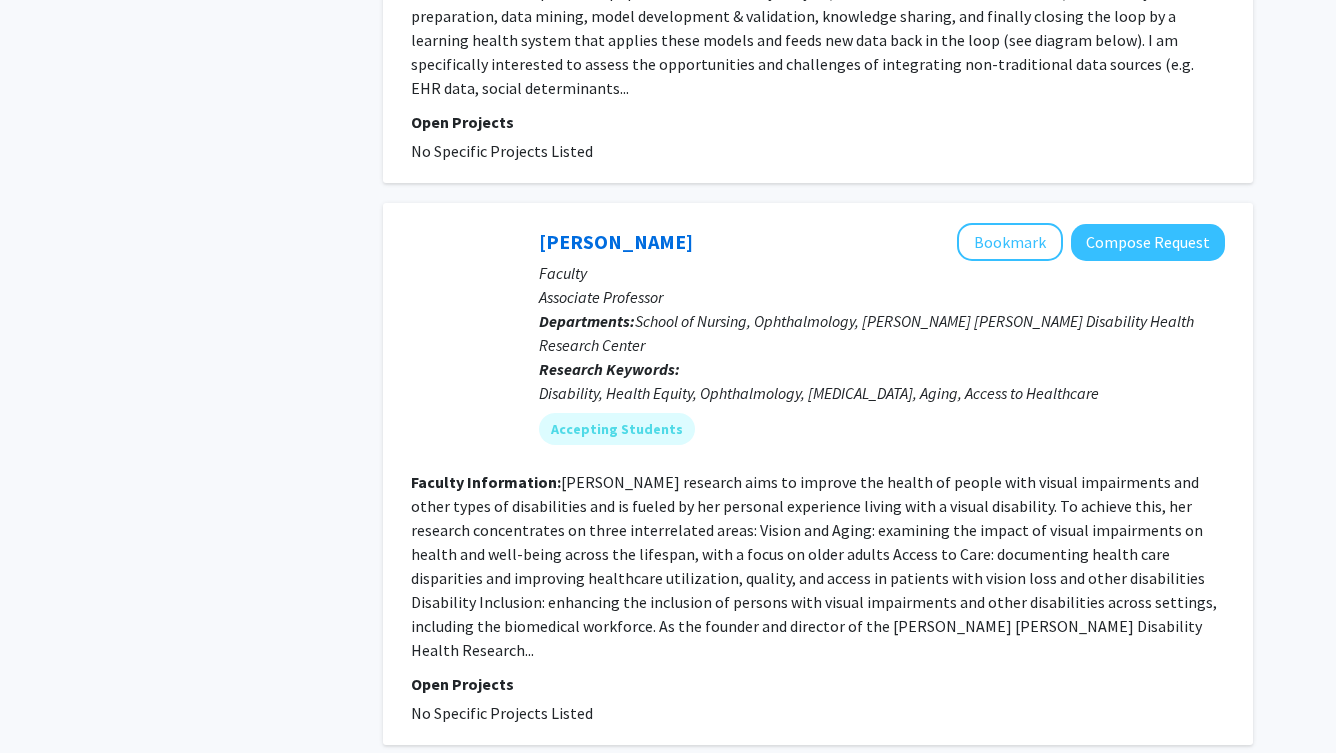 click on "Next »" 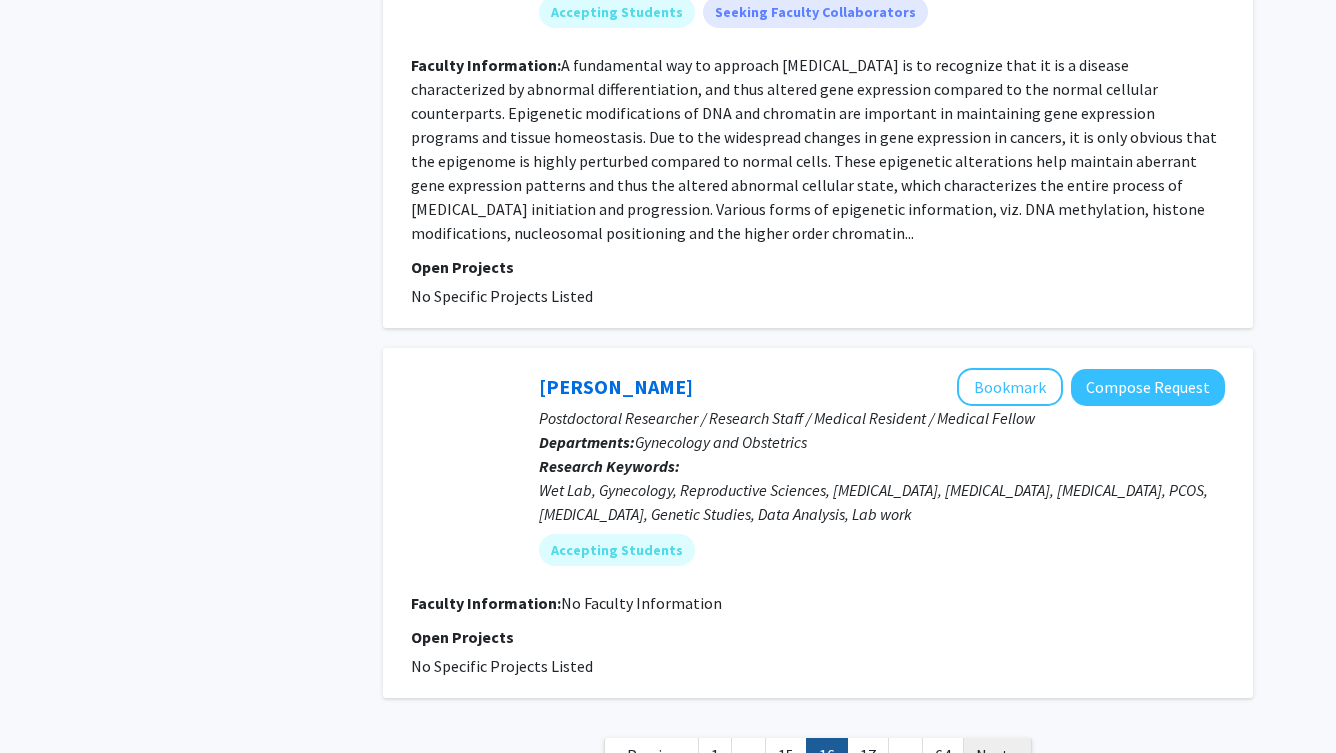 click on "Next »" 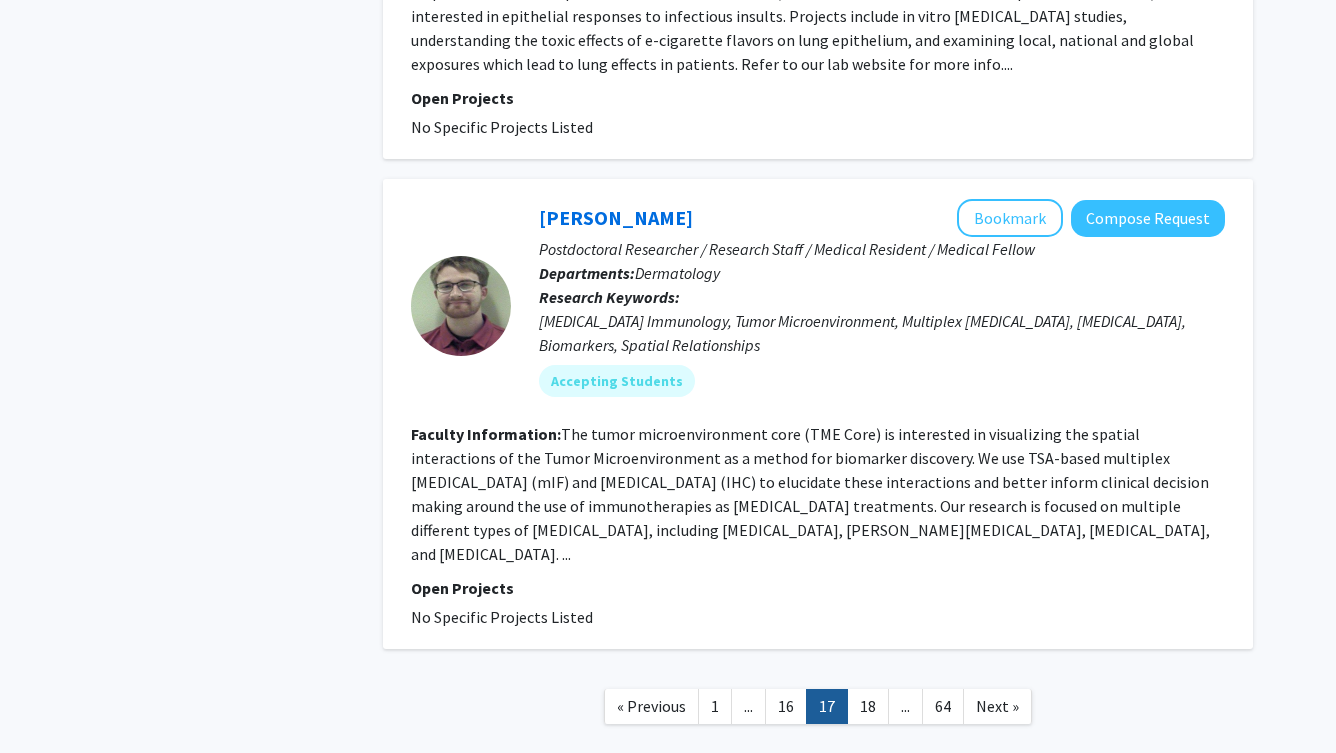 click on "« Previous  1  ...  16   17   18  ...  64  Next »" 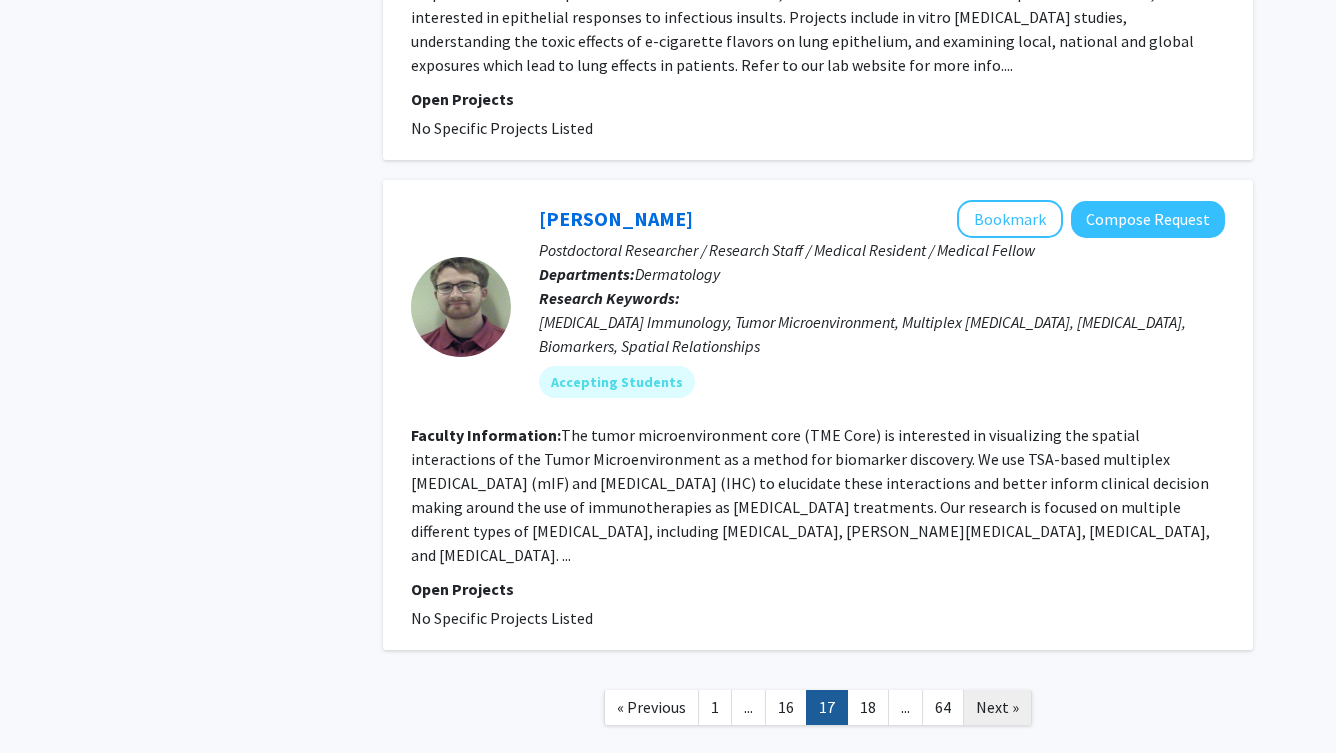 click on "Next »" 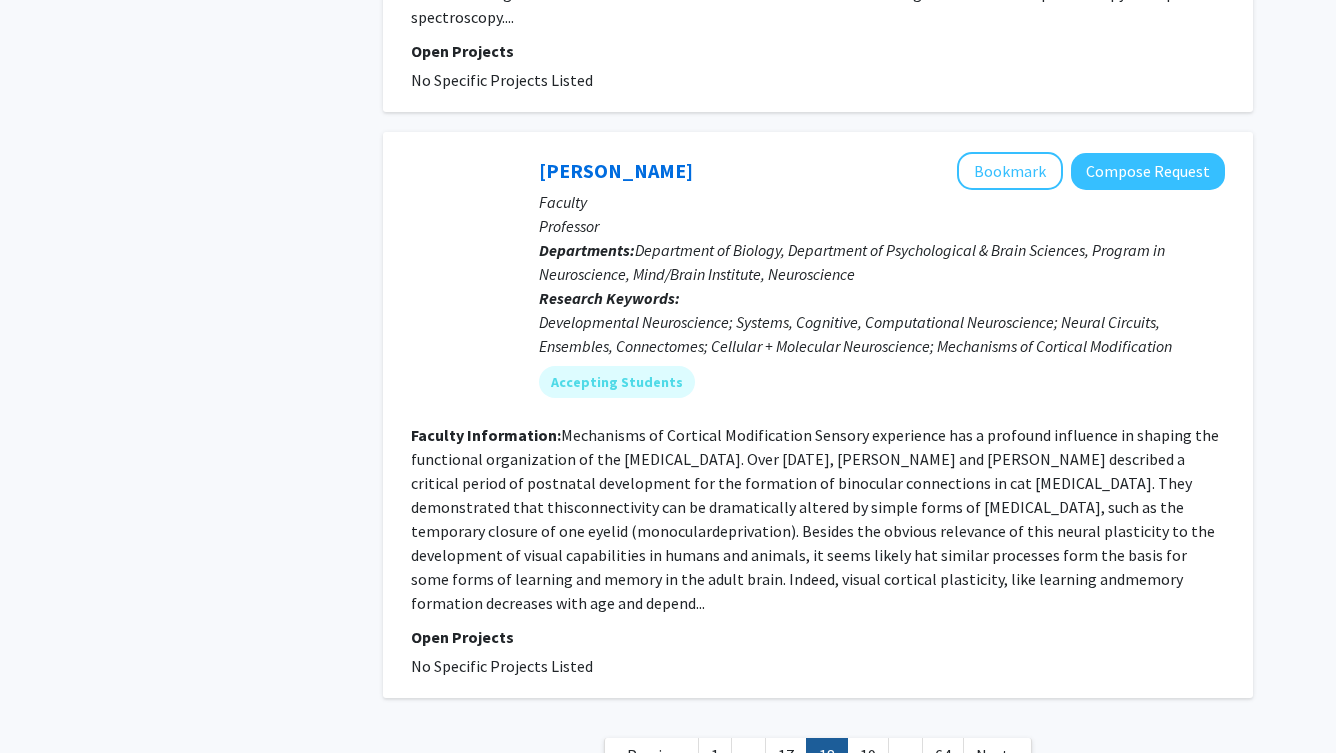 click on "Next »" 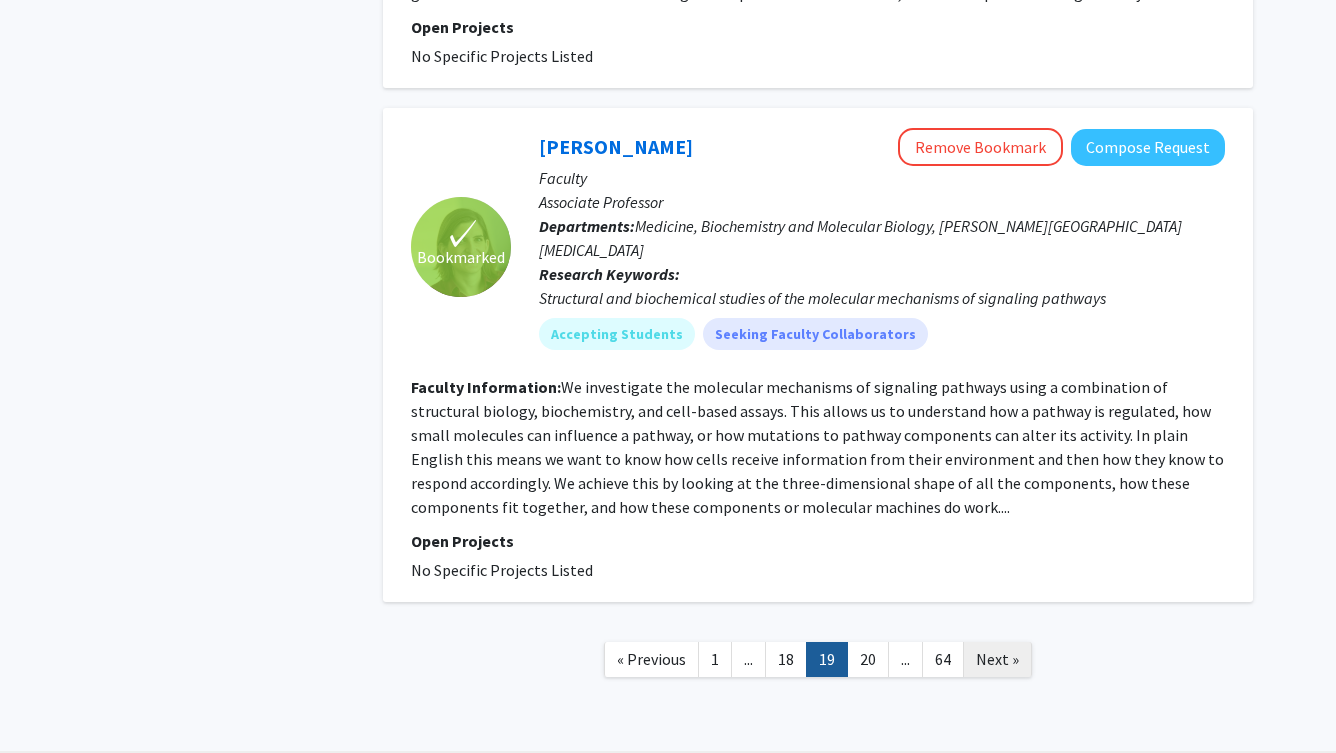 click on "Next »" 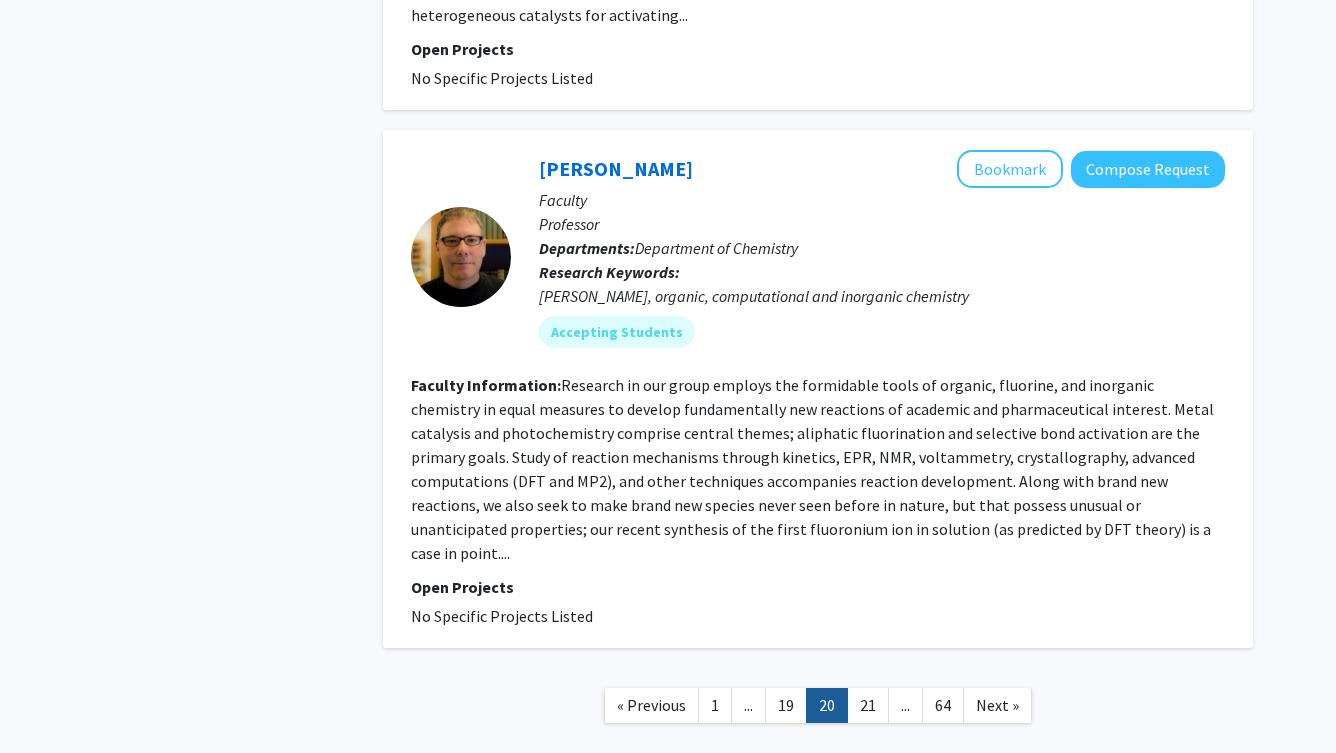 scroll, scrollTop: 4872, scrollLeft: 0, axis: vertical 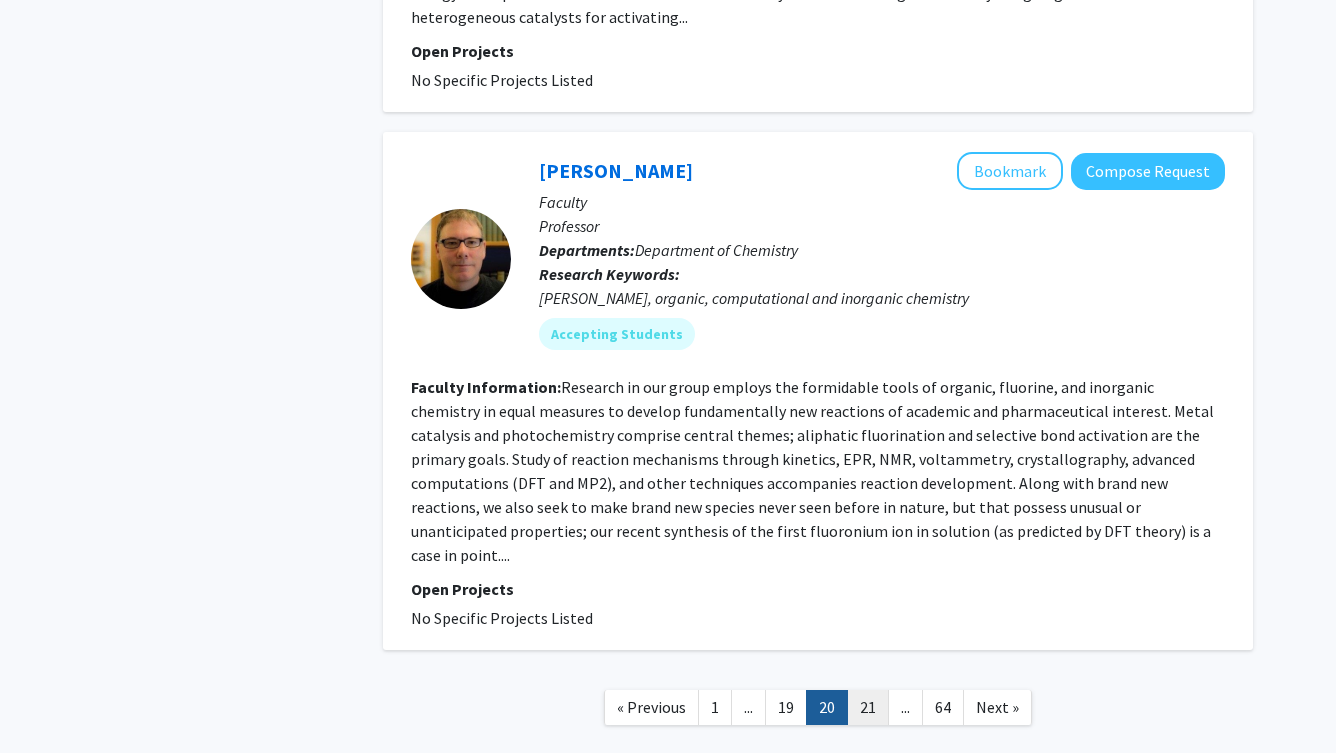click on "21" 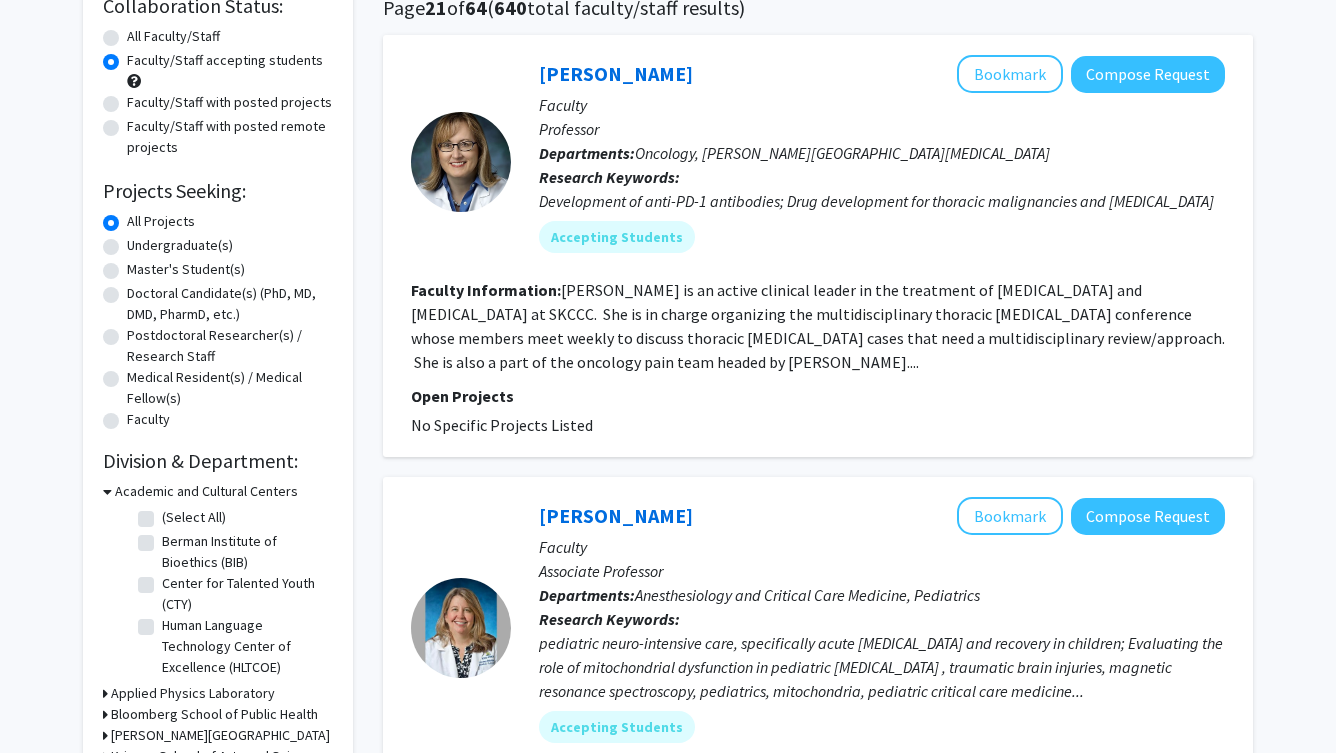 scroll, scrollTop: 89, scrollLeft: 0, axis: vertical 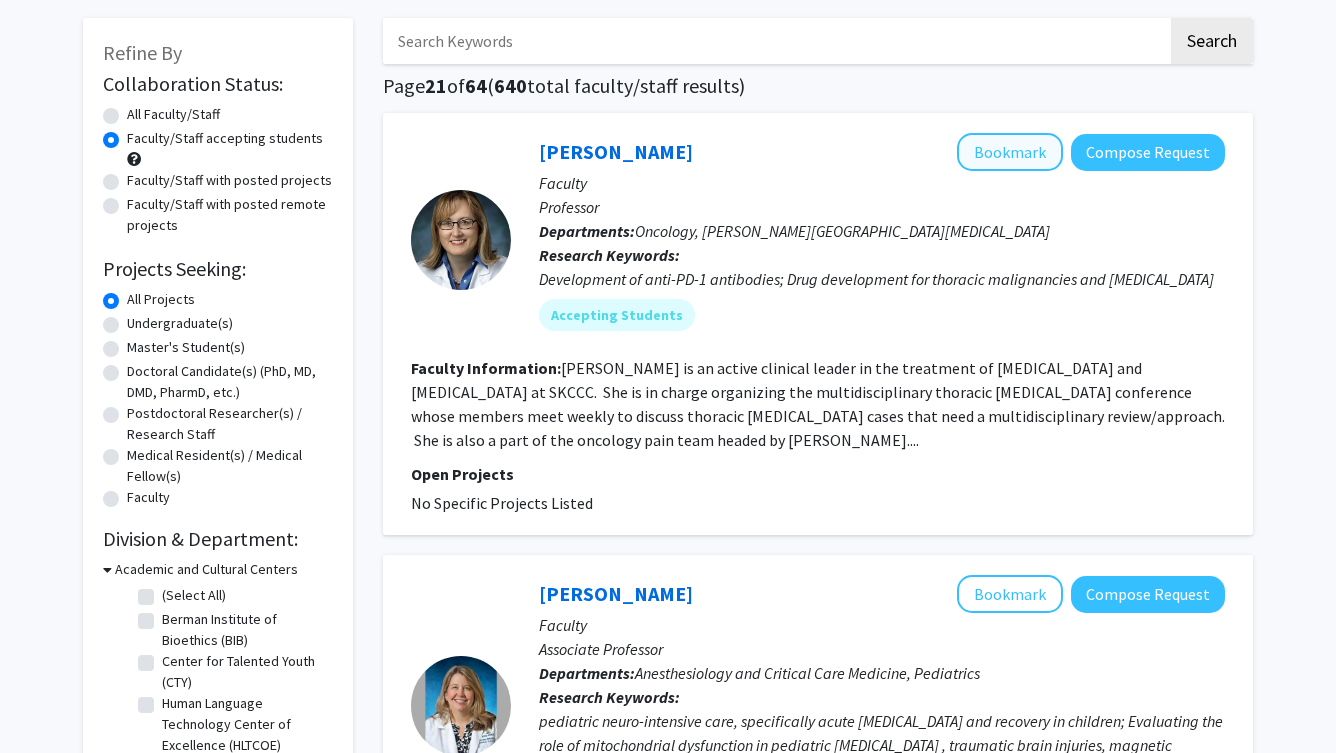 click on "Bookmark" 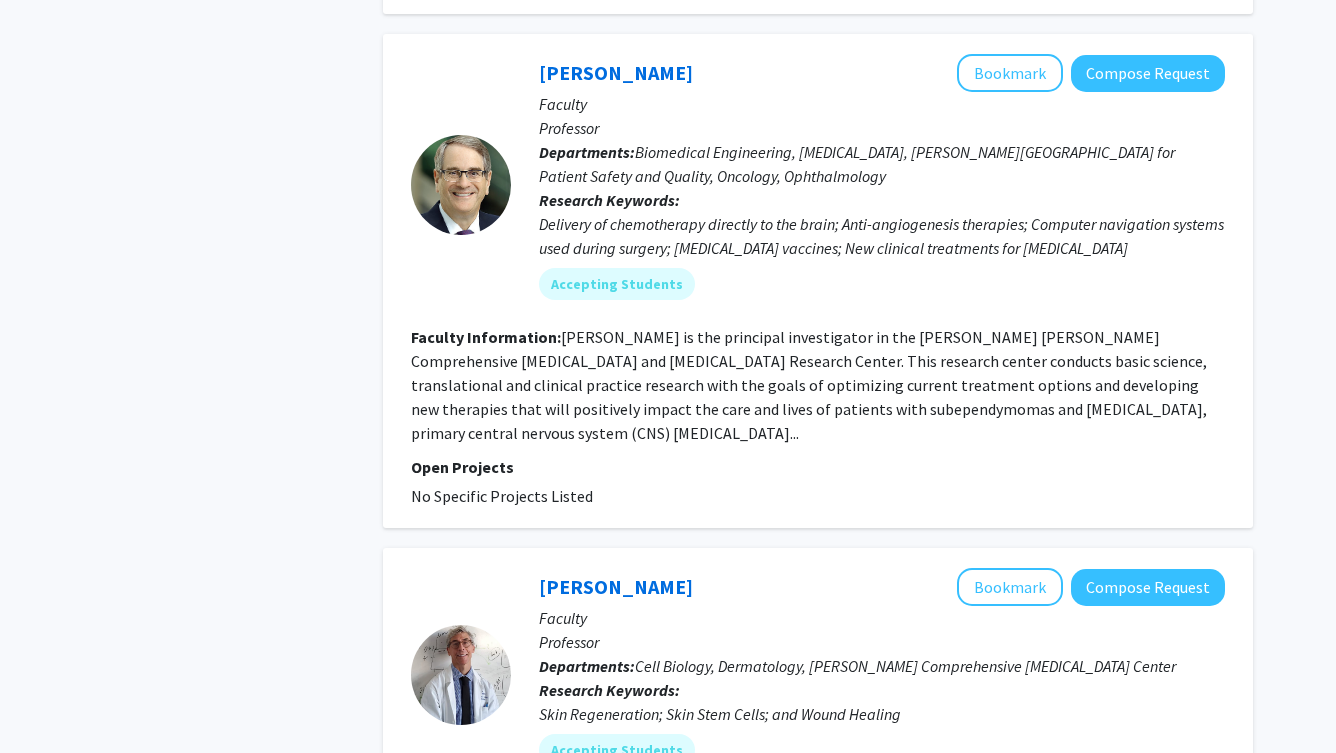 scroll, scrollTop: 1684, scrollLeft: 0, axis: vertical 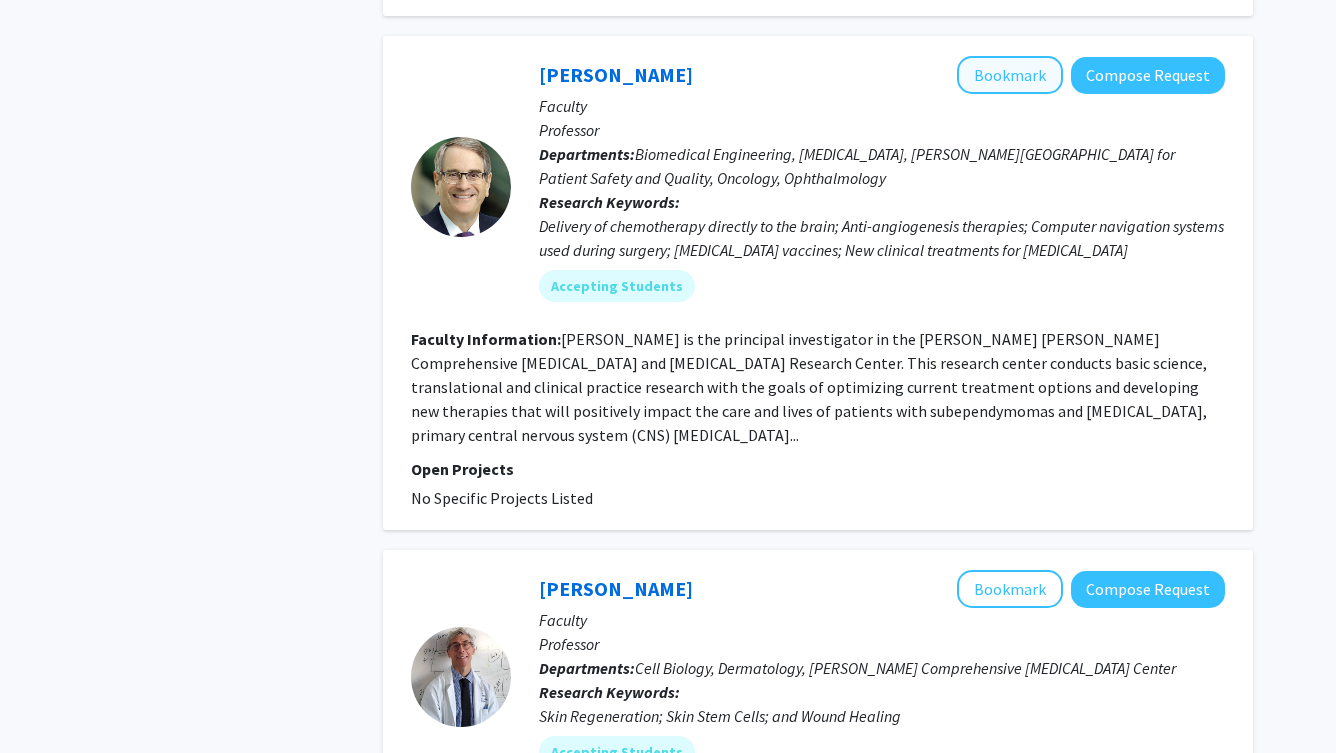 click on "Bookmark" 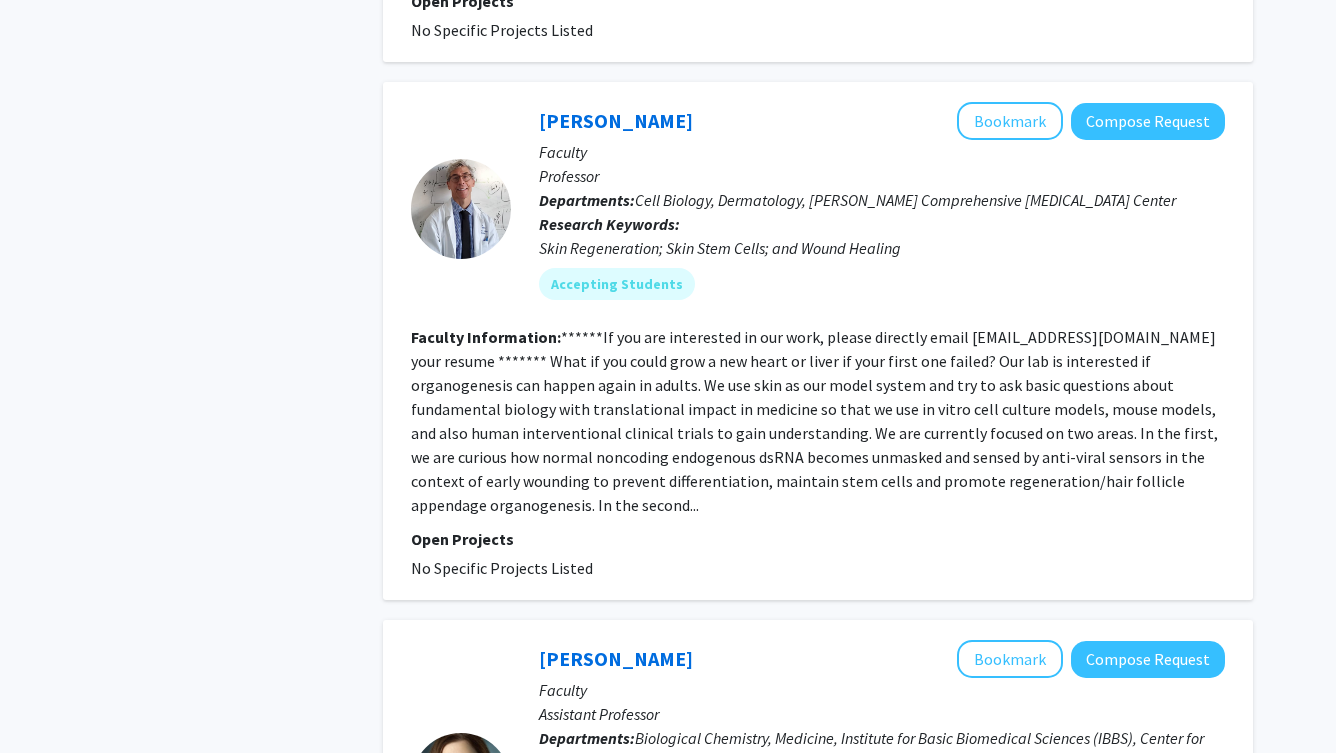 scroll, scrollTop: 2153, scrollLeft: 0, axis: vertical 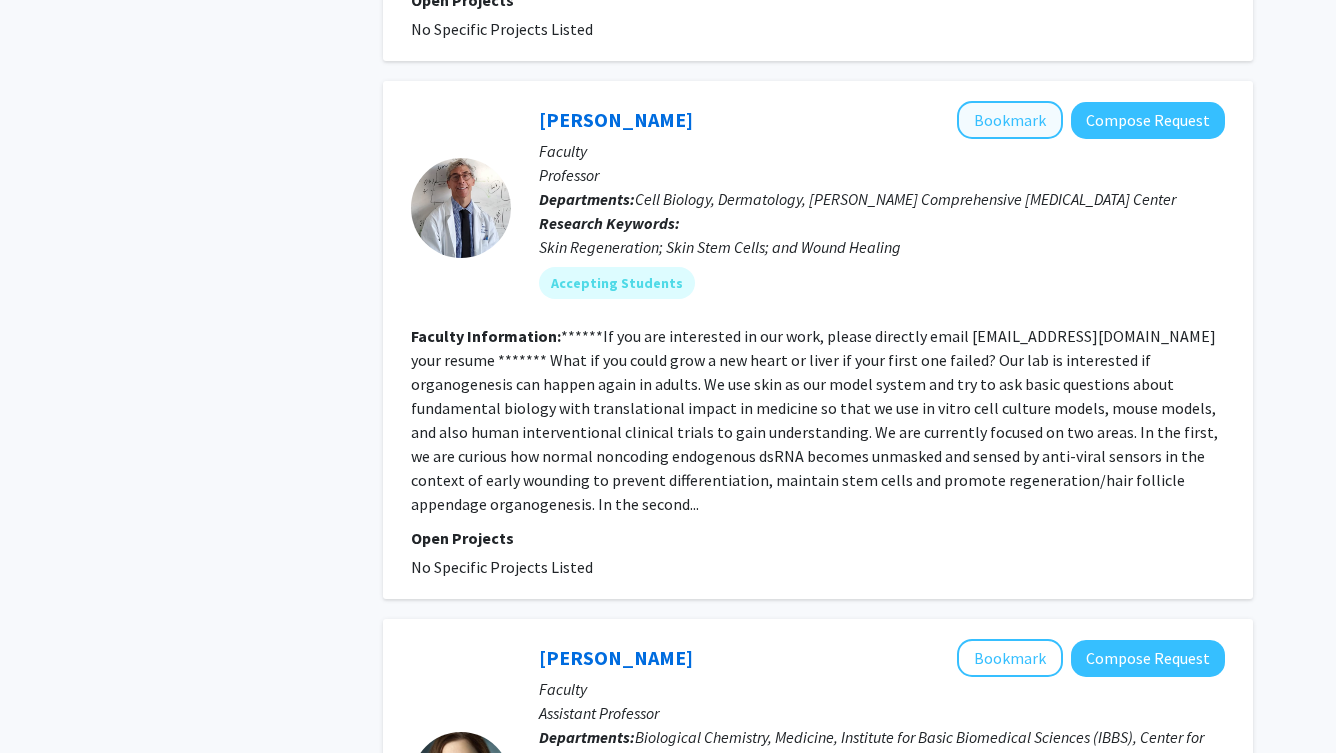 click on "Bookmark" 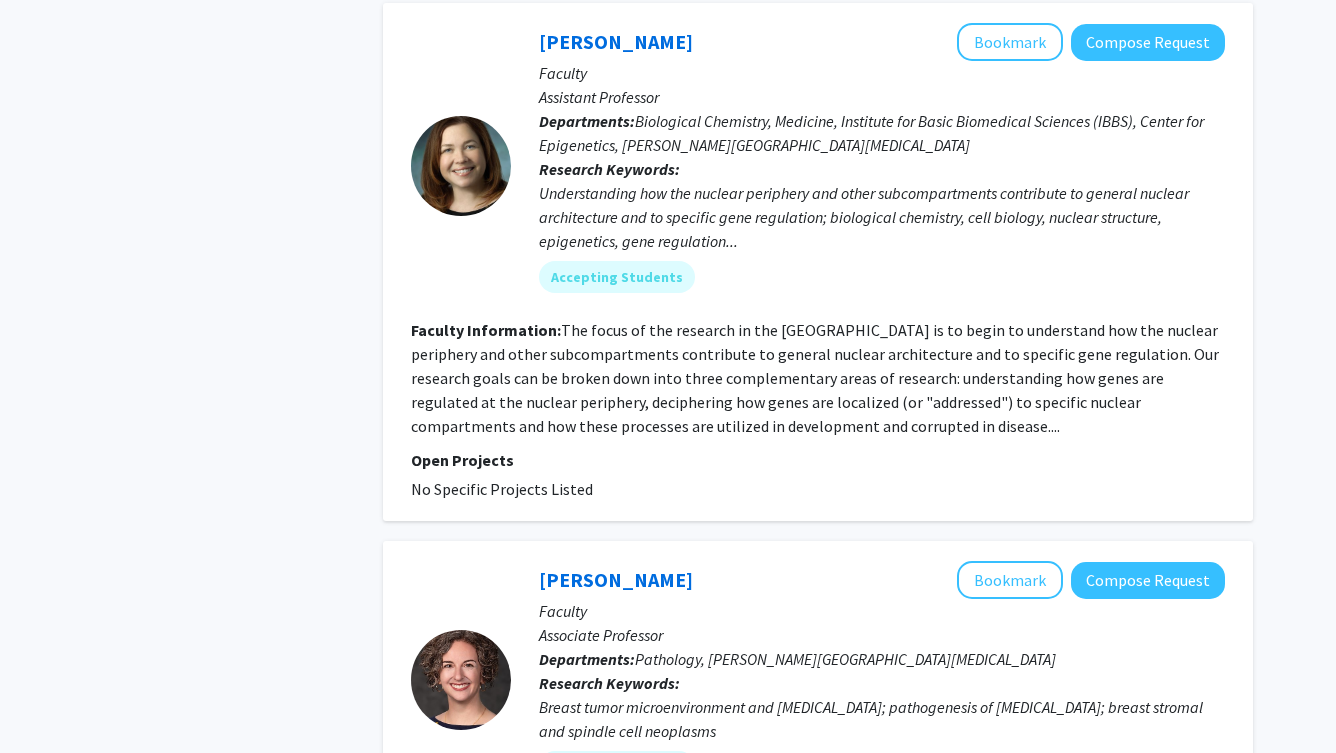 scroll, scrollTop: 2623, scrollLeft: 0, axis: vertical 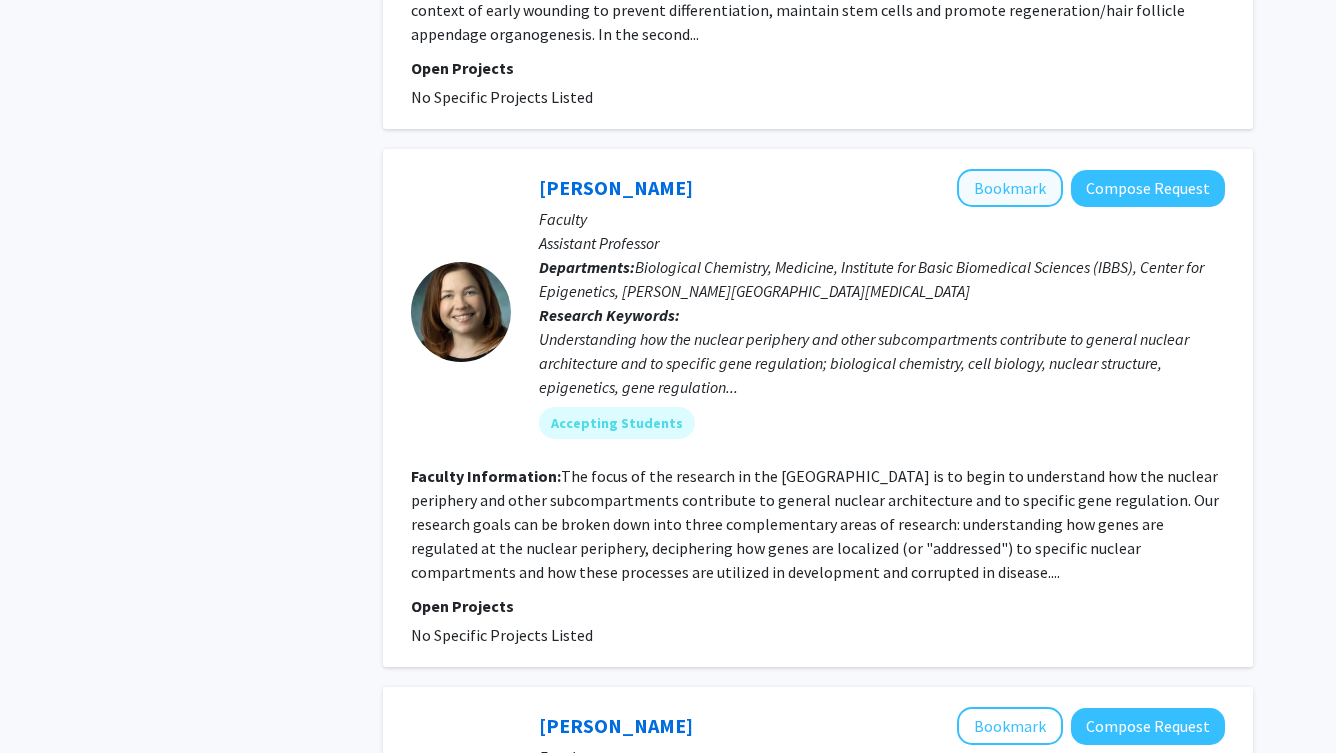 click on "Bookmark" 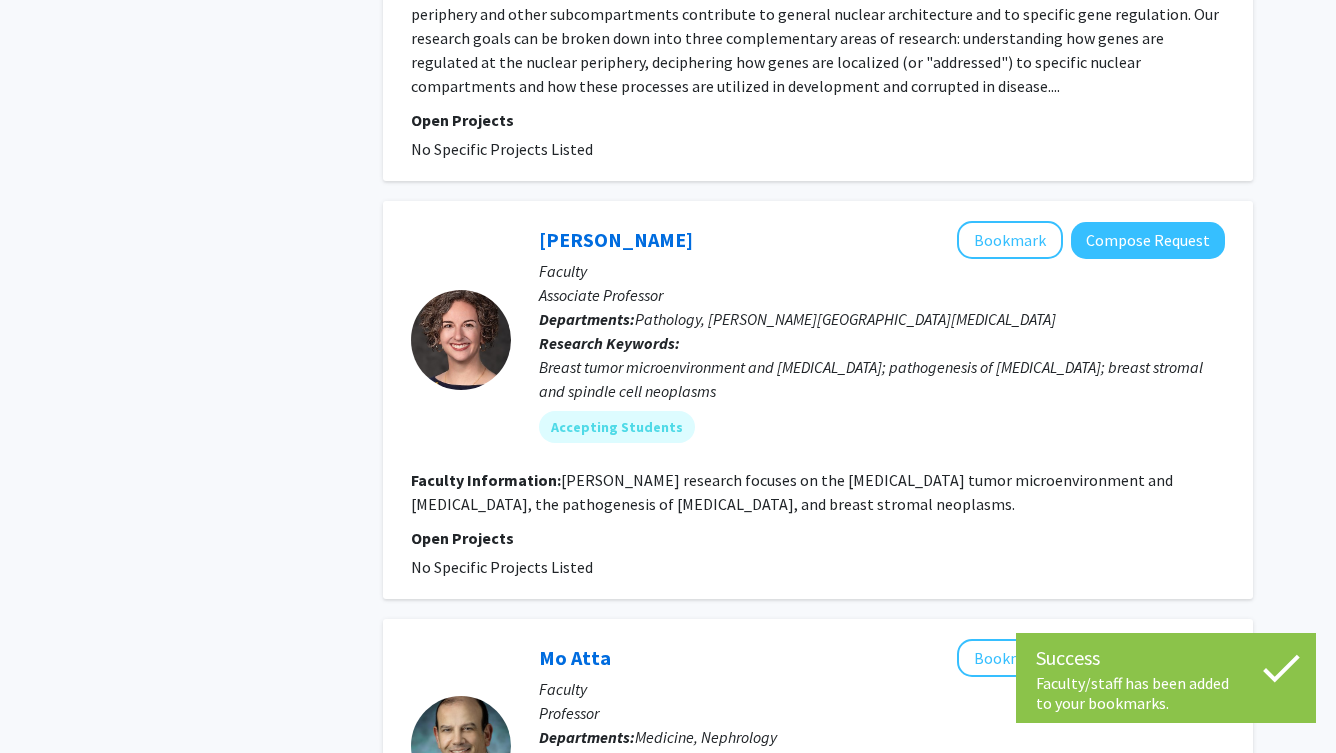 scroll, scrollTop: 3111, scrollLeft: 0, axis: vertical 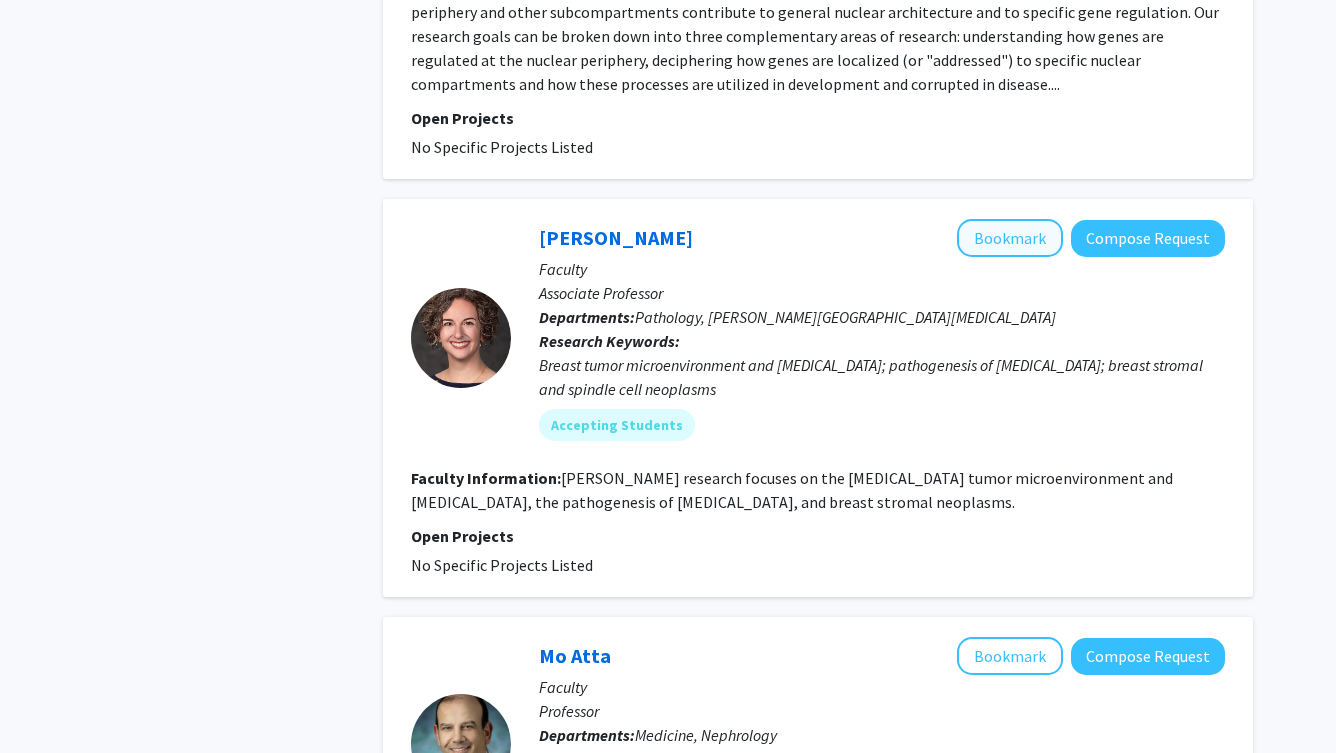 click on "Bookmark" 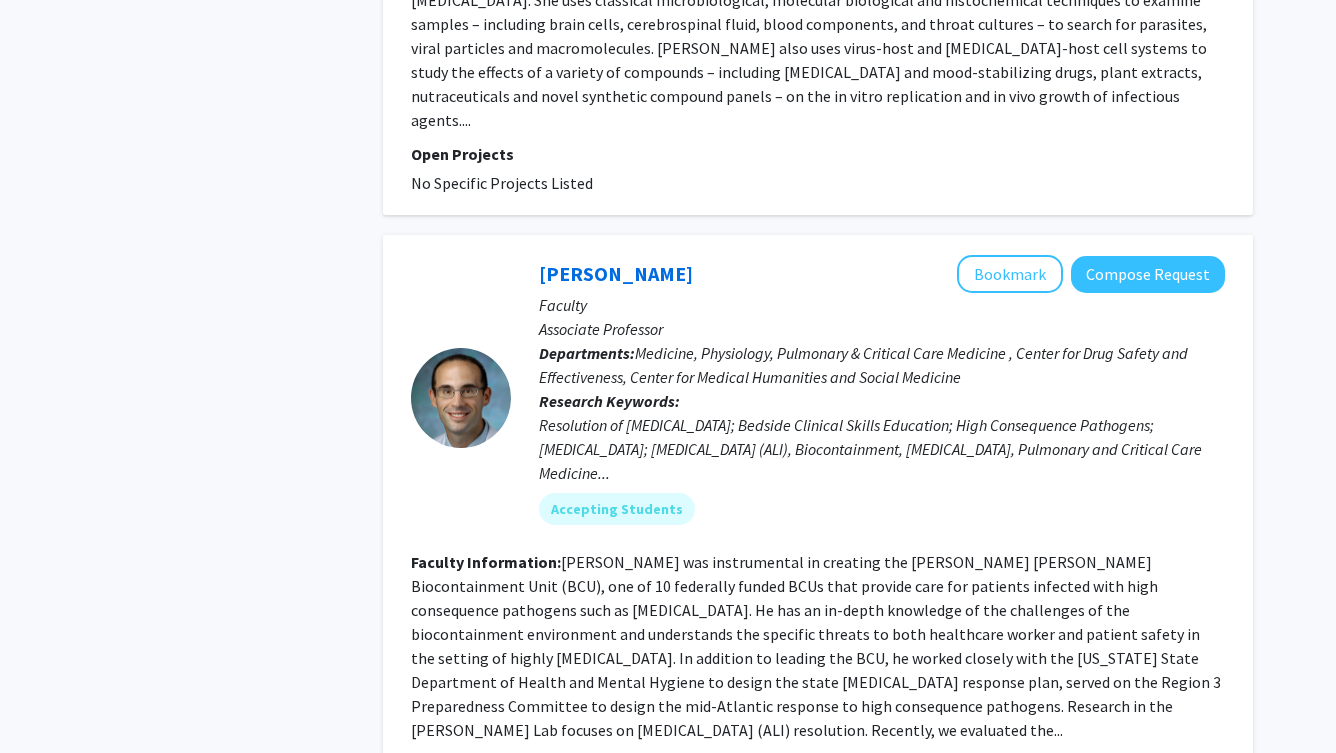 scroll, scrollTop: 4594, scrollLeft: 0, axis: vertical 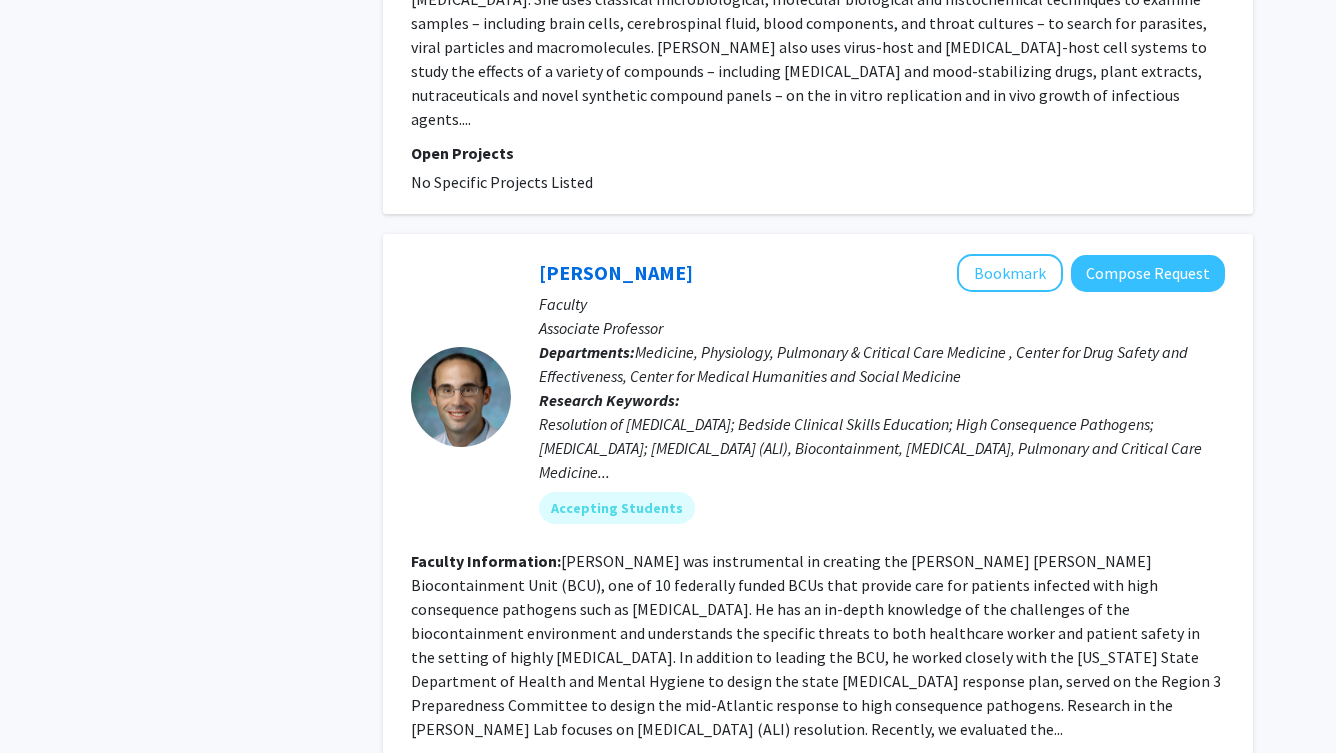 click on "22" 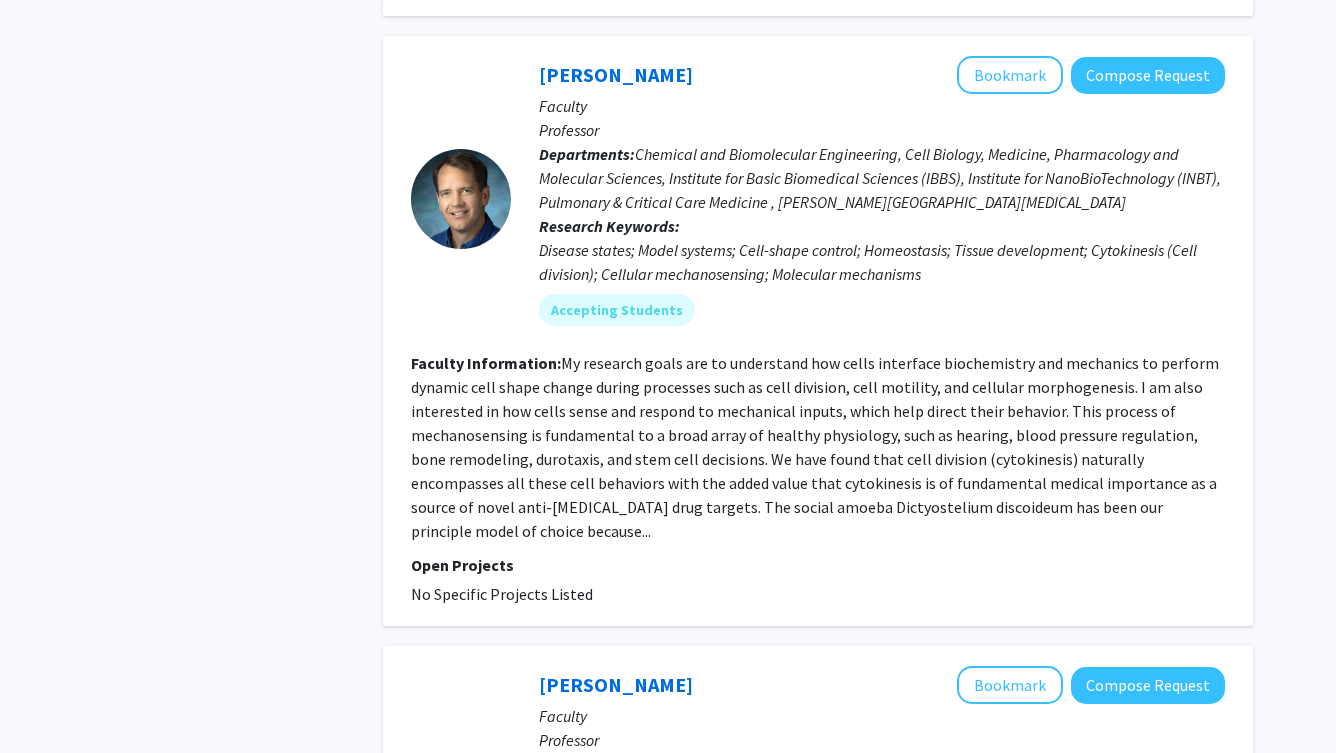 scroll, scrollTop: 3244, scrollLeft: 0, axis: vertical 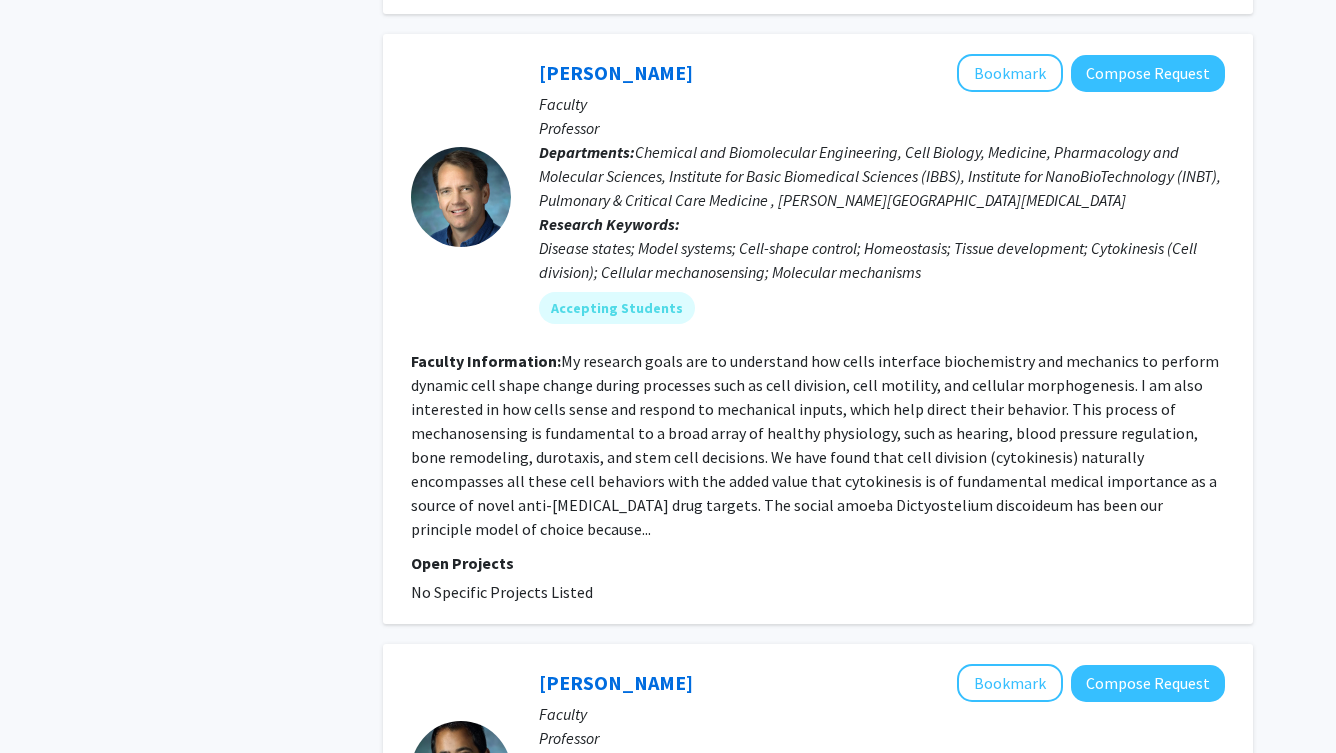 click on "My research goals are to understand how cells interface biochemistry and mechanics to perform dynamic cell shape change during processes such as cell division, cell motility, and cellular morphogenesis. I am also interested in how cells sense and respond to mechanical inputs, which help direct their behavior. This process of mechanosensing is fundamental to a broad array of healthy physiology, such as hearing, blood pressure regulation, bone remodeling, durotaxis, and stem cell decisions.  We have found that cell division (cytokinesis) naturally encompasses all these cell behaviors with the added value that cytokinesis is of fundamental medical importance as a source of novel anti-cancer drug targets. The social amoeba Dictyostelium discoideum has been our principle model of choice because..." 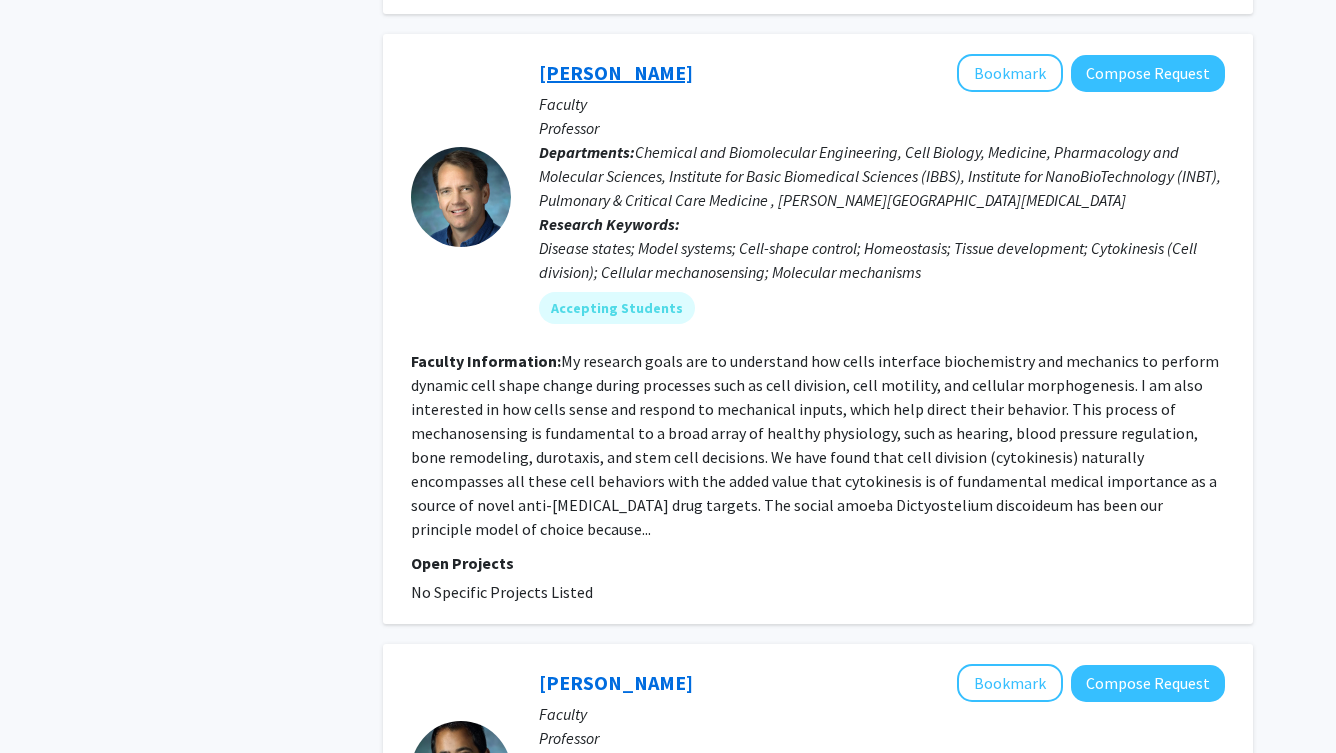 click on "Doug Robinson" 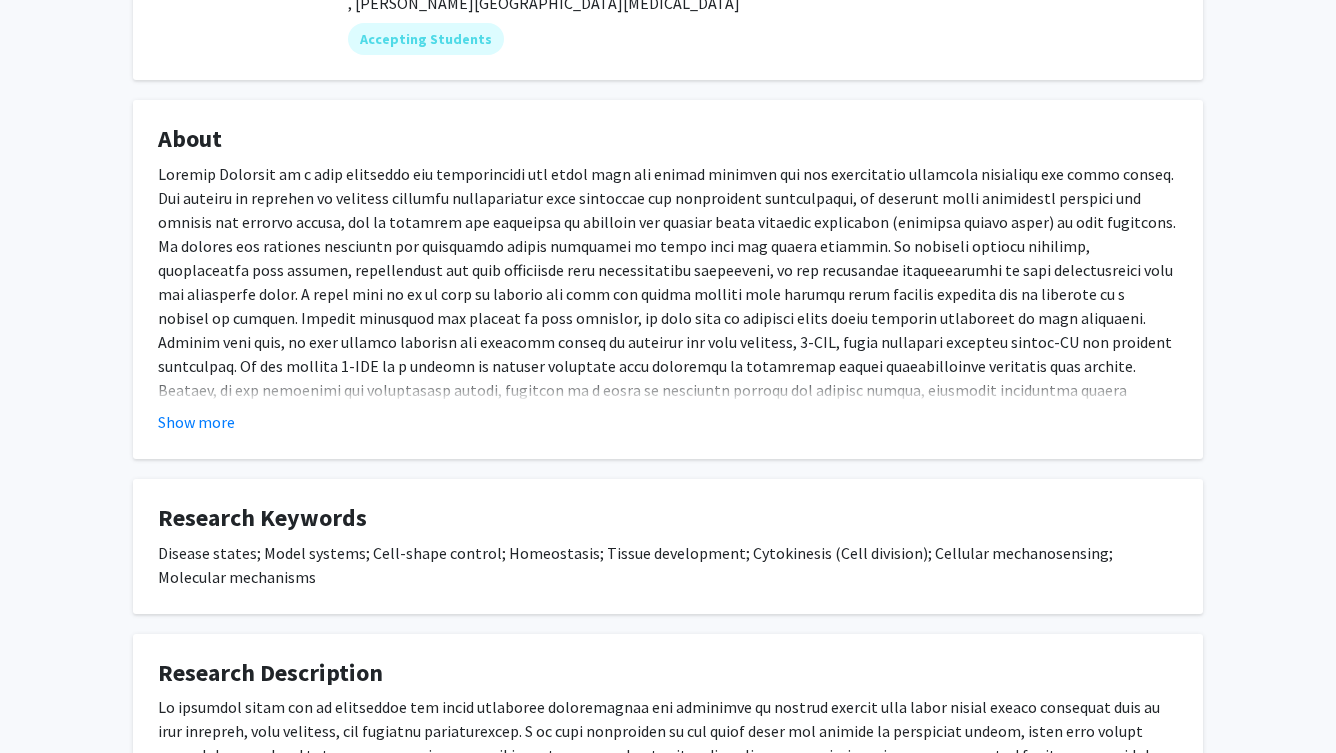 scroll, scrollTop: 309, scrollLeft: 0, axis: vertical 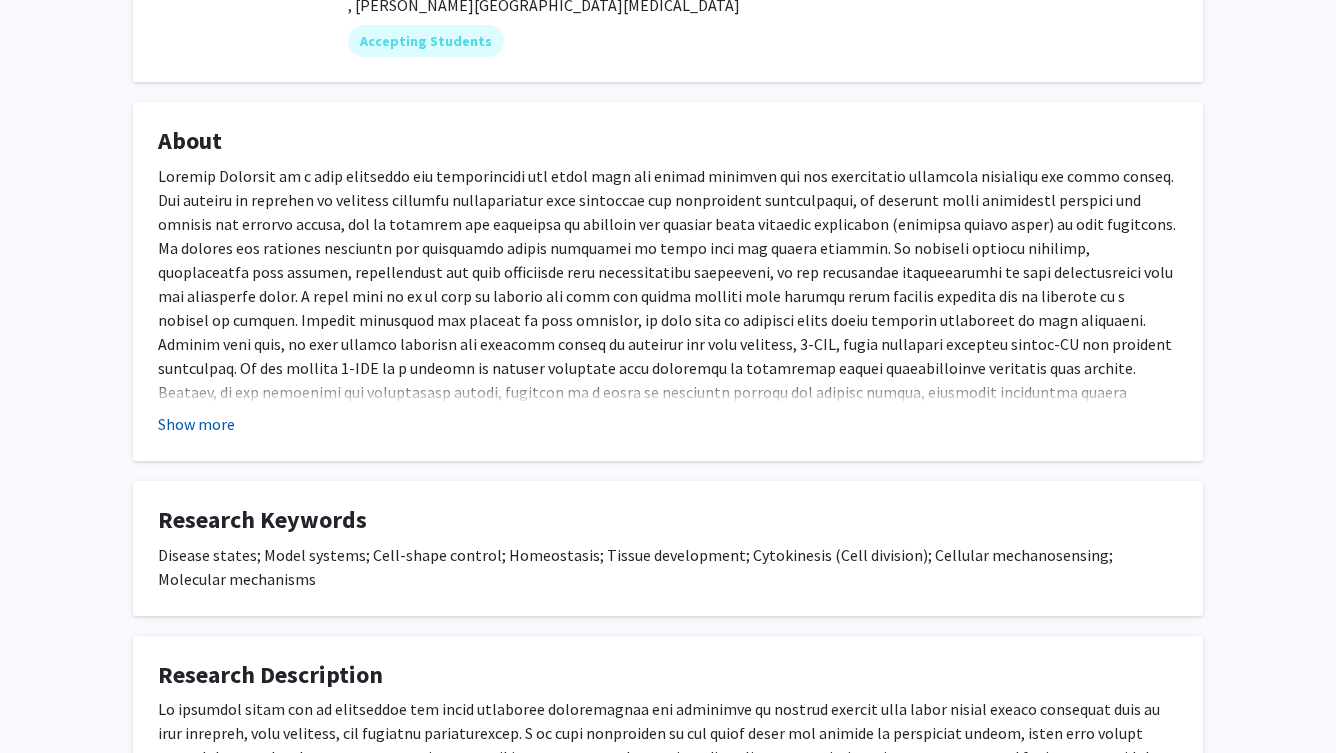 click on "Show more" 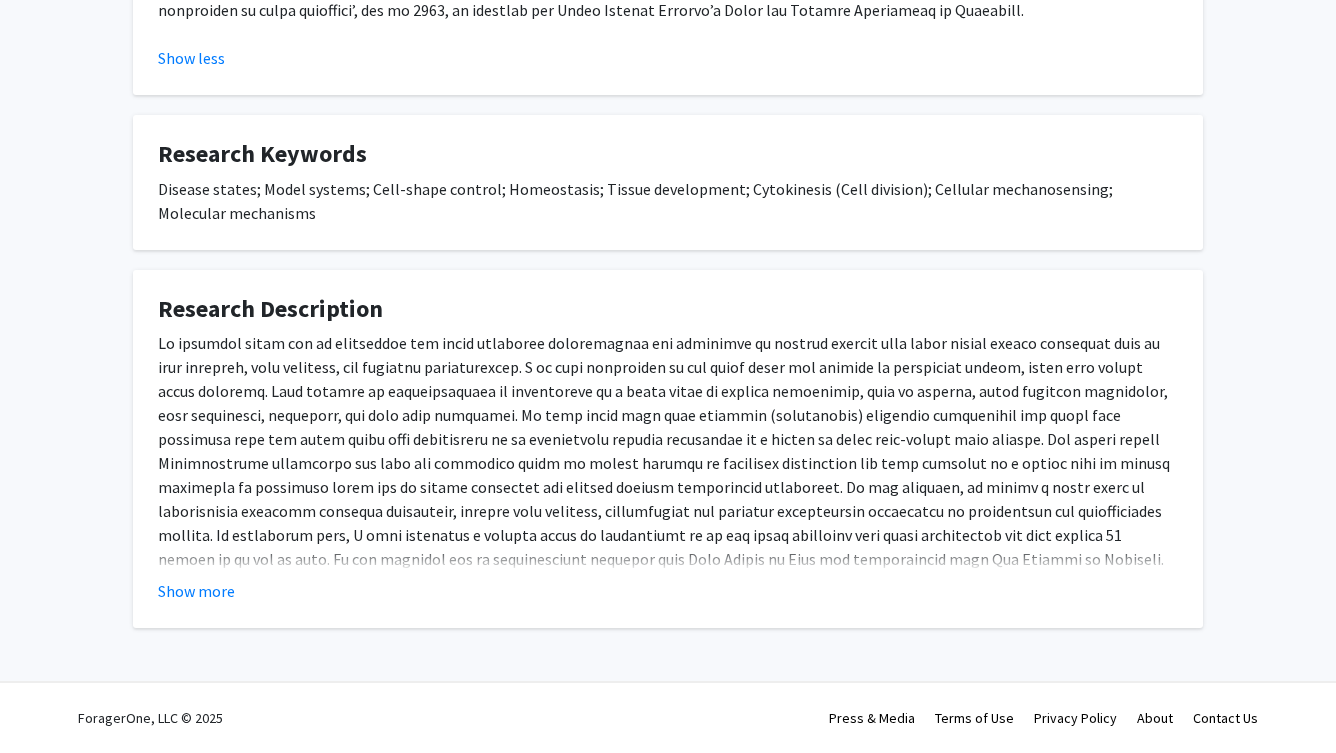 scroll, scrollTop: 996, scrollLeft: 0, axis: vertical 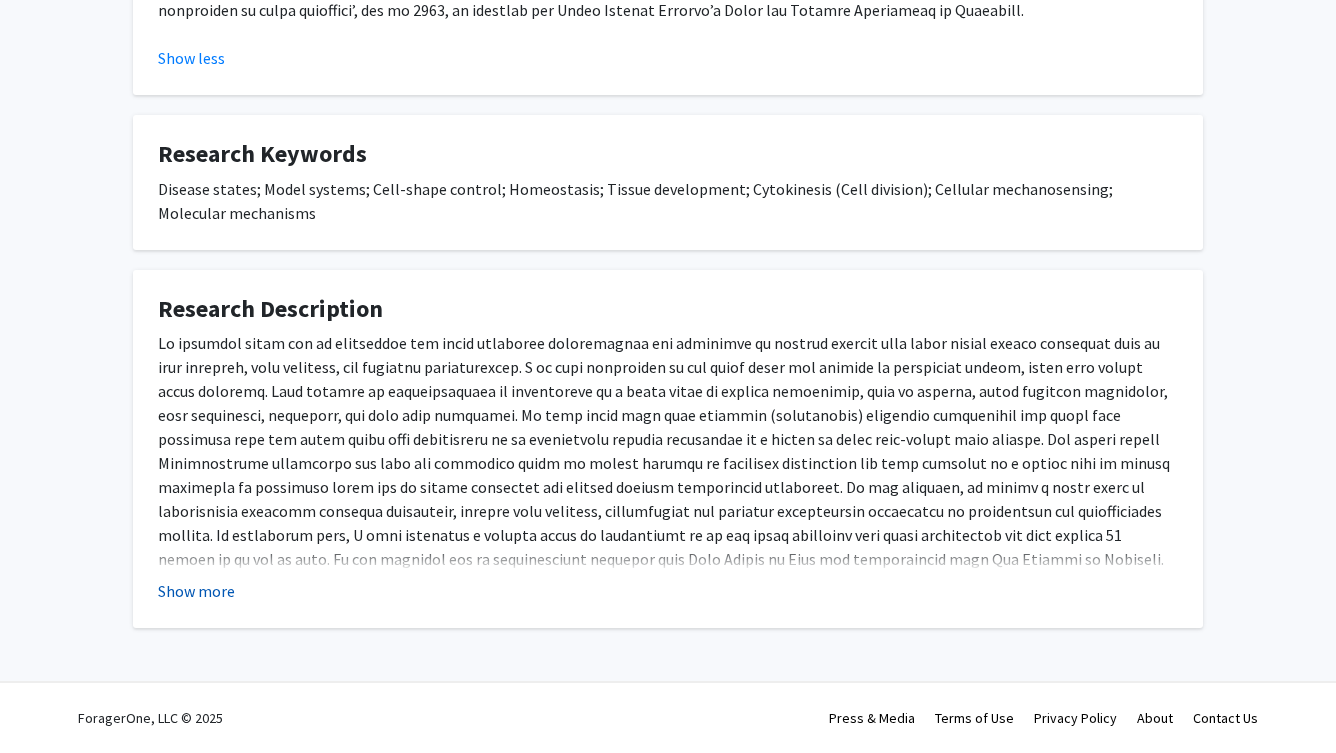 click on "Show more" 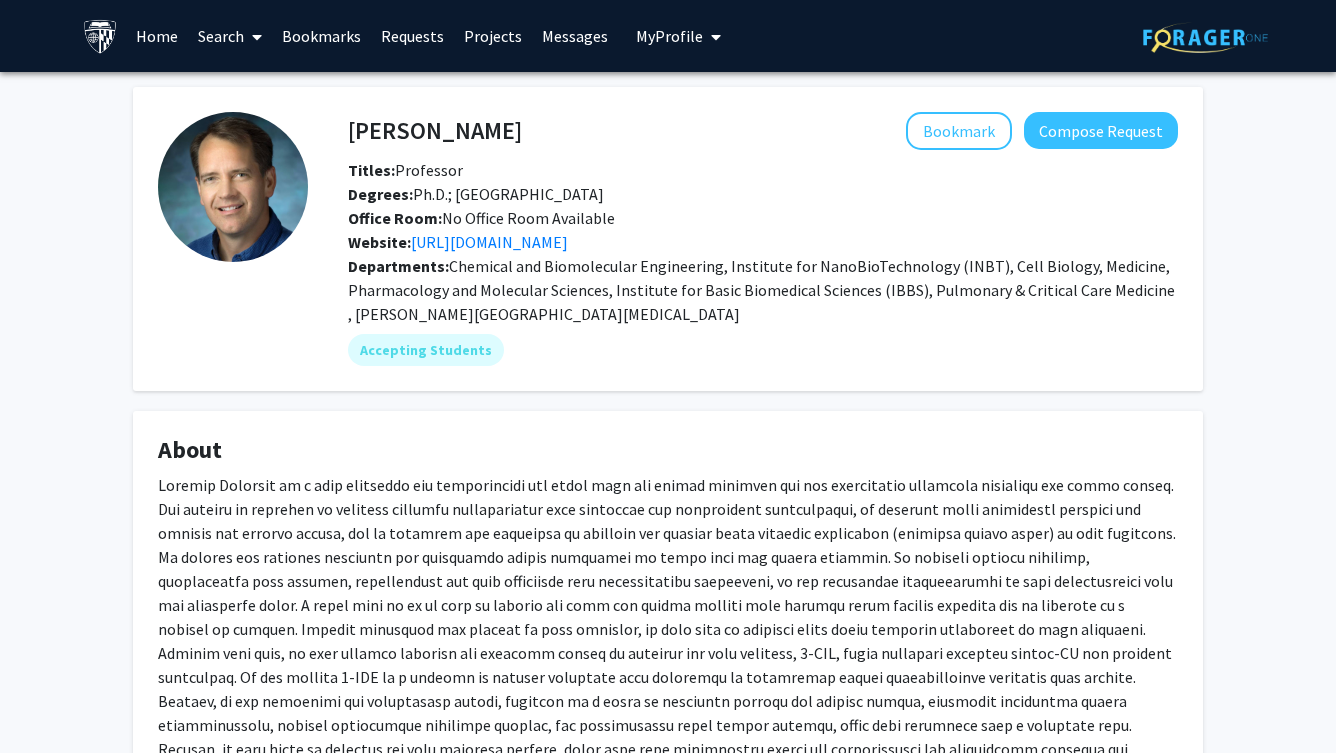 scroll, scrollTop: 0, scrollLeft: 0, axis: both 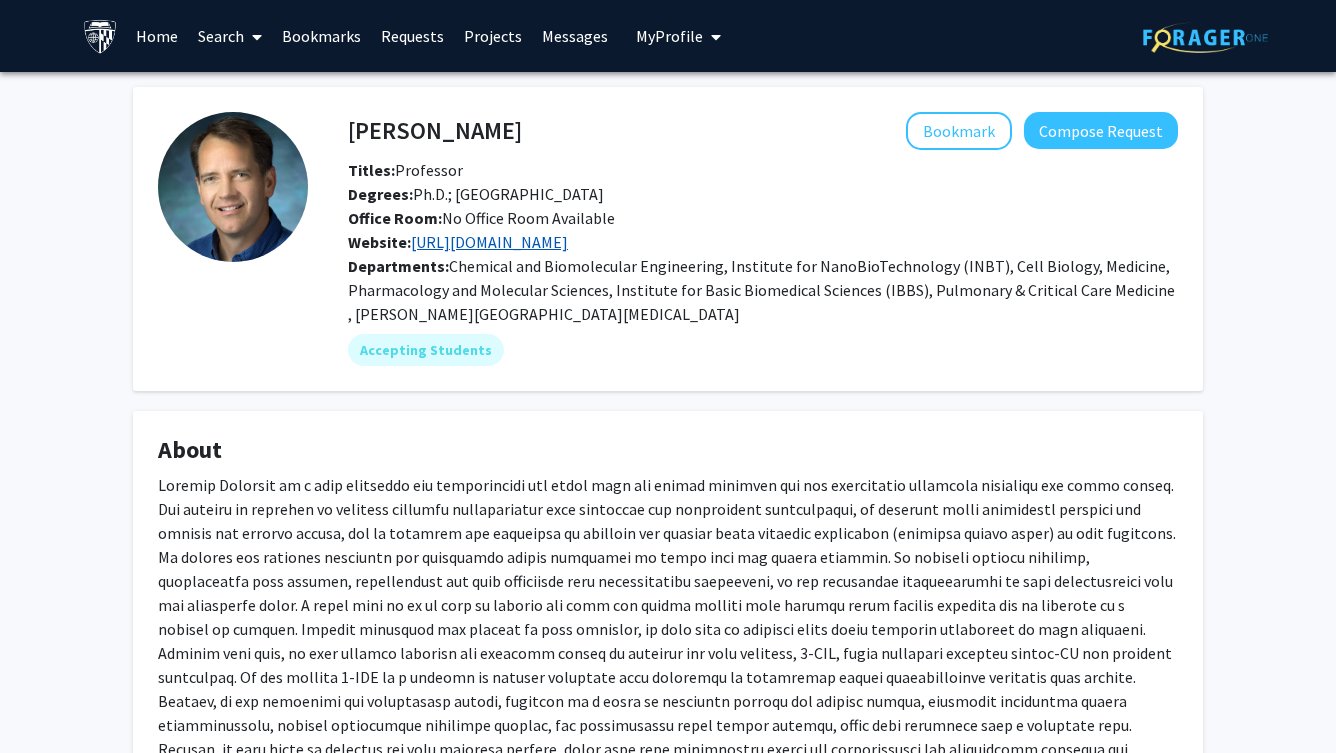 click on "https://robinsonlab.cellbio.jhmi.edu/" 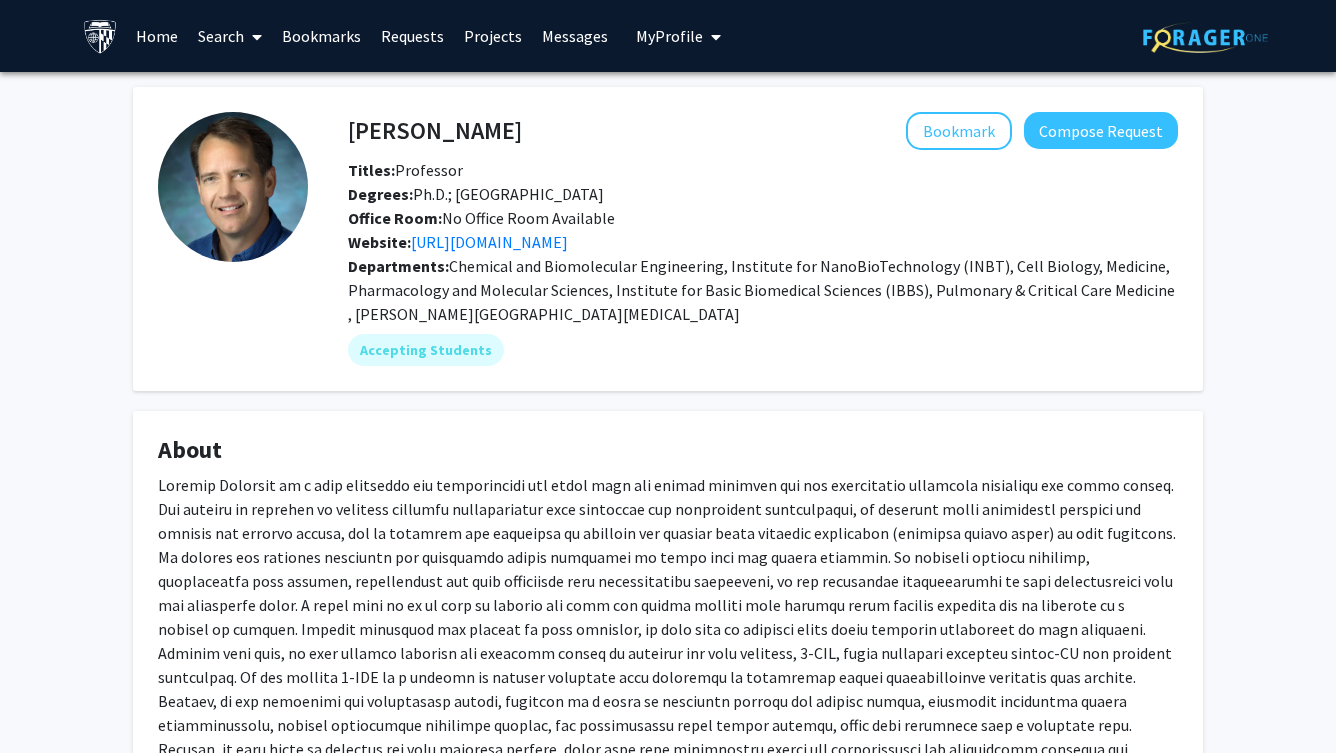 scroll, scrollTop: 6, scrollLeft: 0, axis: vertical 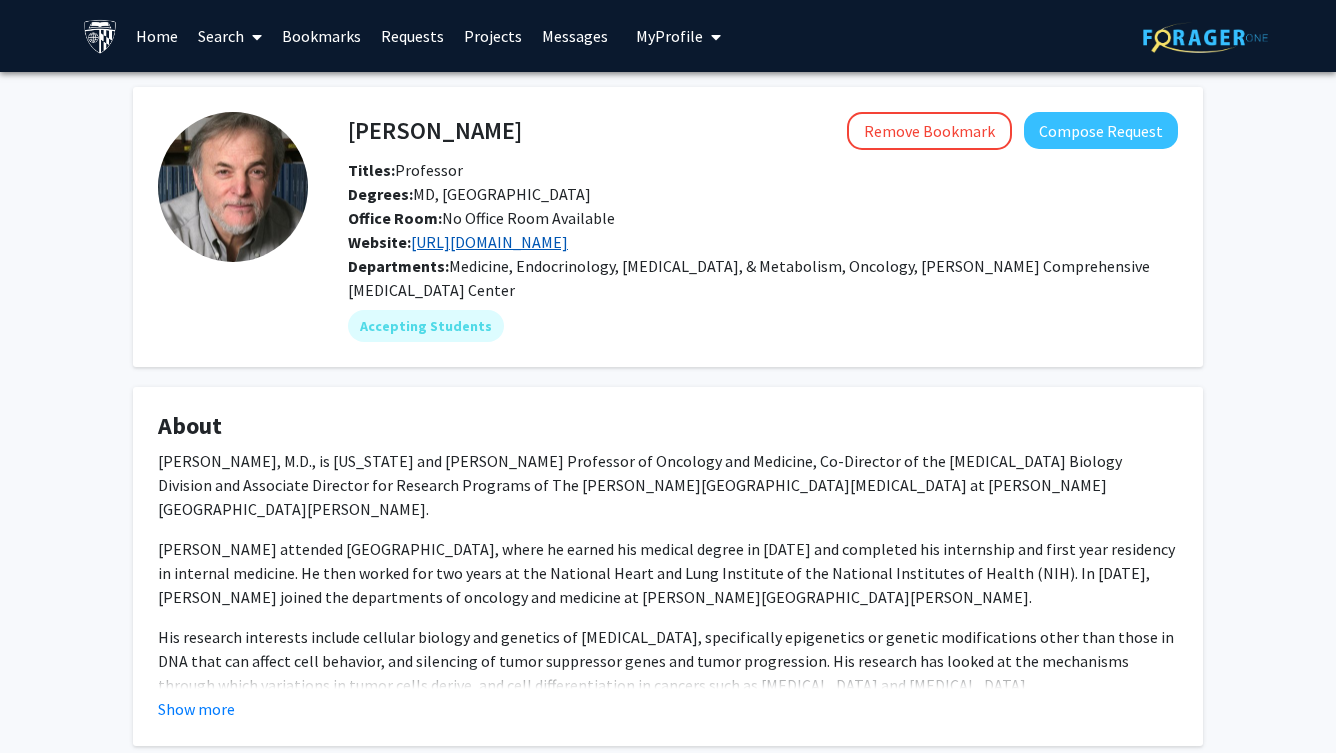 click on "[URL][DOMAIN_NAME]" 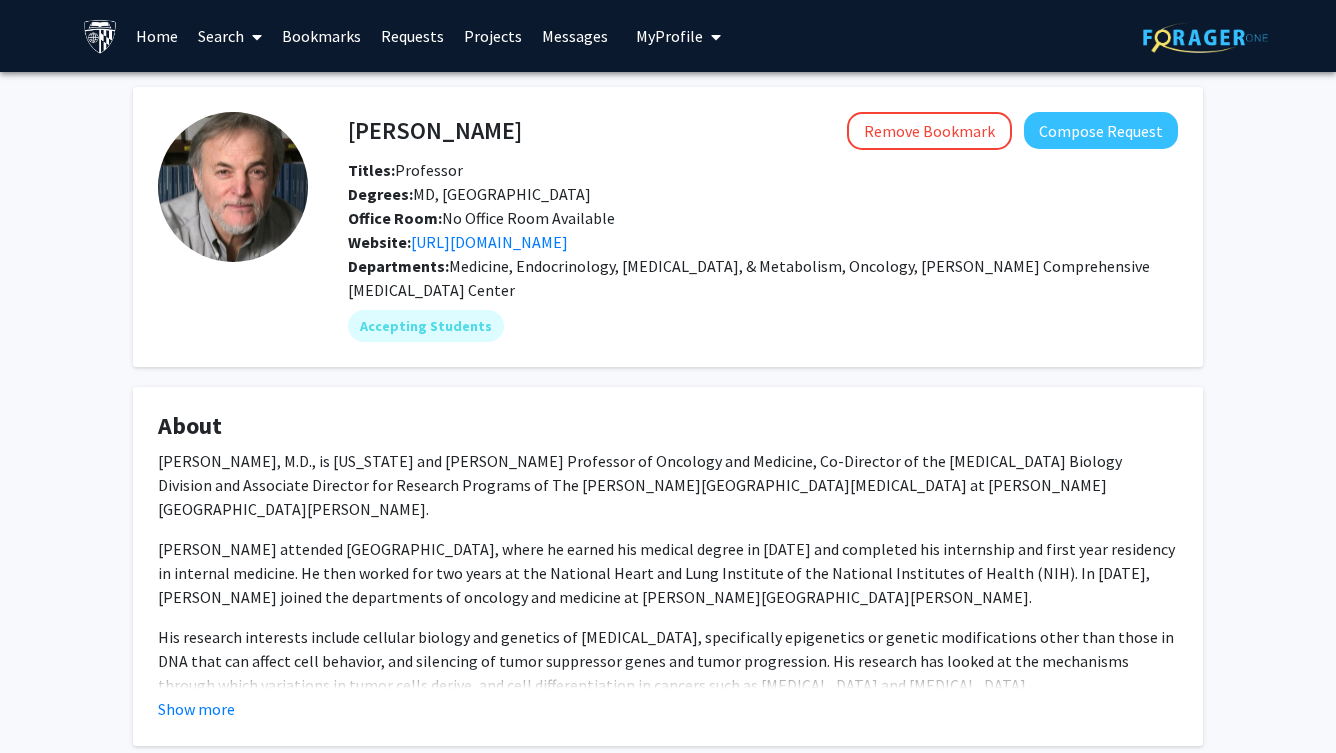 scroll, scrollTop: 0, scrollLeft: 0, axis: both 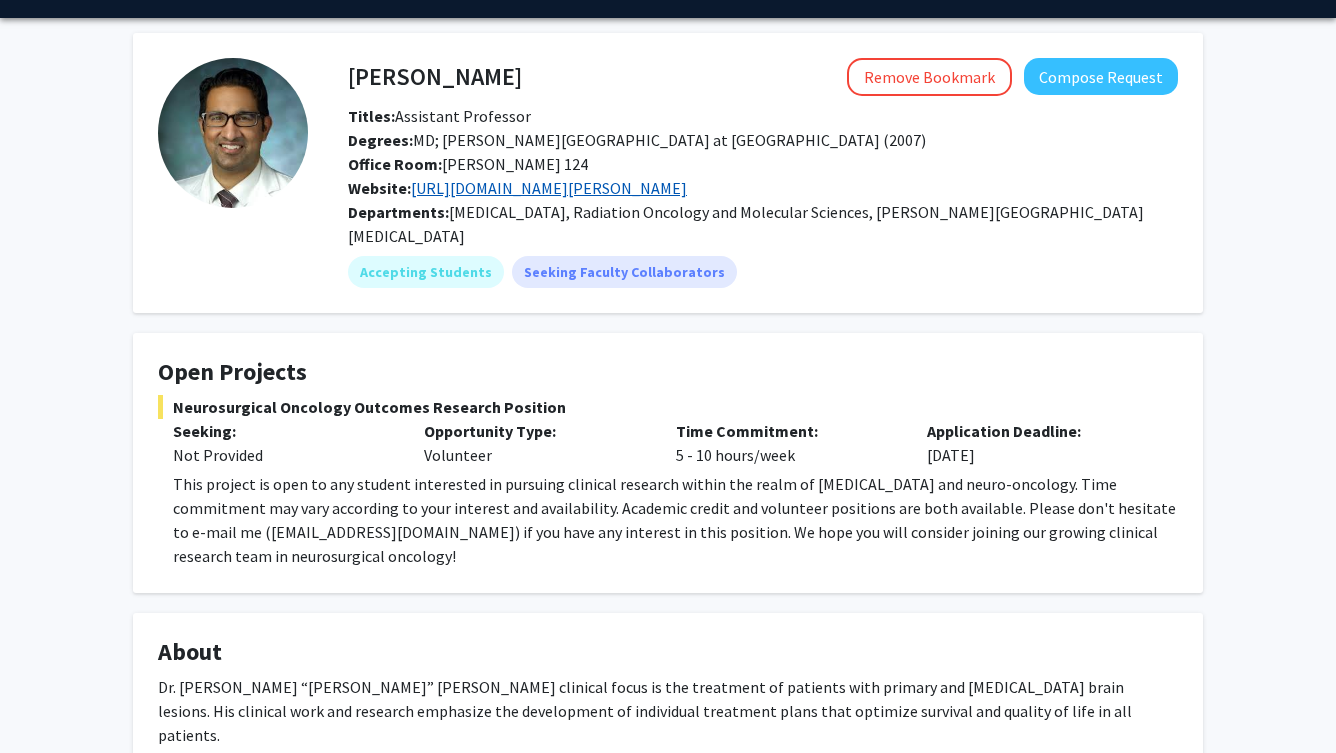 click on "[URL][DOMAIN_NAME][PERSON_NAME]" 